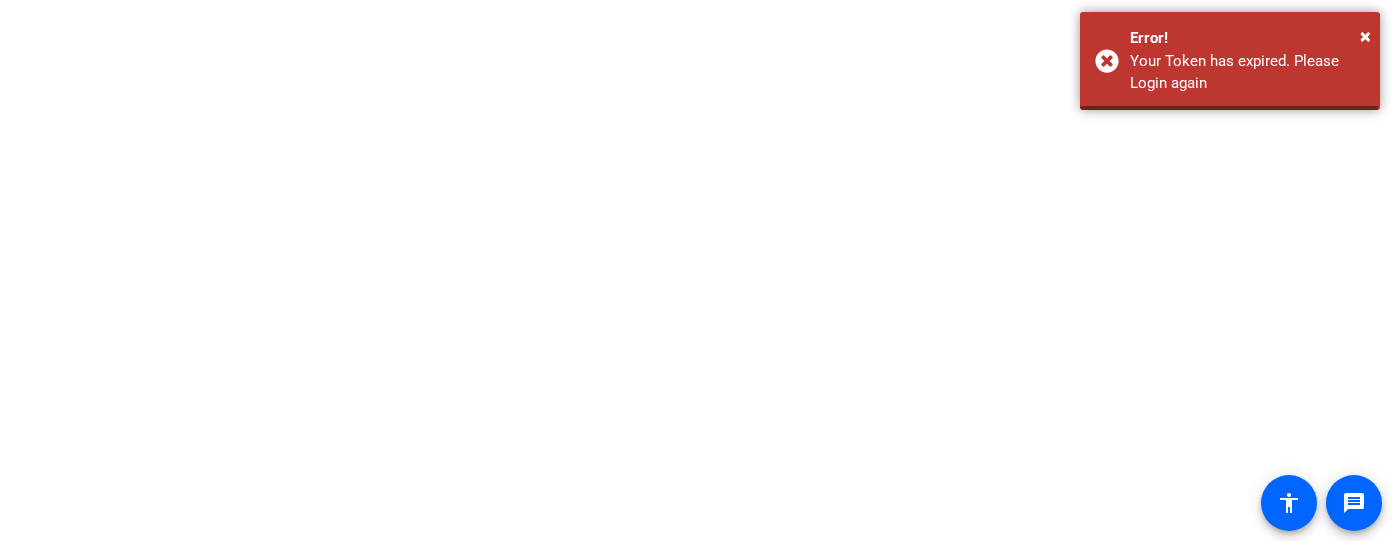 scroll, scrollTop: 0, scrollLeft: 0, axis: both 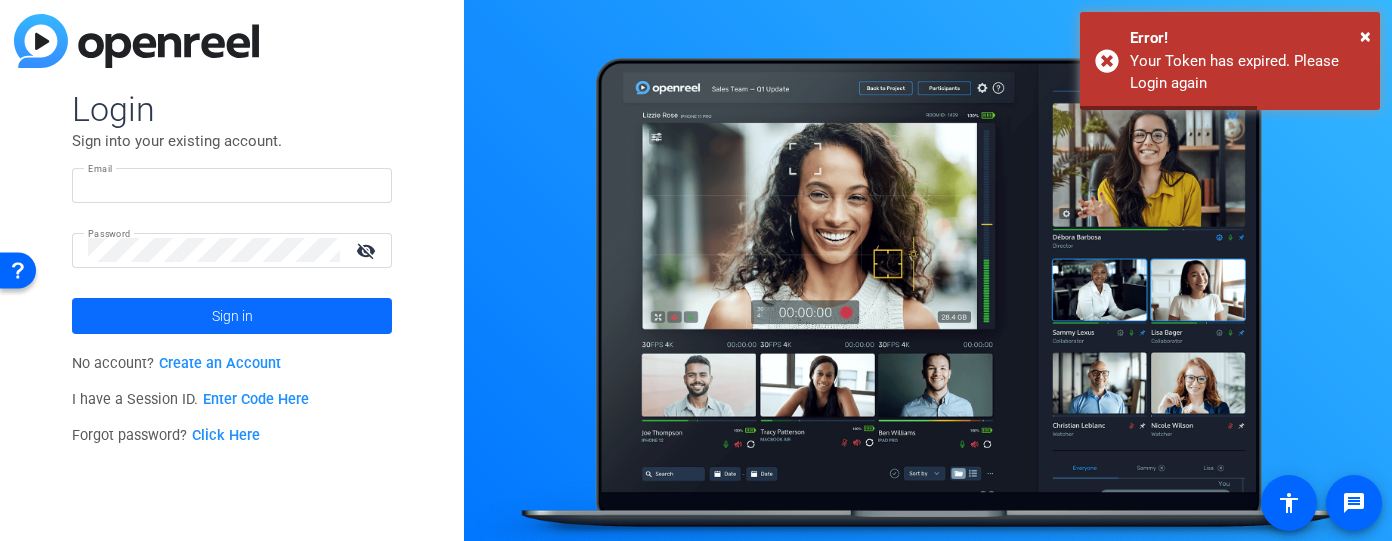 type on "casey@fluffernutter.tv" 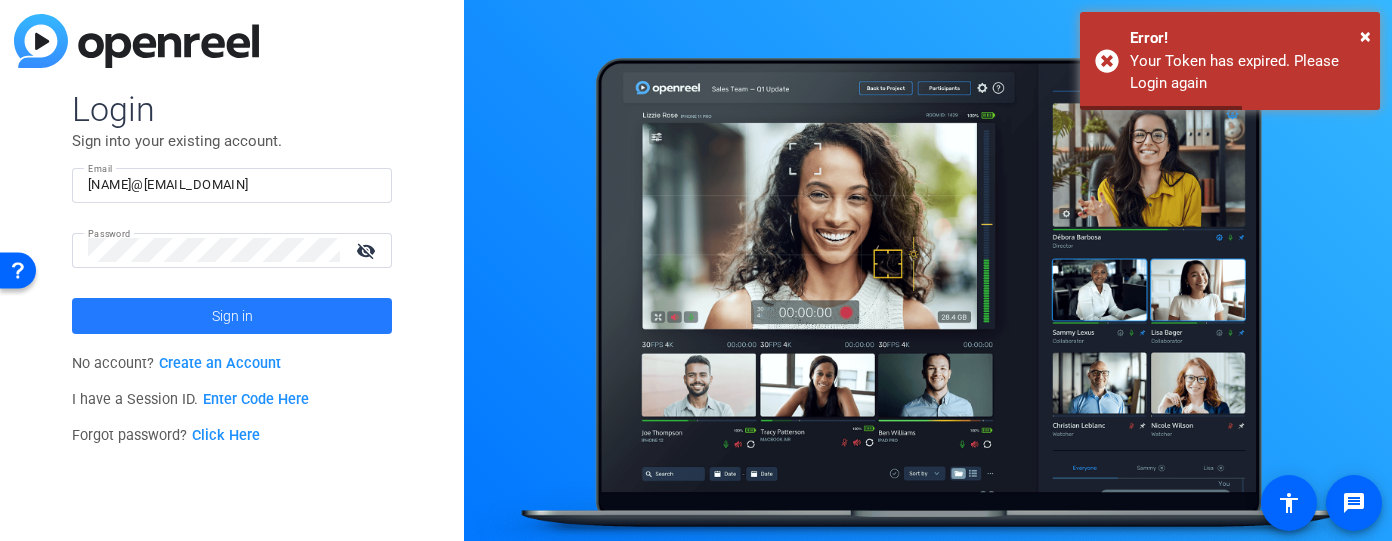 click 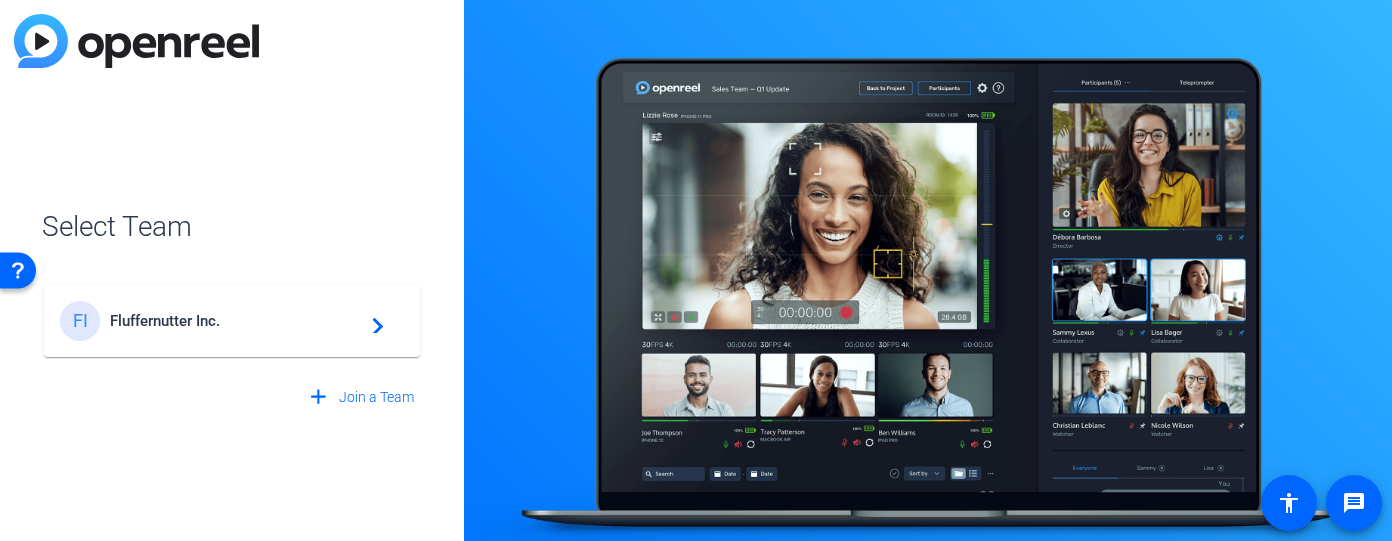 click on "FI Fluffernutter Inc.  navigate_next" 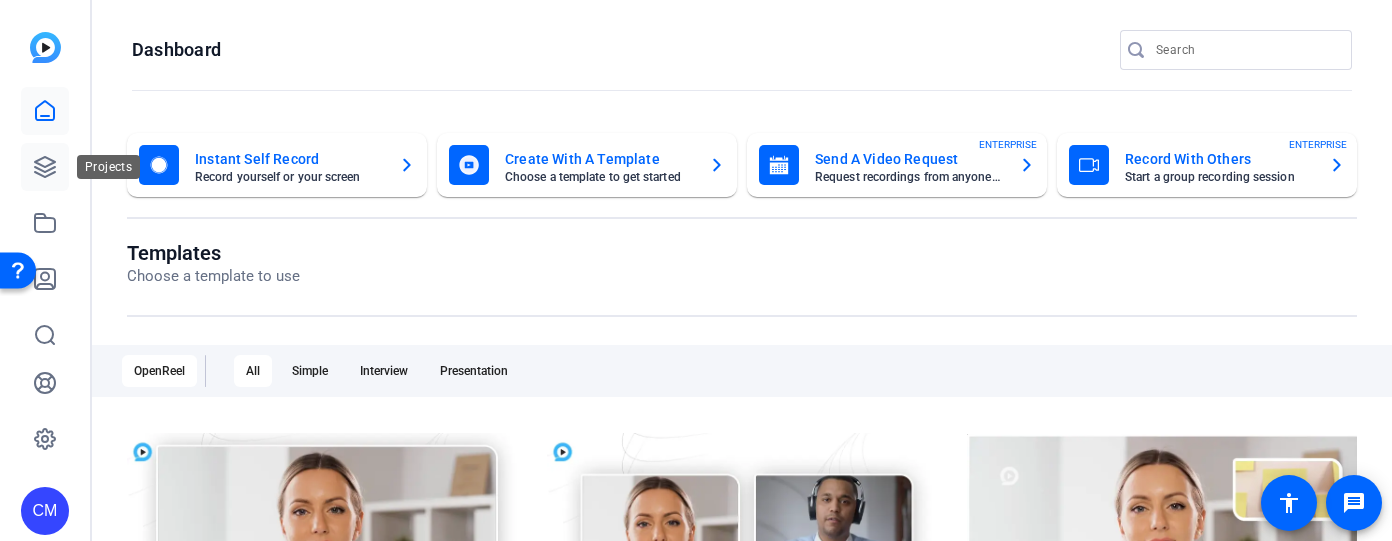 click 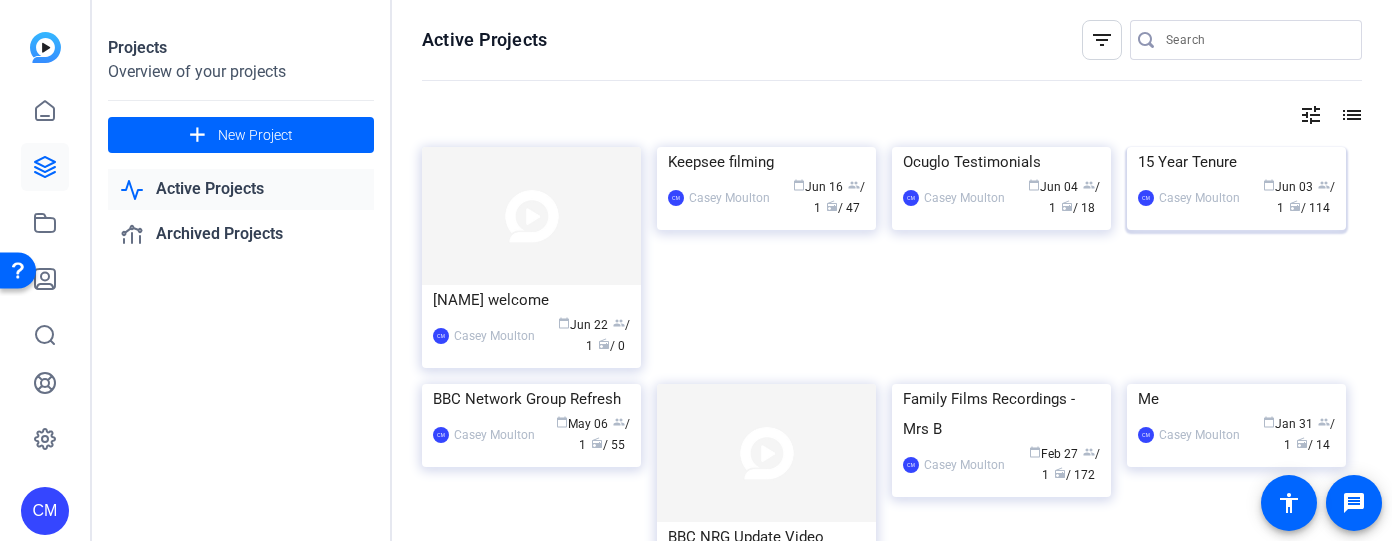 click 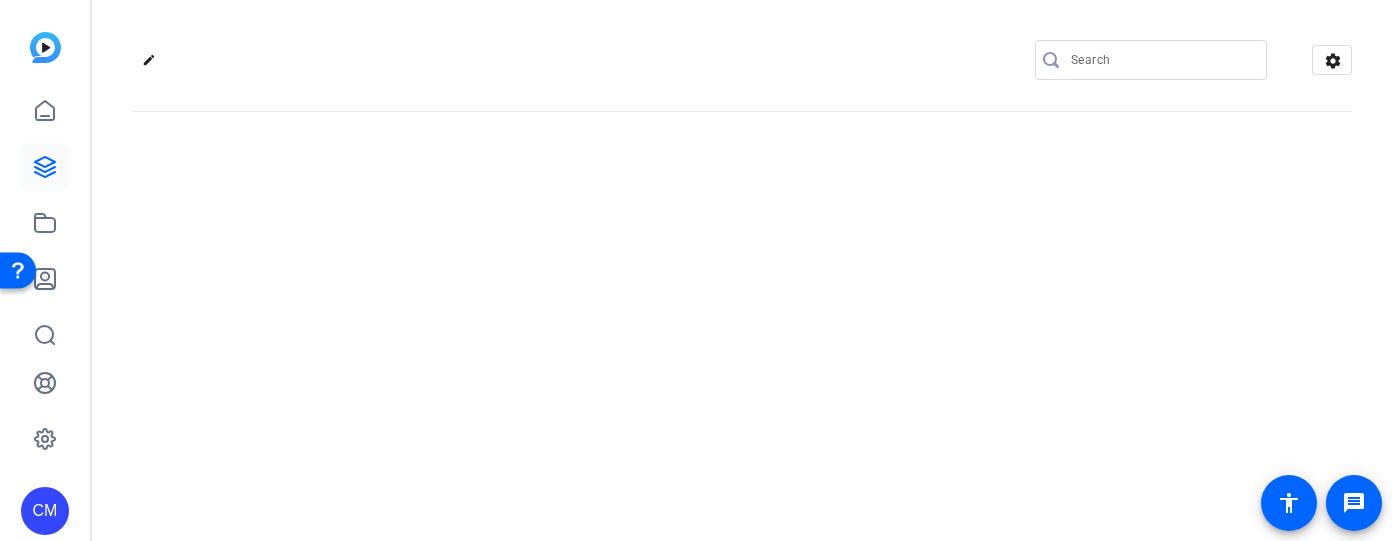 click on "edit
settings" 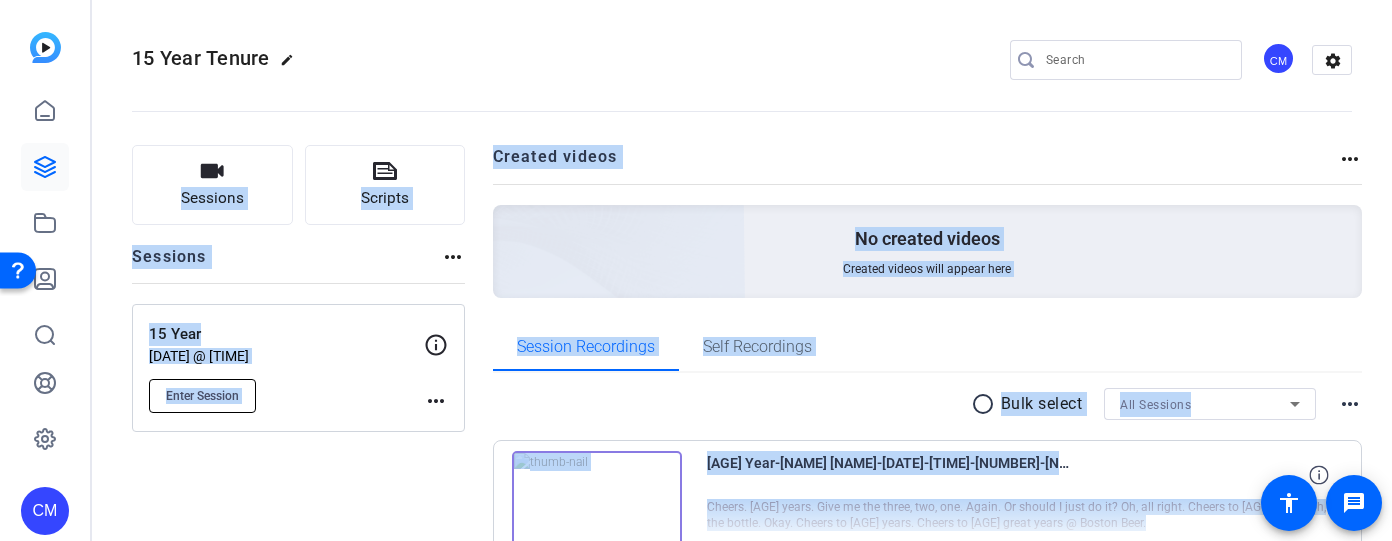 click on "Enter Session" 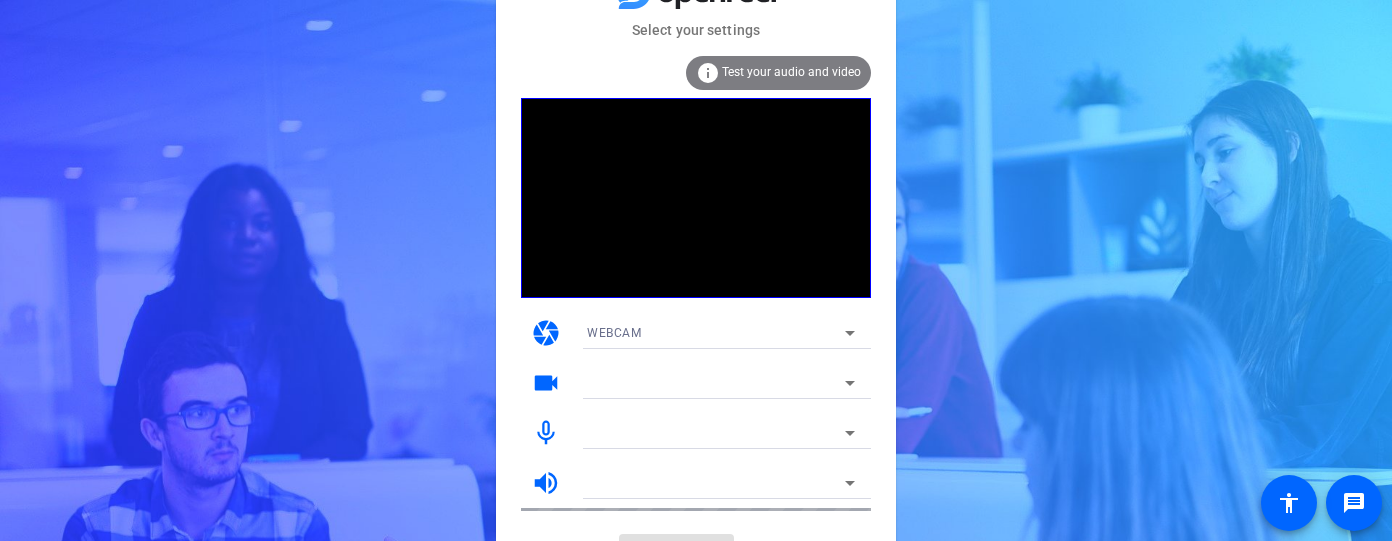 scroll, scrollTop: 0, scrollLeft: 0, axis: both 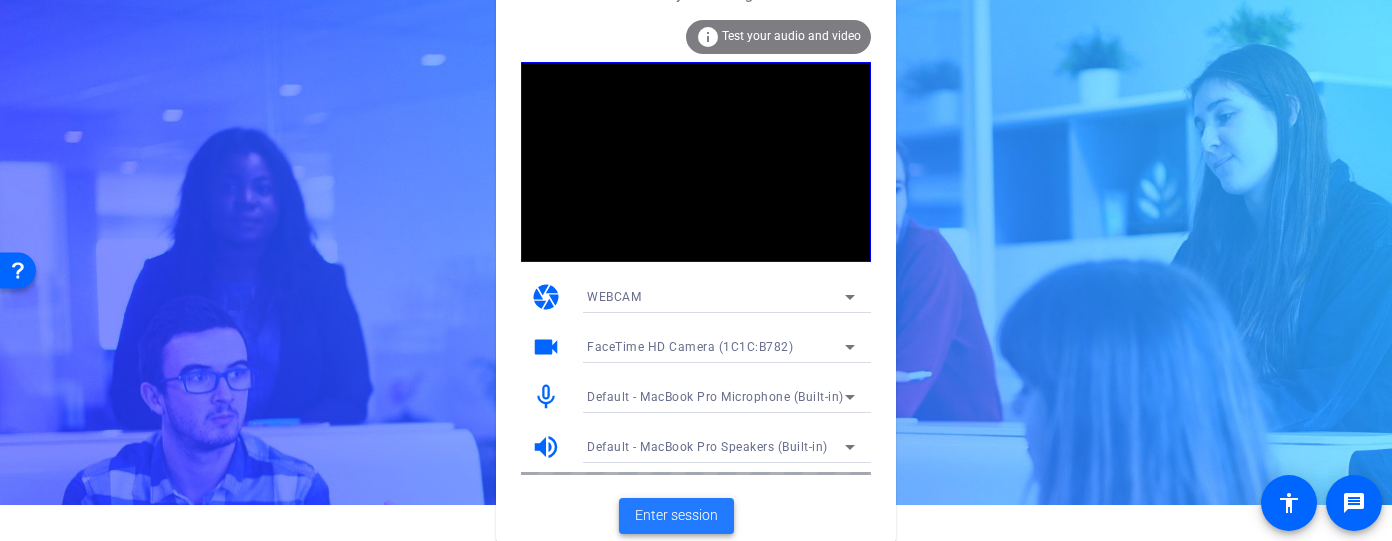 click on "Enter session" 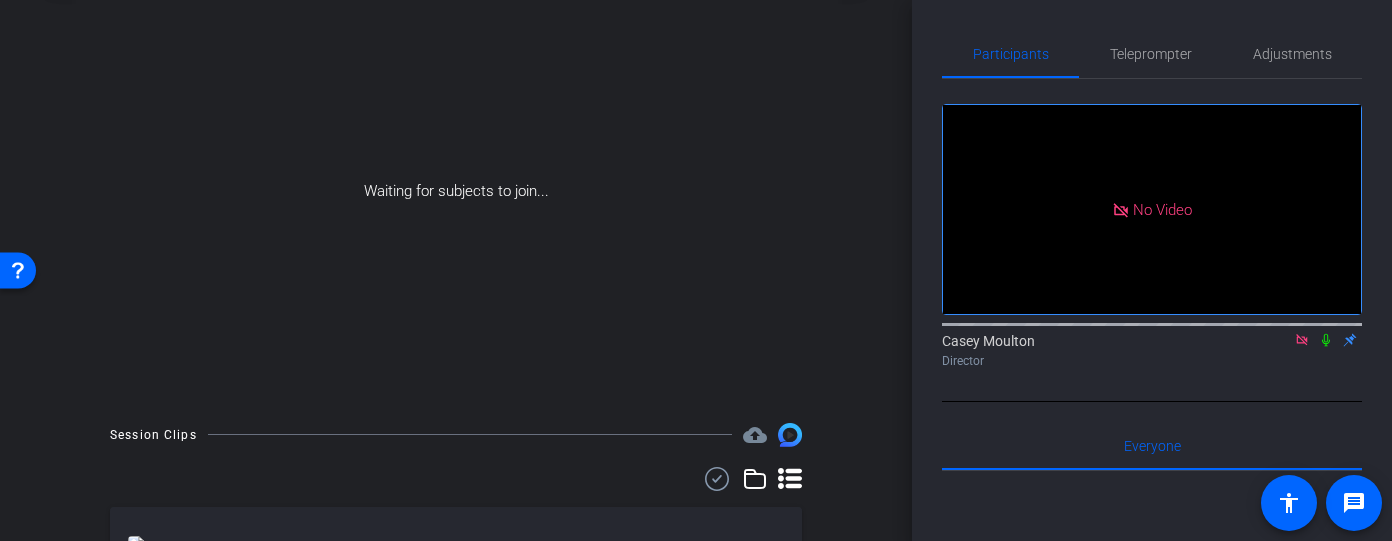 scroll, scrollTop: 0, scrollLeft: 0, axis: both 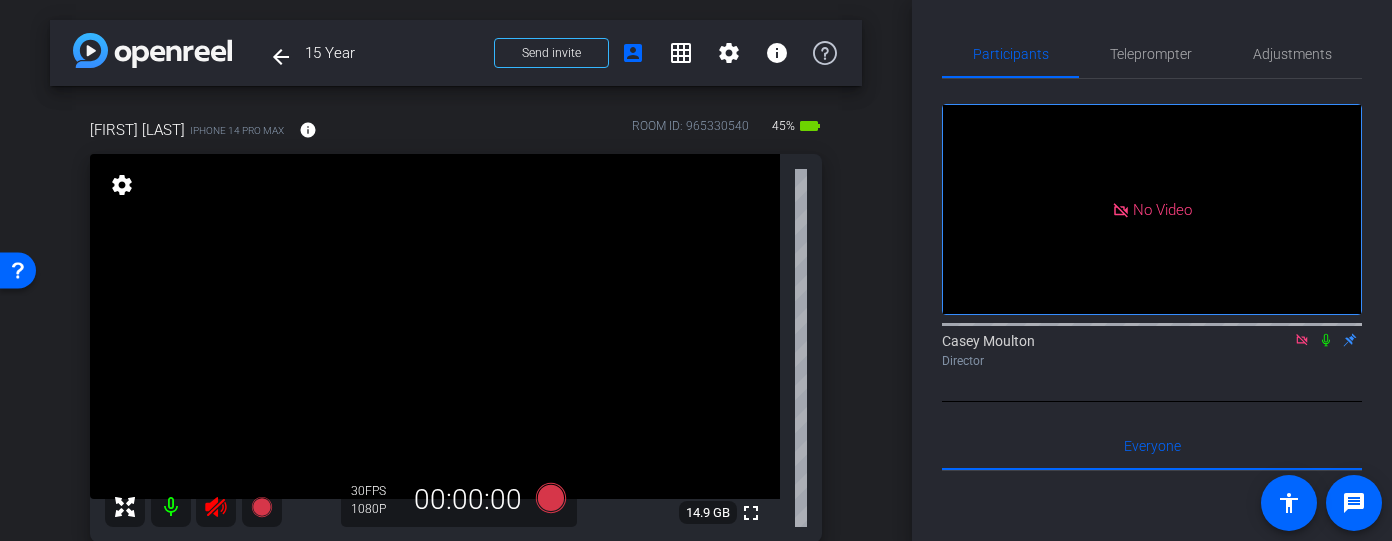 click 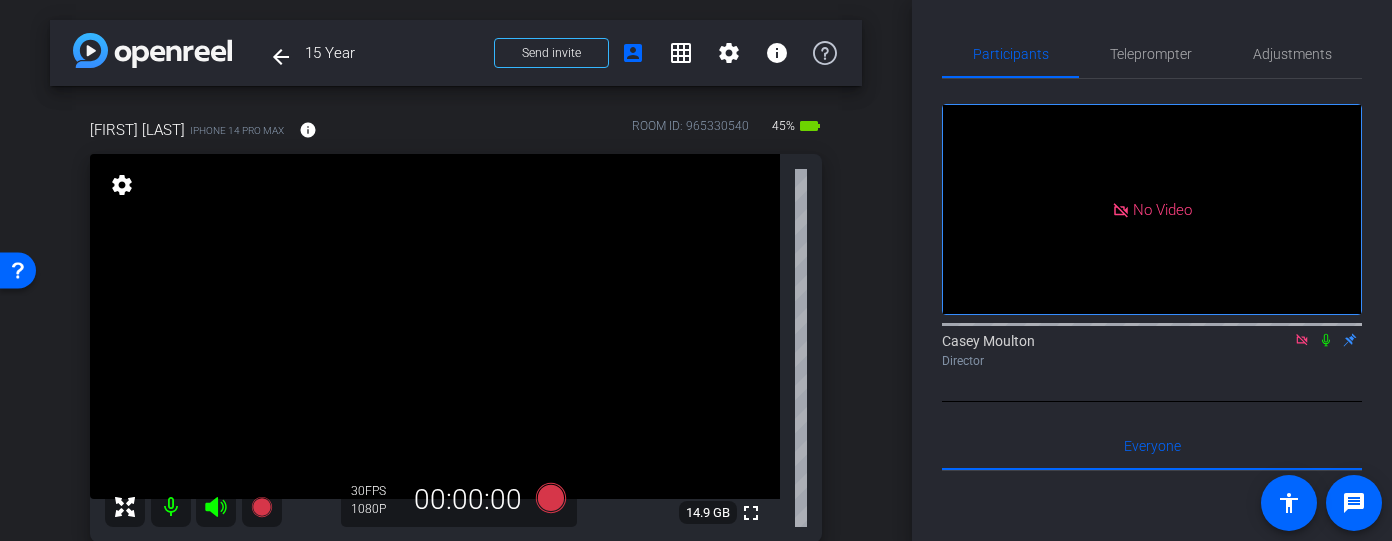 click 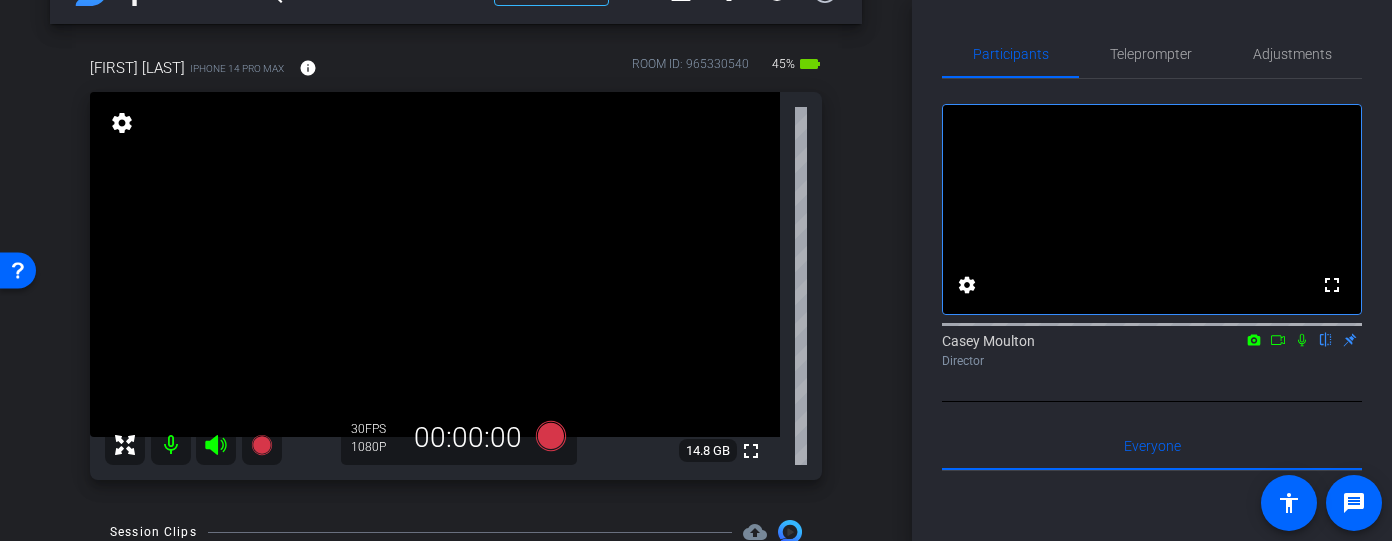 scroll, scrollTop: 77, scrollLeft: 0, axis: vertical 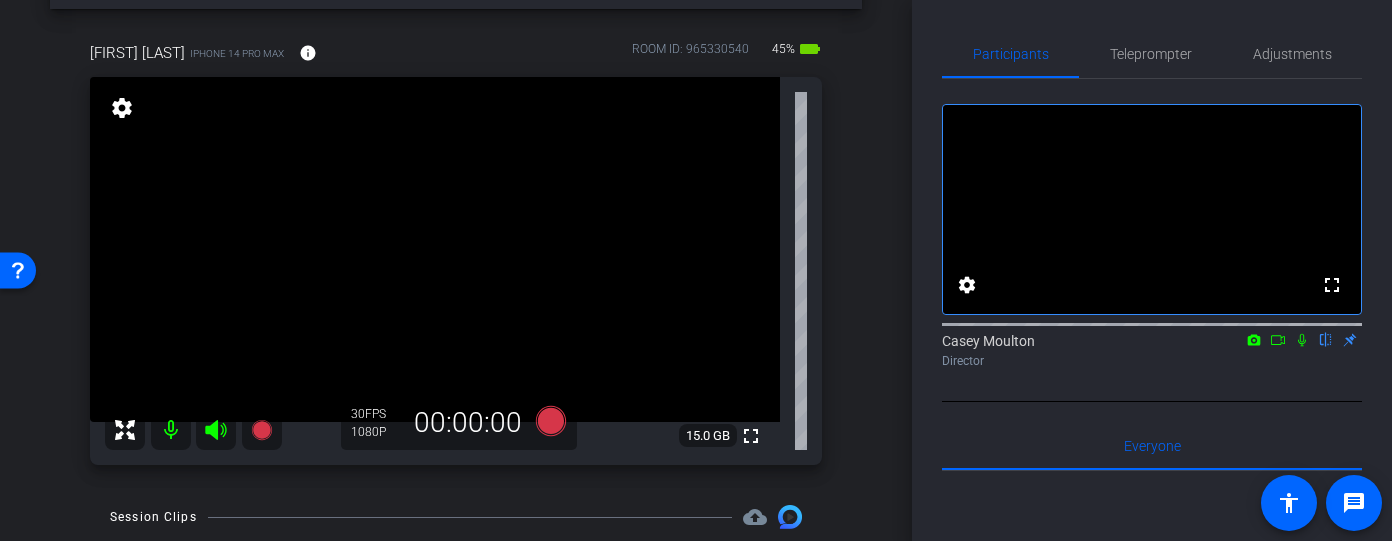 click on "settings" at bounding box center [122, 108] 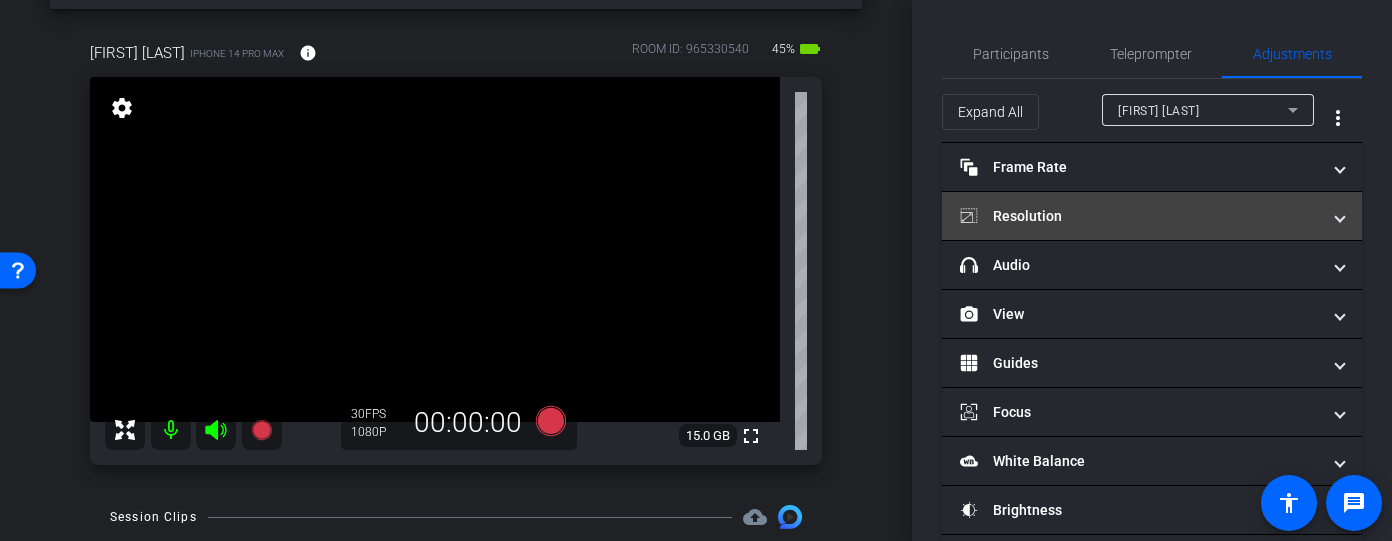 click on "Resolution" at bounding box center (1140, 216) 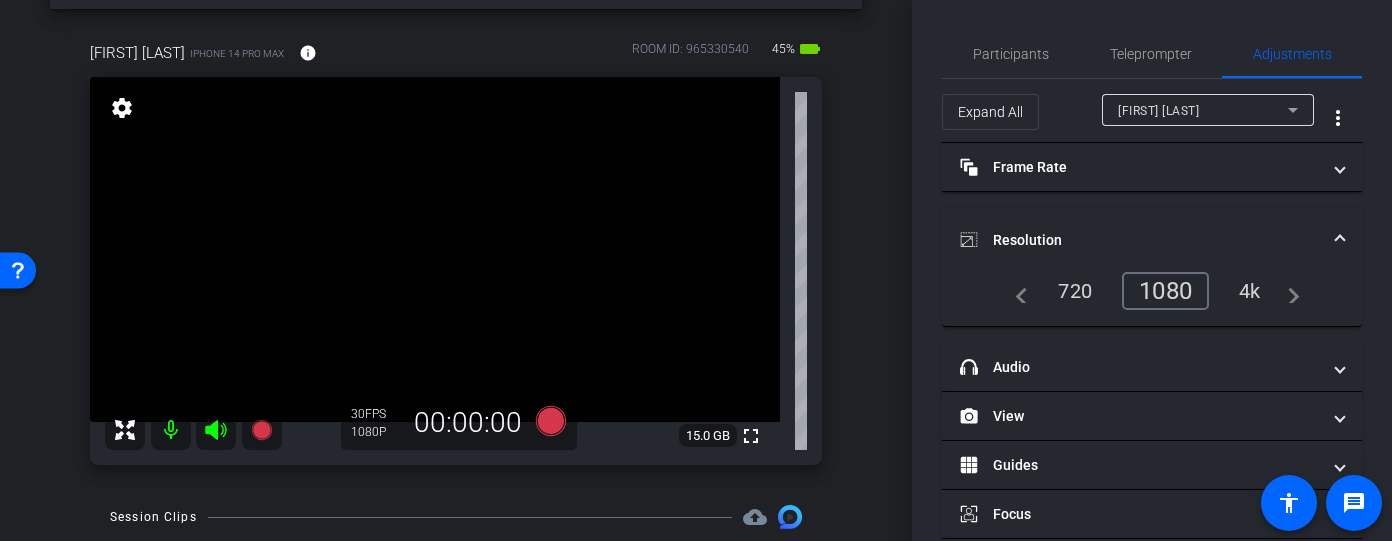click on "4k" at bounding box center [1250, 291] 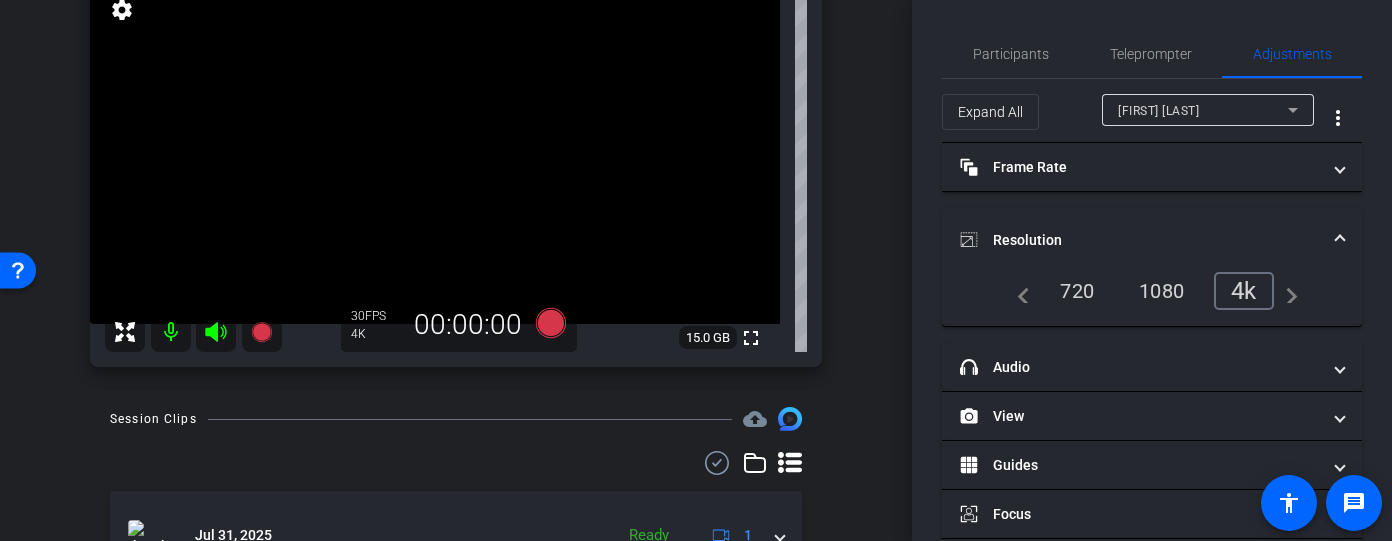 scroll, scrollTop: 154, scrollLeft: 0, axis: vertical 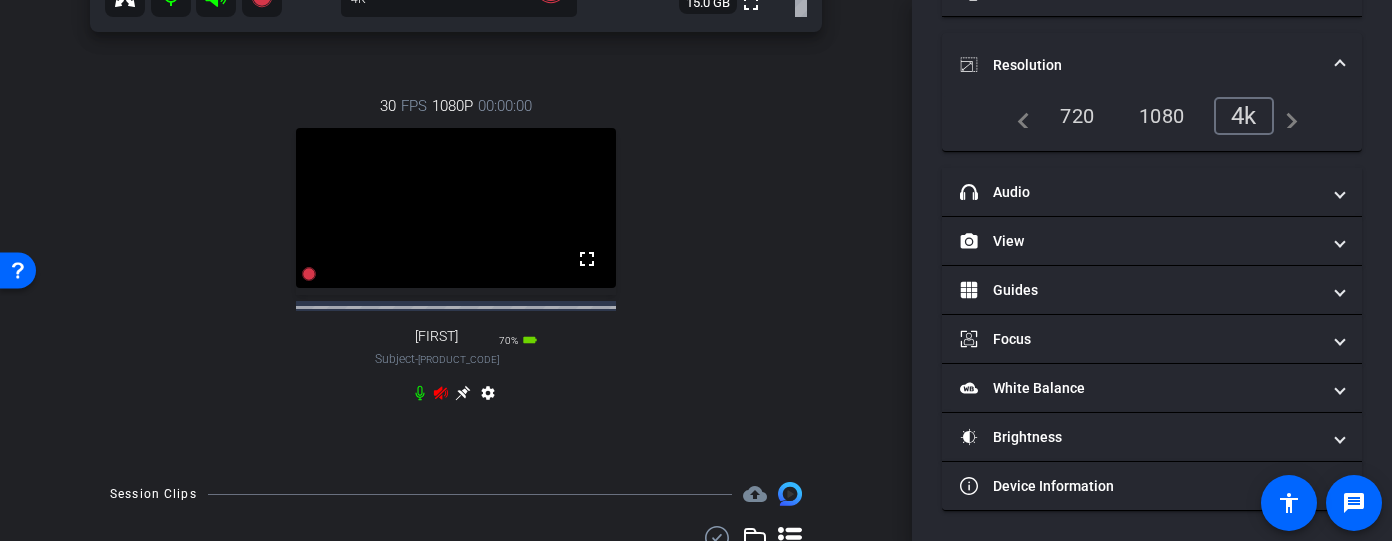 click 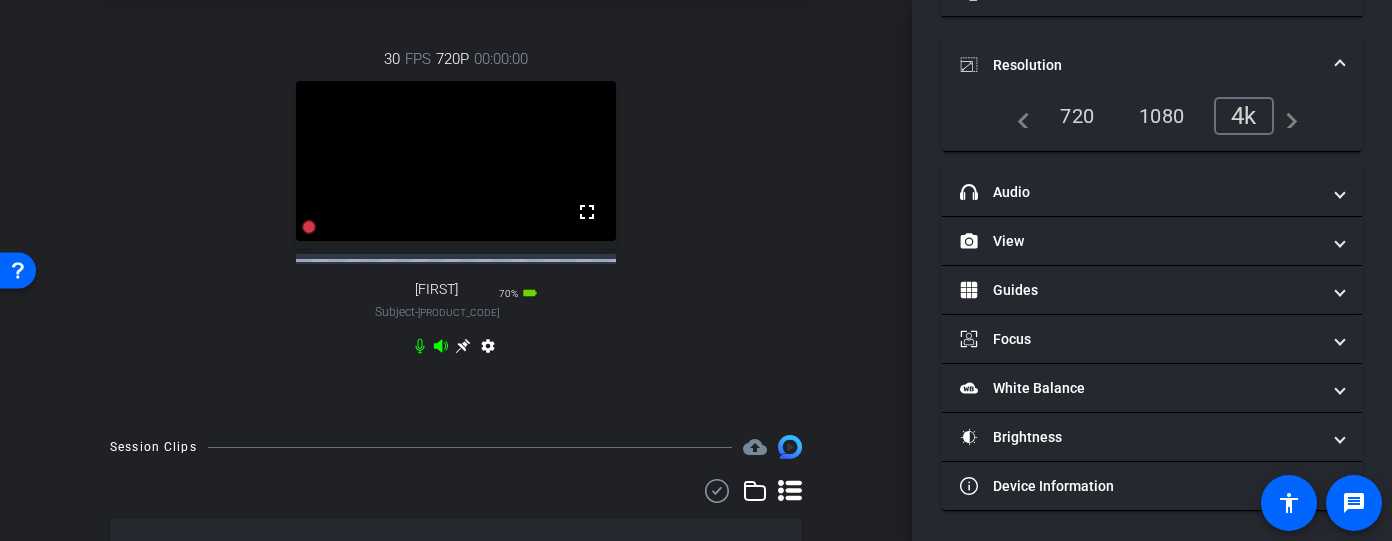 scroll, scrollTop: 559, scrollLeft: 0, axis: vertical 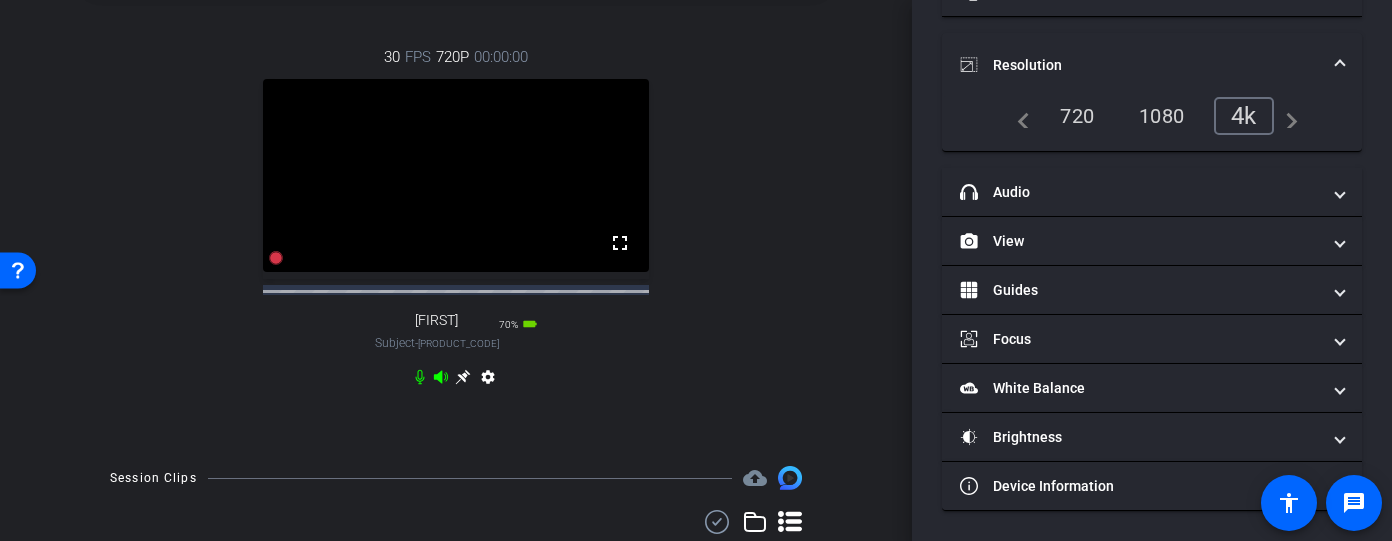 click 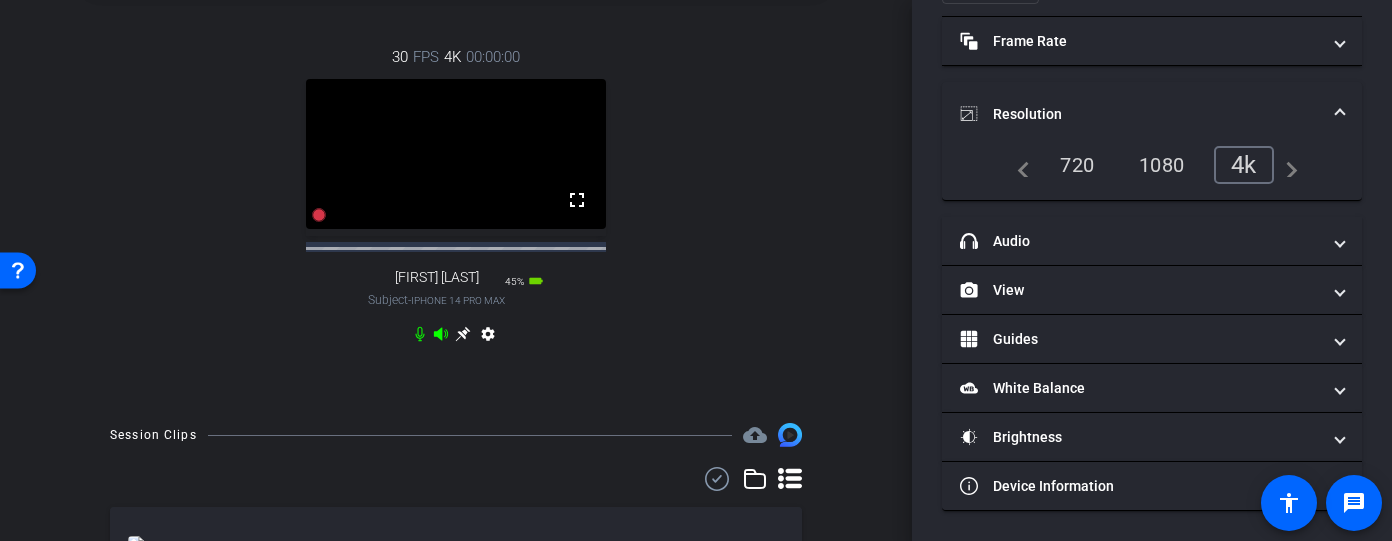 scroll, scrollTop: 126, scrollLeft: 0, axis: vertical 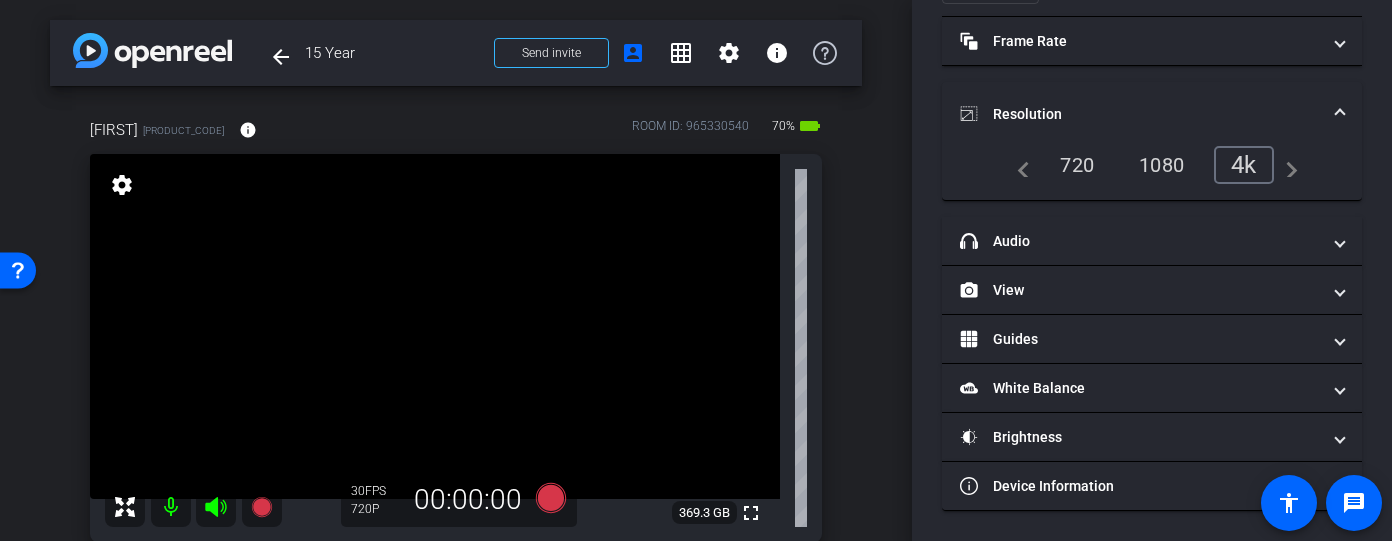 click on "settings" at bounding box center [122, 185] 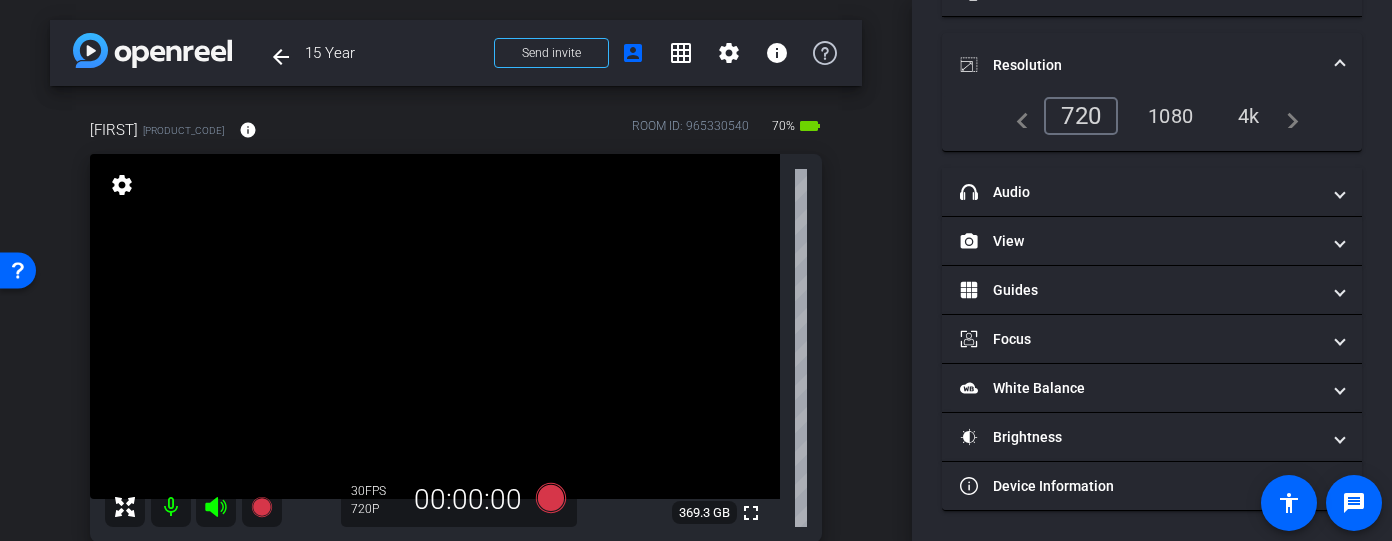 click on "4k" at bounding box center (1249, 116) 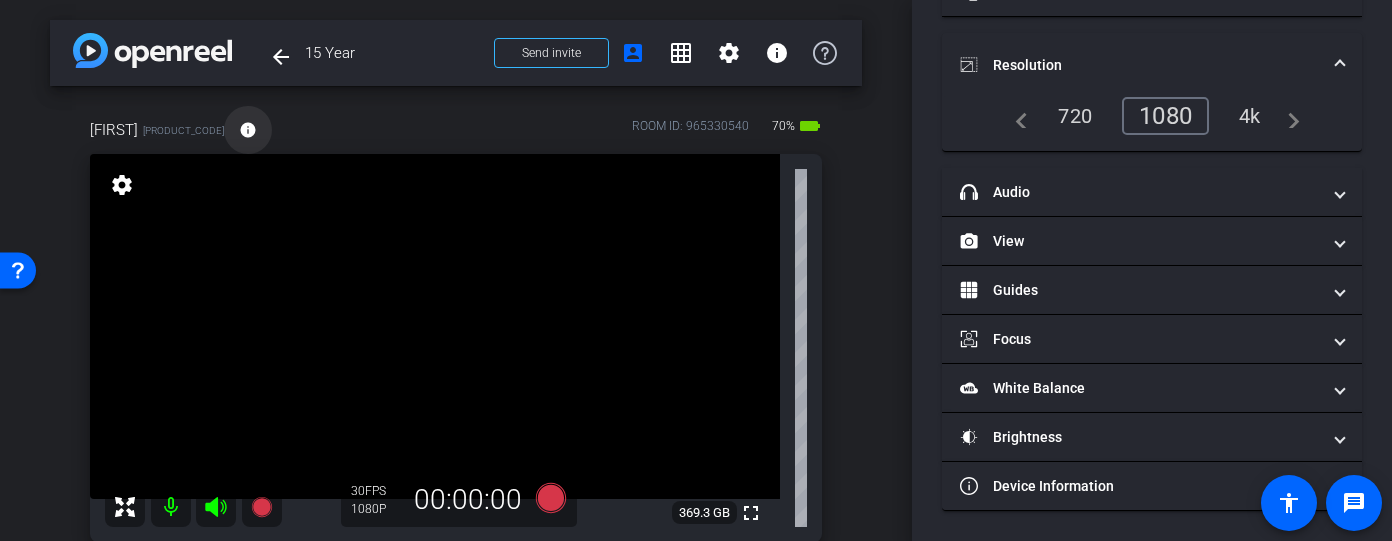 click on "info" at bounding box center [248, 130] 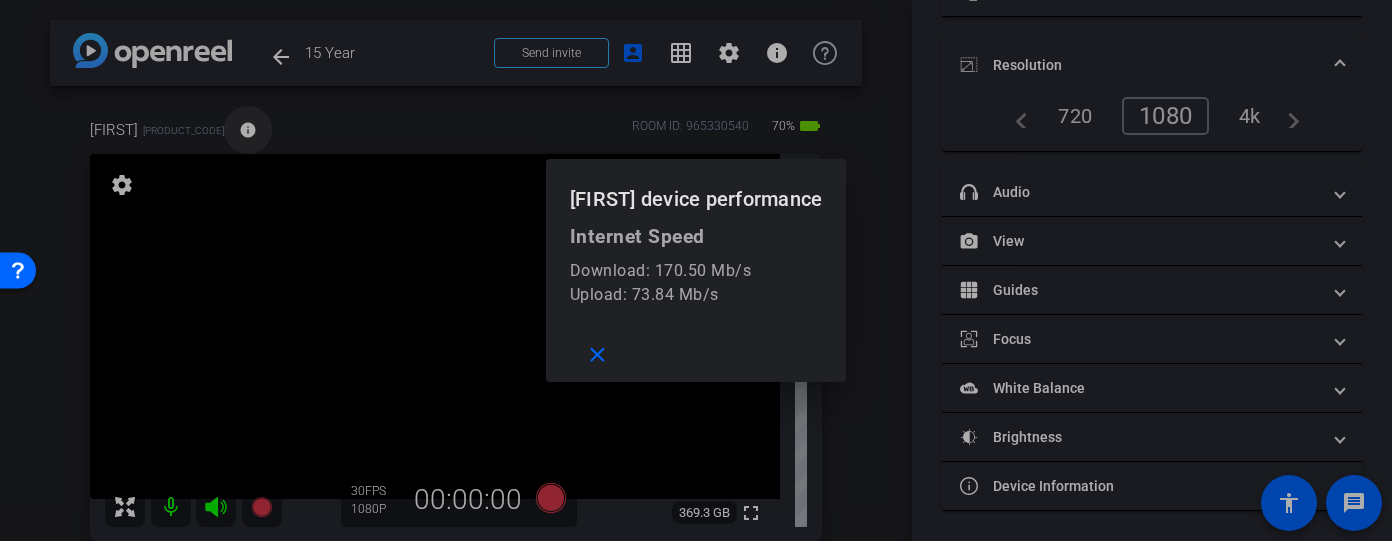 click at bounding box center [696, 270] 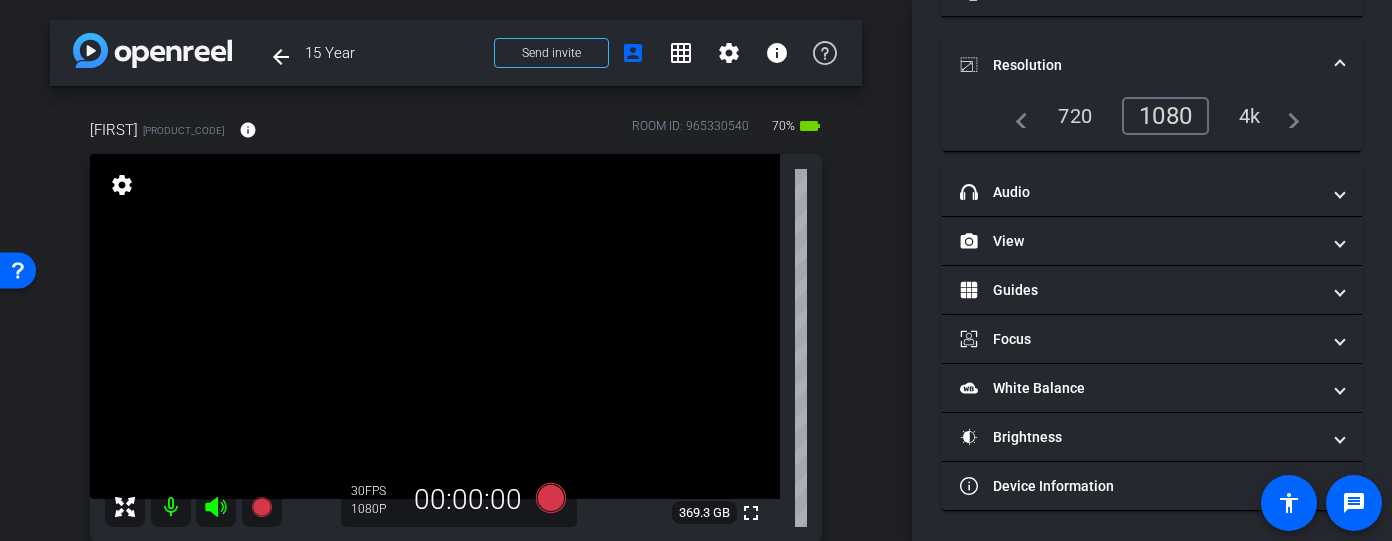 click on "1080" at bounding box center [1165, 116] 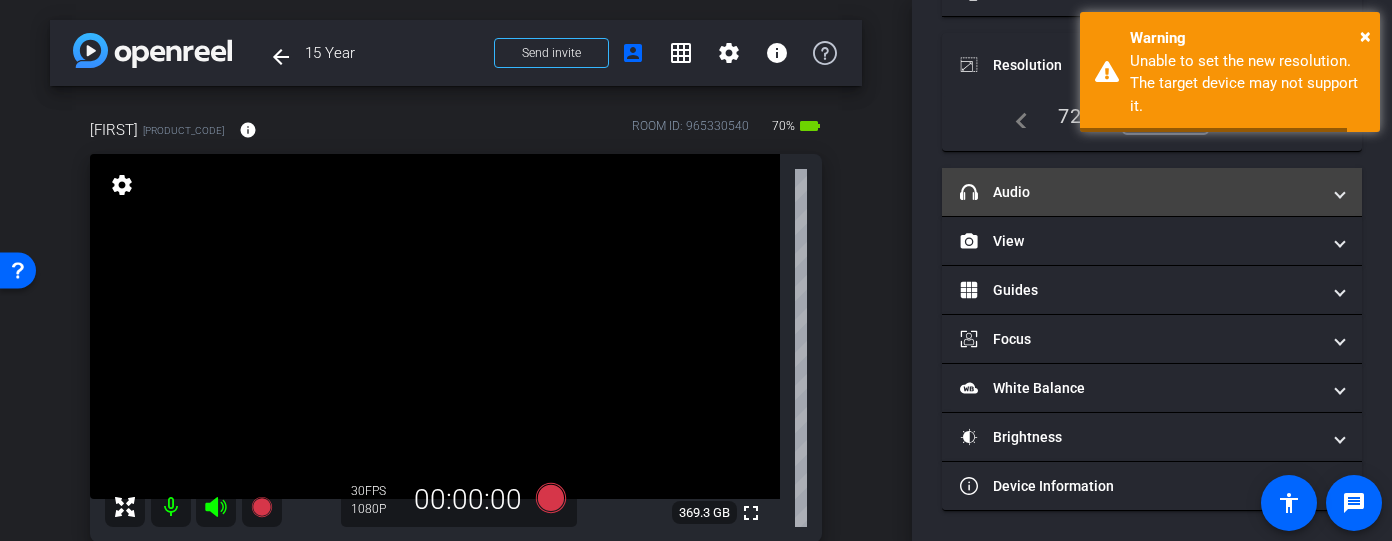 click on "headphone icon
Audio" at bounding box center [1140, 192] 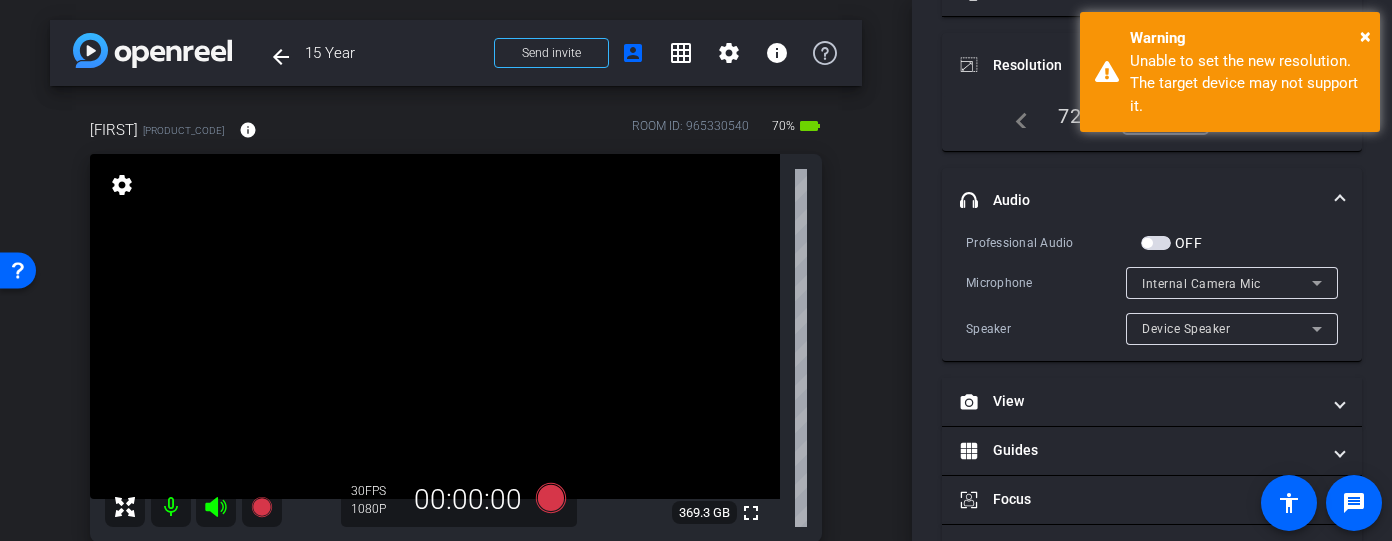 click on "navigate_before  720   1080   4k  navigate_next" at bounding box center [1152, 116] 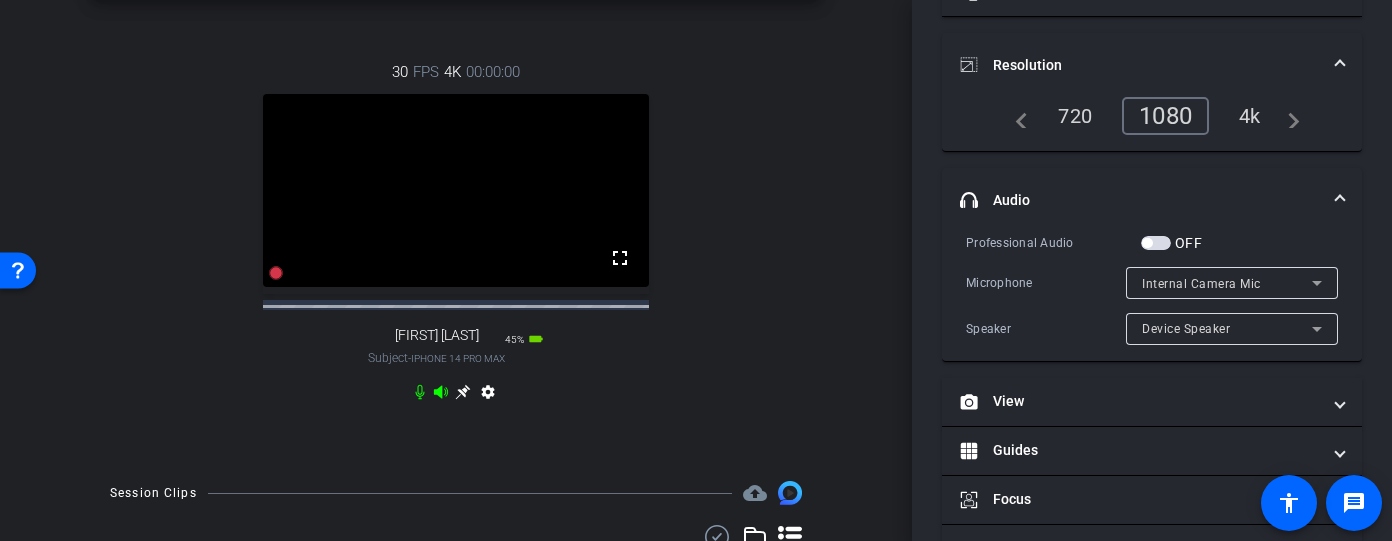 scroll, scrollTop: 540, scrollLeft: 0, axis: vertical 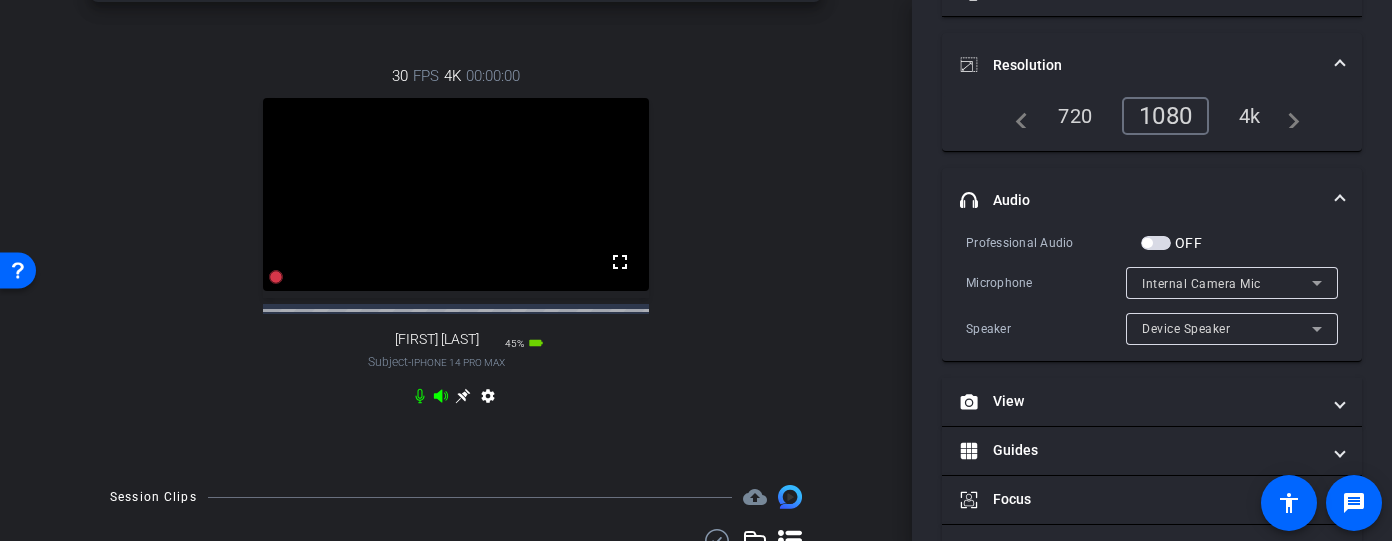 click 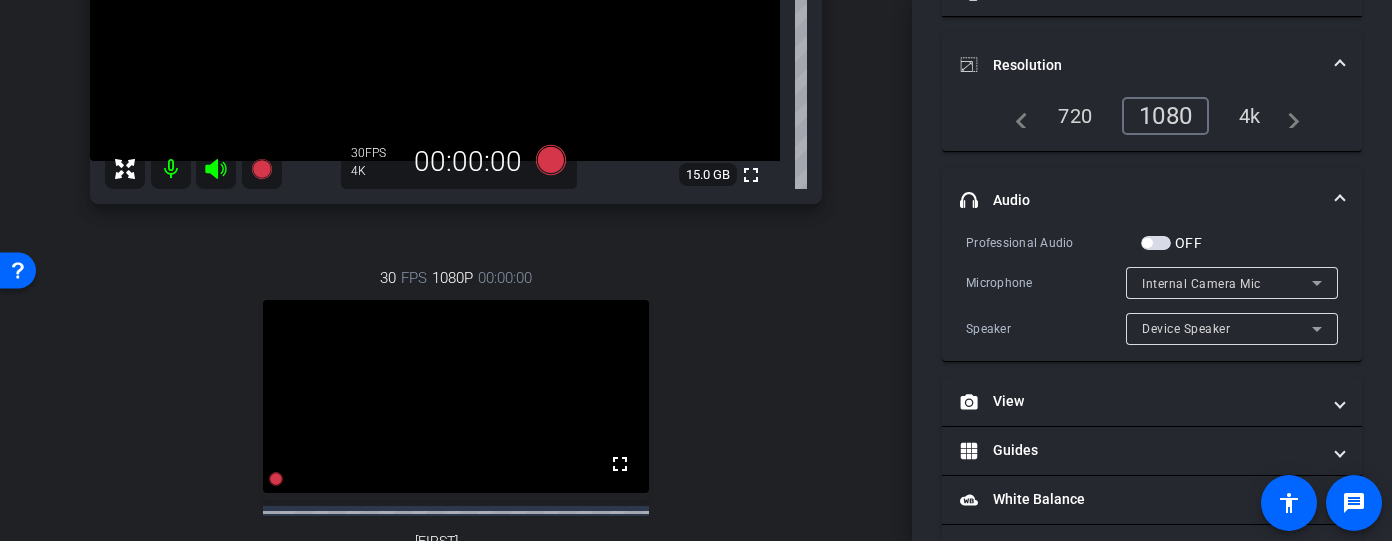 scroll, scrollTop: 544, scrollLeft: 0, axis: vertical 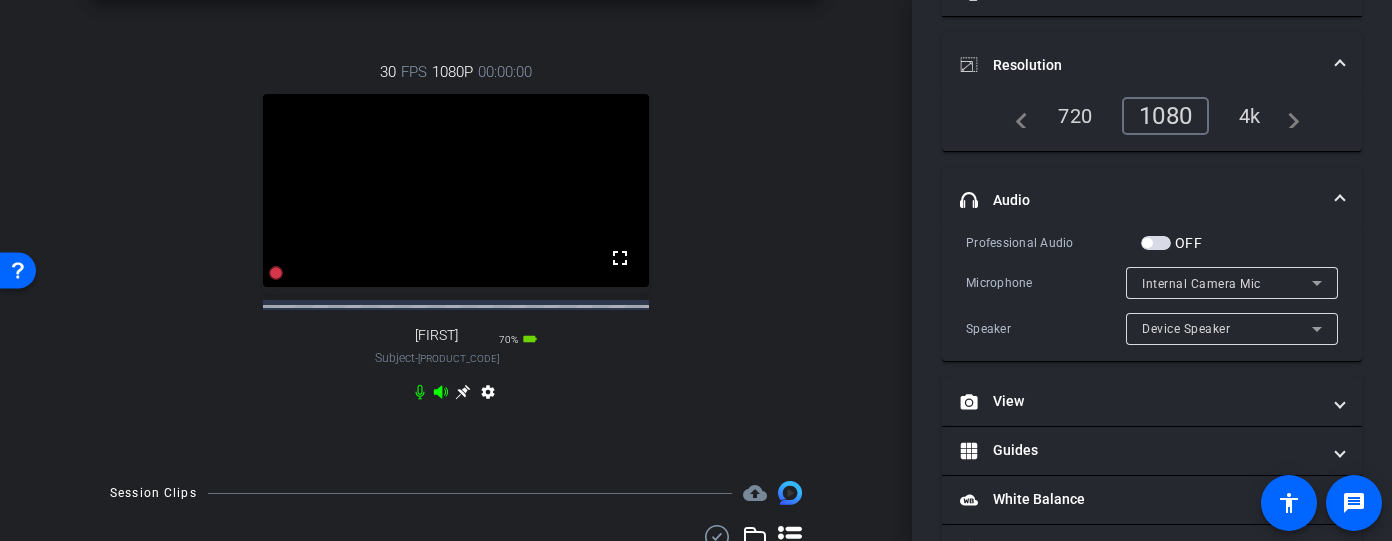 click 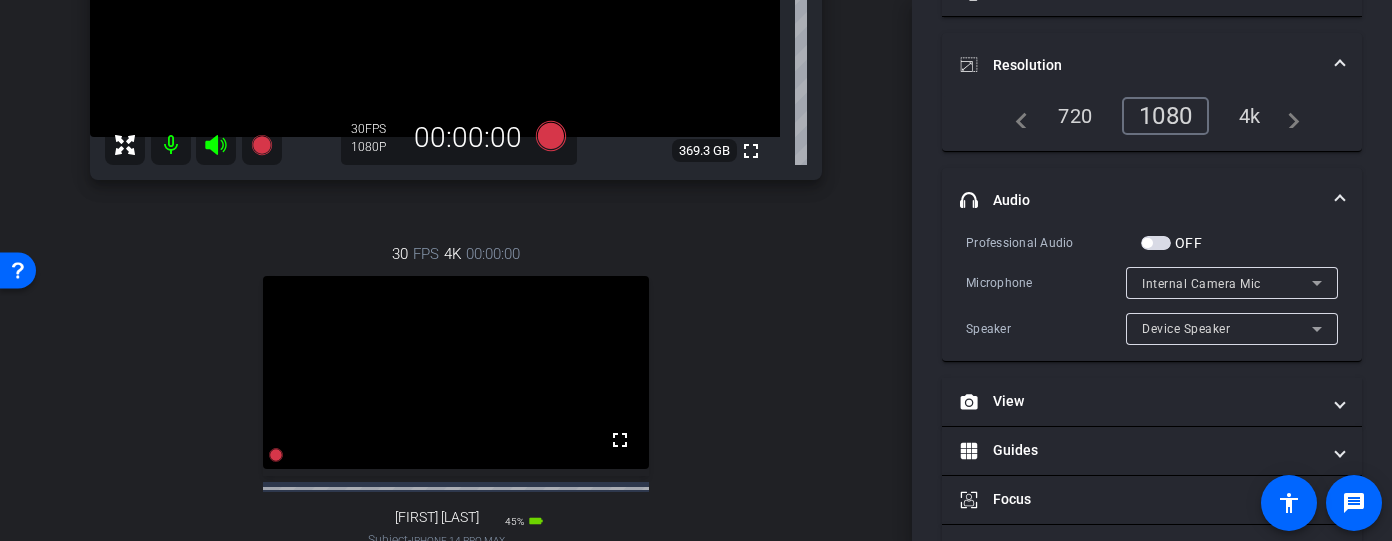 scroll, scrollTop: 364, scrollLeft: 0, axis: vertical 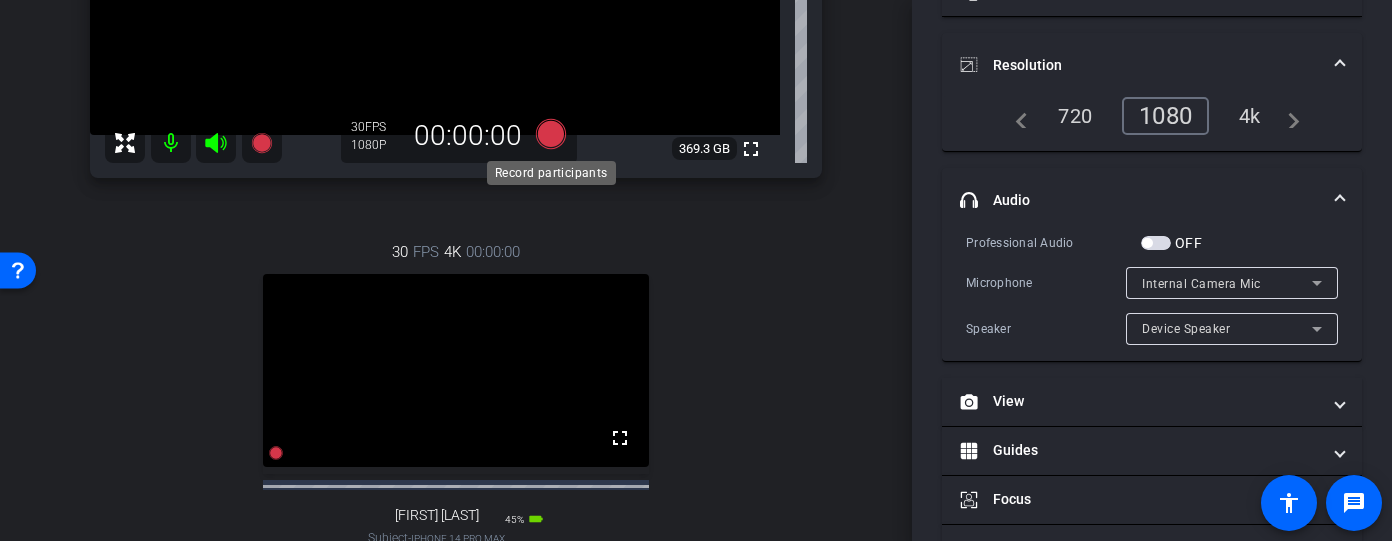 click 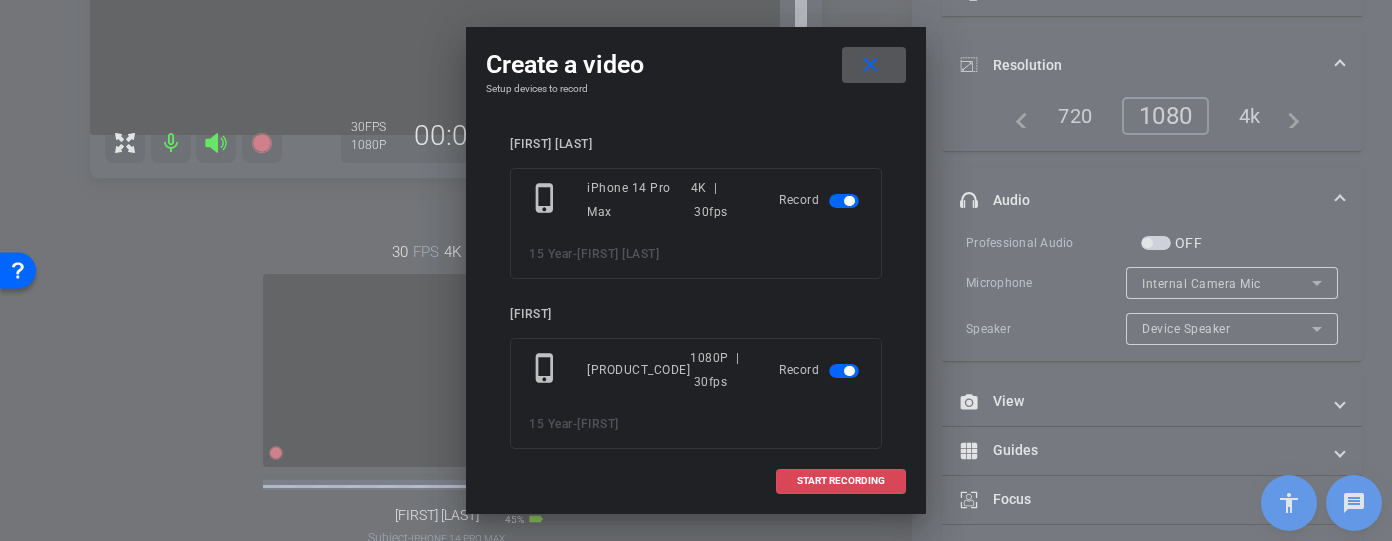 click on "START RECORDING" at bounding box center [841, 481] 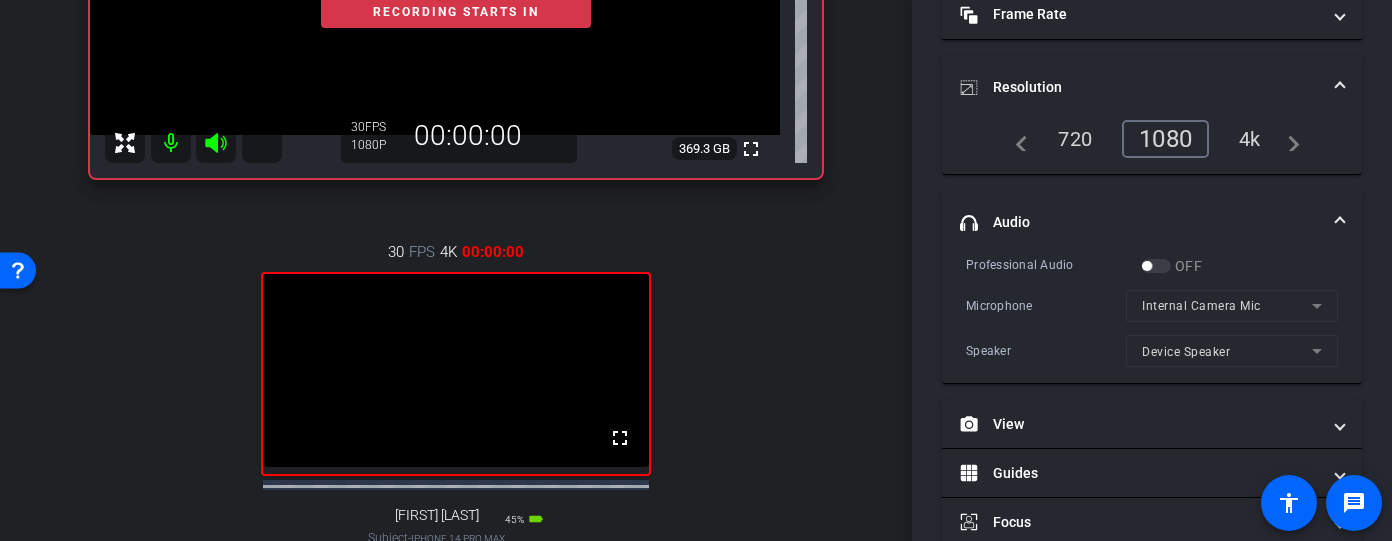 scroll, scrollTop: 197, scrollLeft: 0, axis: vertical 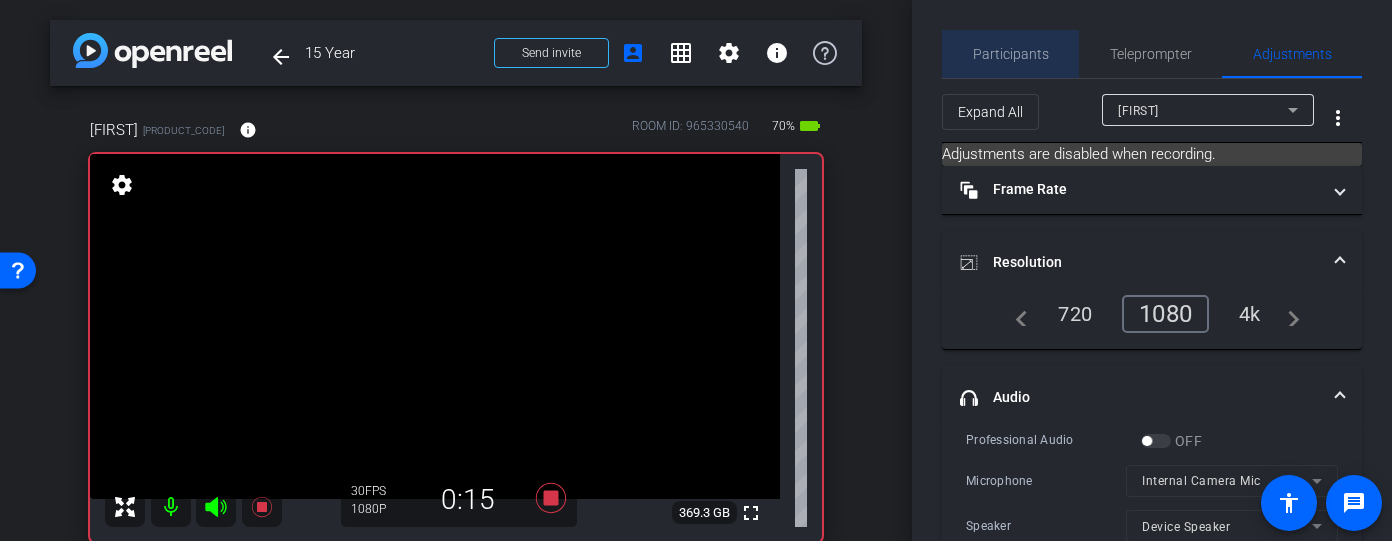 click on "Participants" at bounding box center [1011, 54] 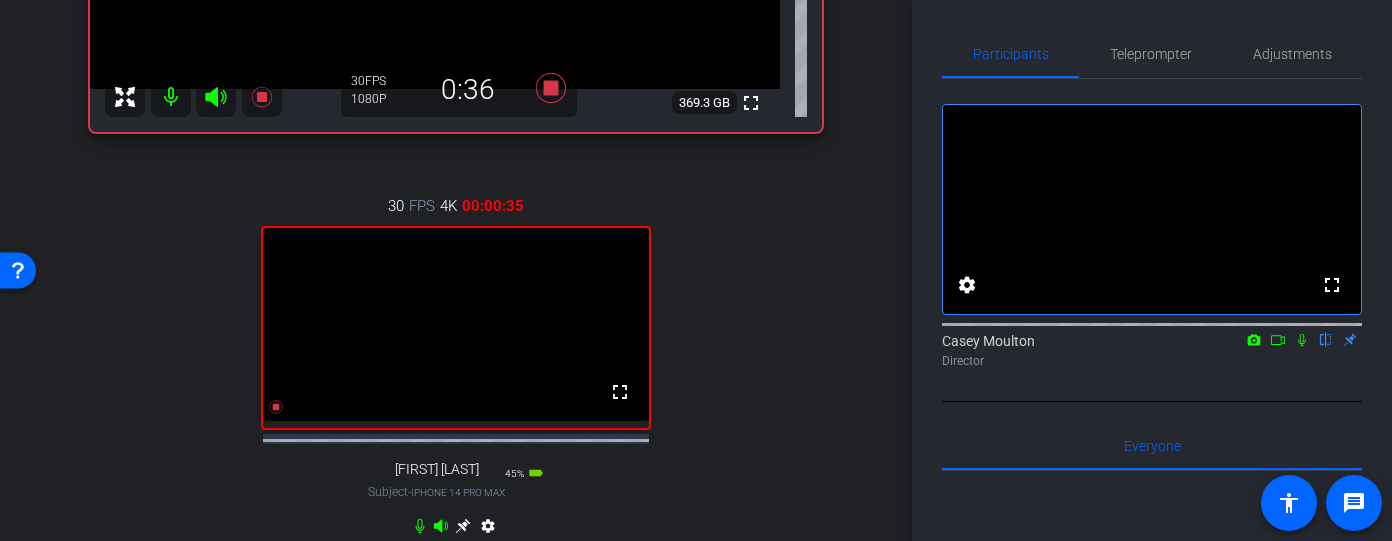 scroll, scrollTop: 338, scrollLeft: 0, axis: vertical 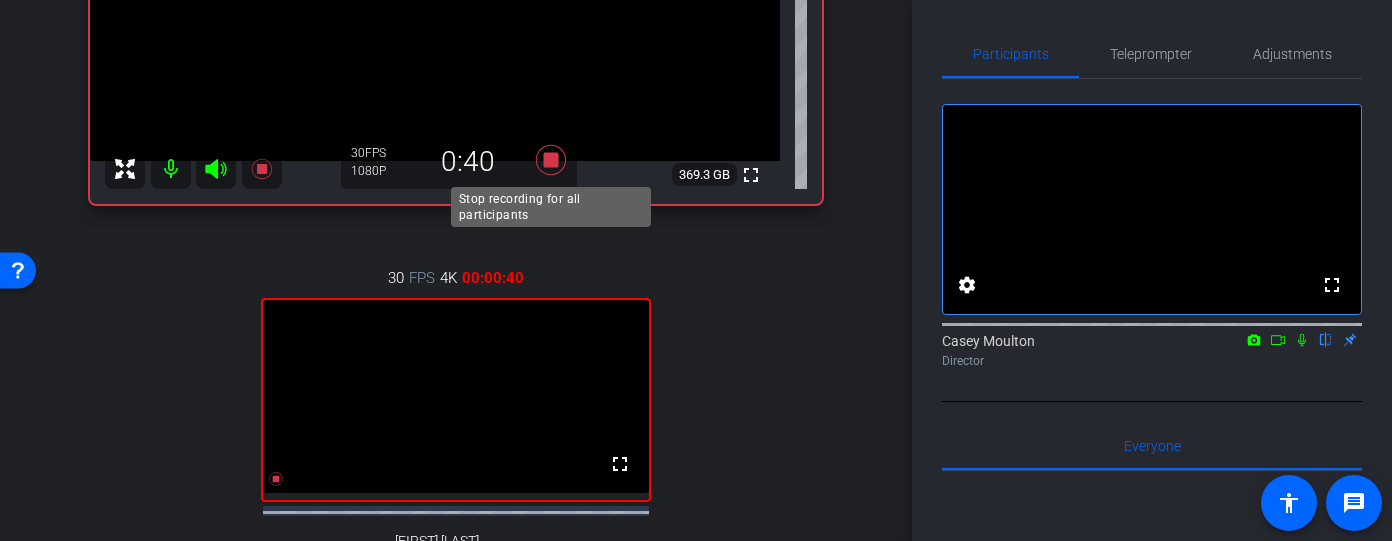 click 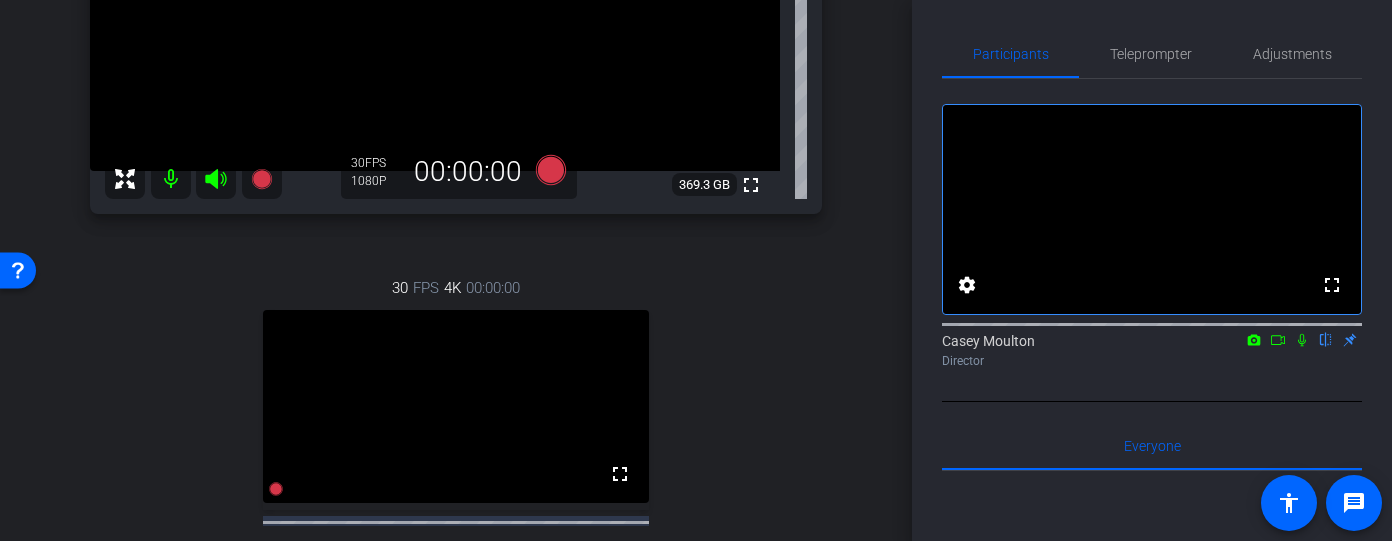 scroll, scrollTop: 286, scrollLeft: 0, axis: vertical 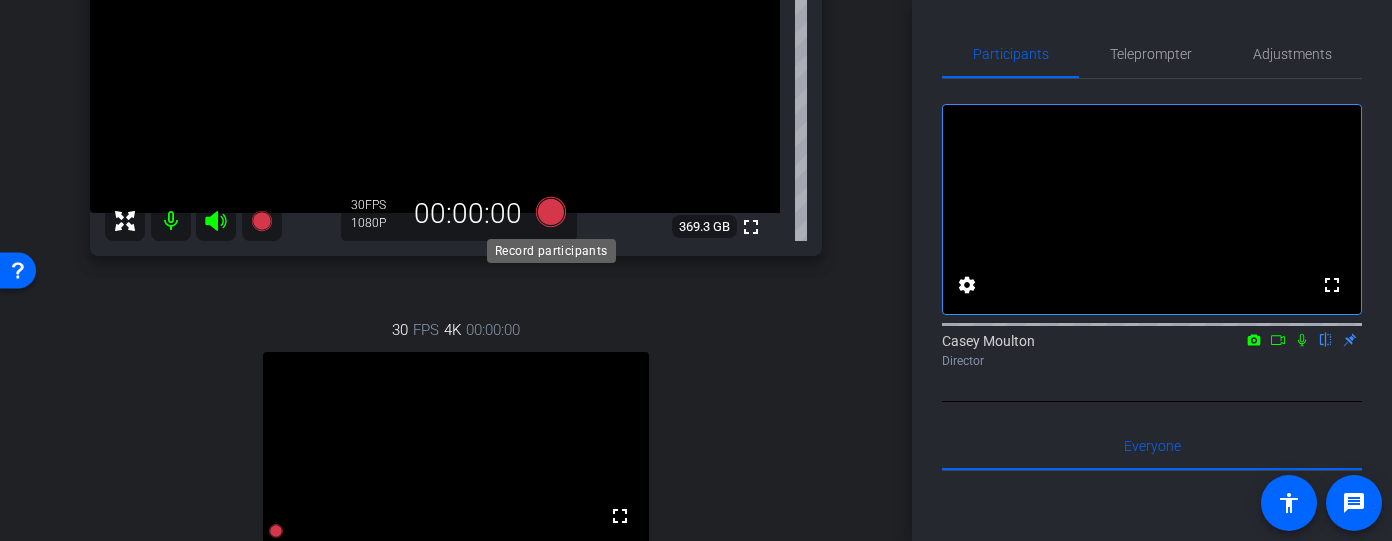 click 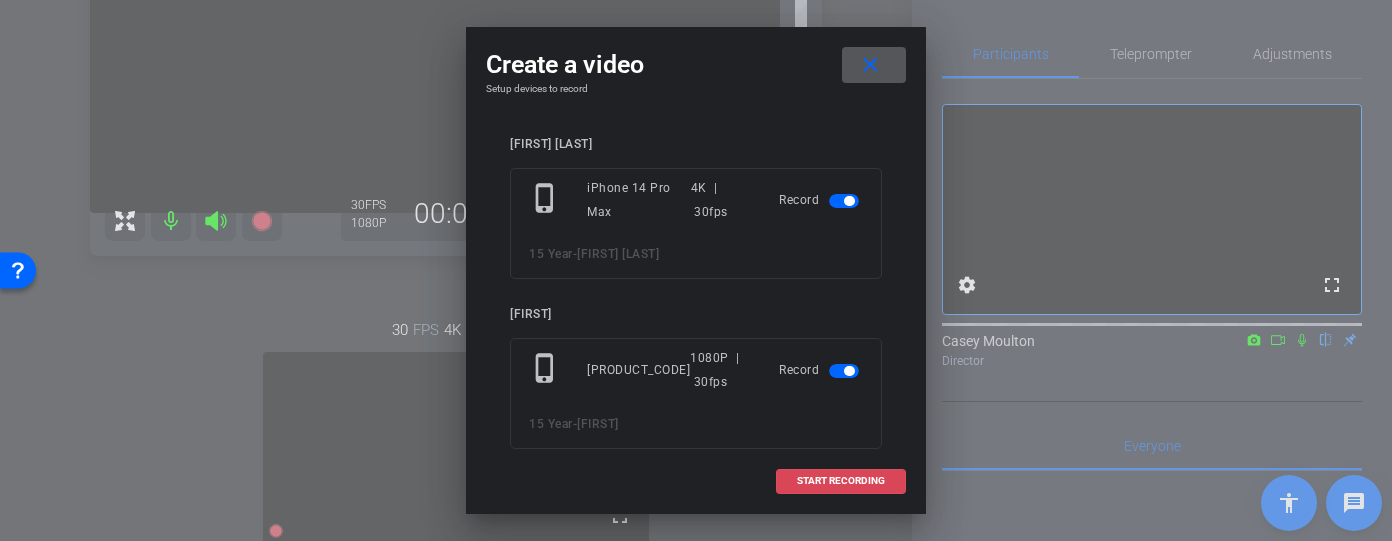 click on "START RECORDING" at bounding box center [841, 481] 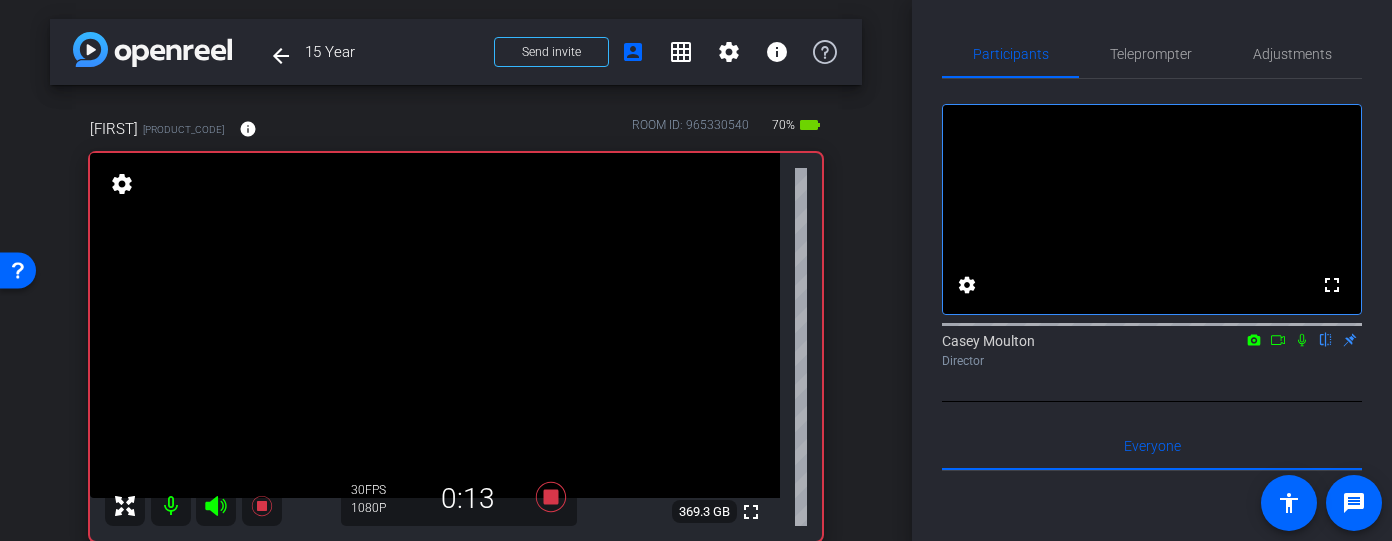 scroll, scrollTop: 0, scrollLeft: 0, axis: both 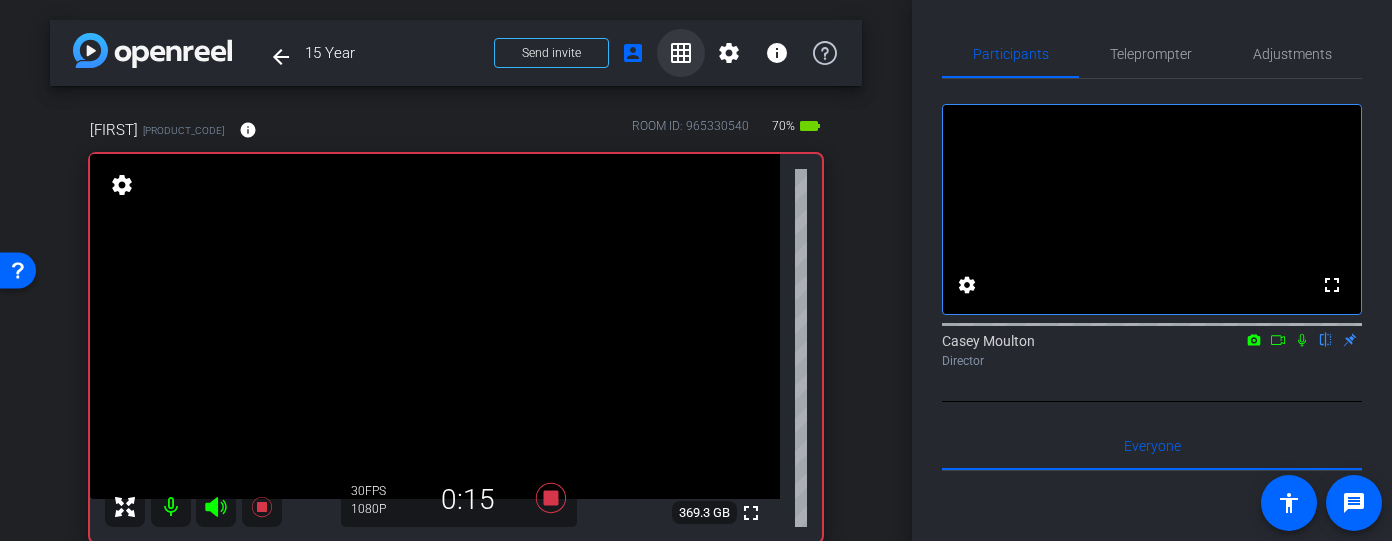 click at bounding box center (681, 53) 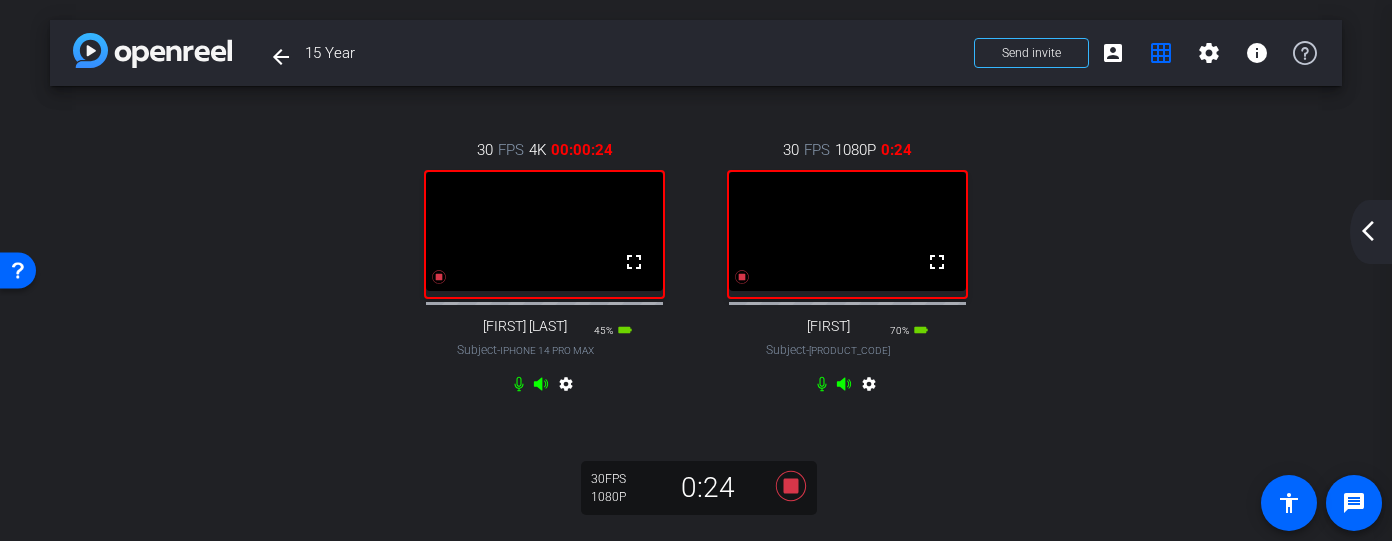 scroll, scrollTop: 47, scrollLeft: 0, axis: vertical 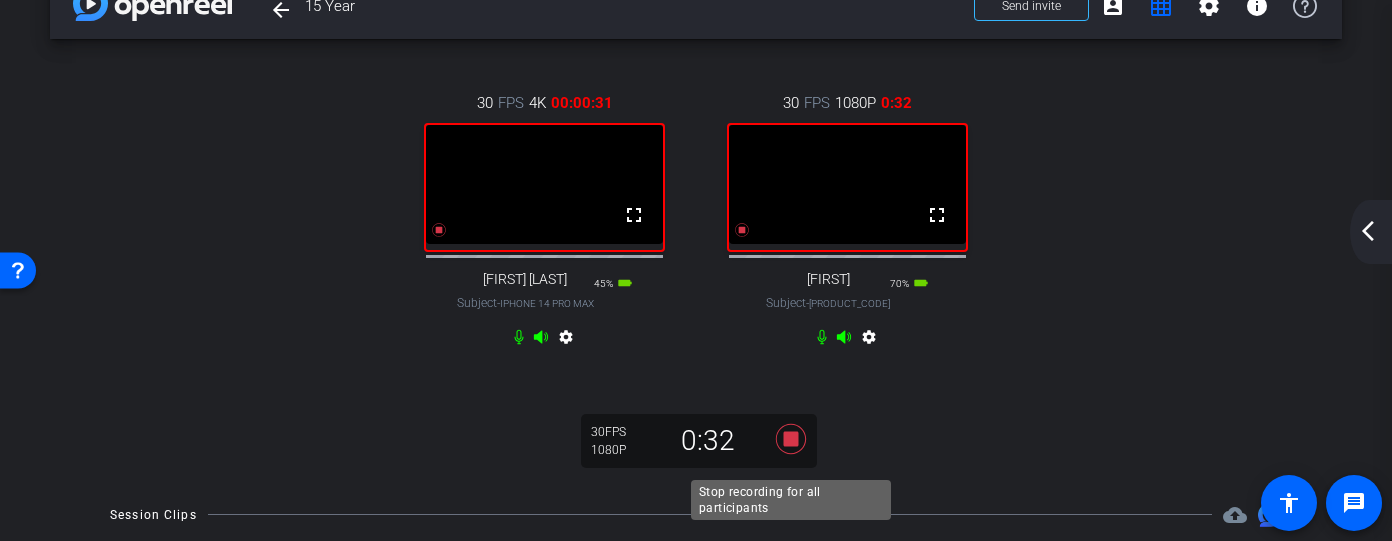 click 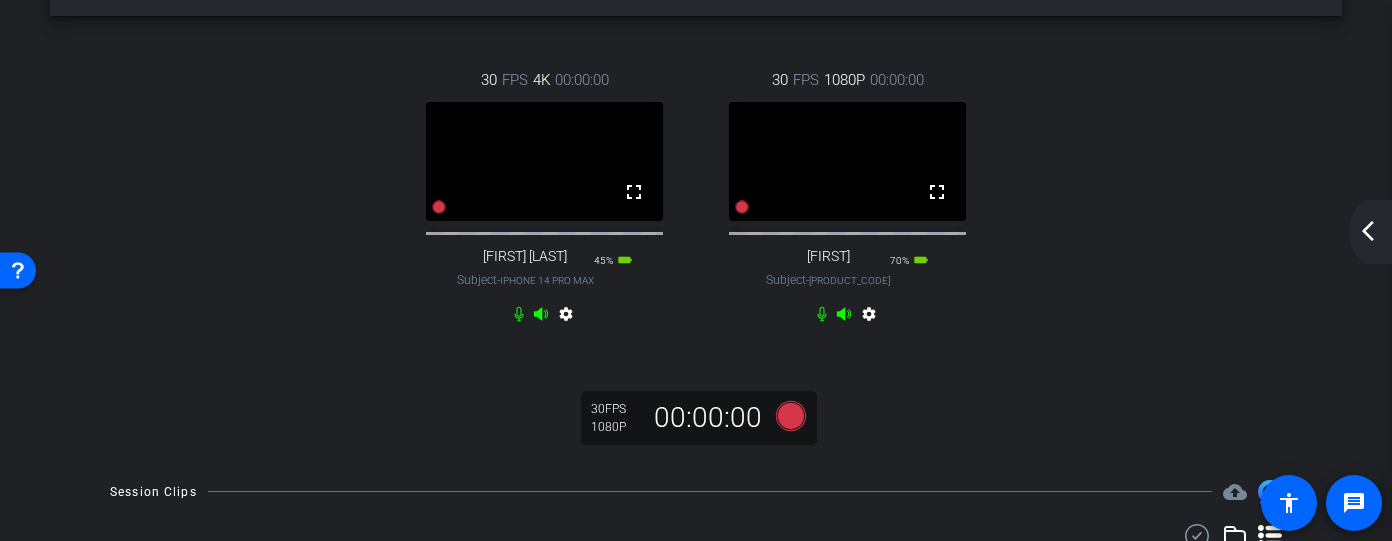 scroll, scrollTop: 0, scrollLeft: 0, axis: both 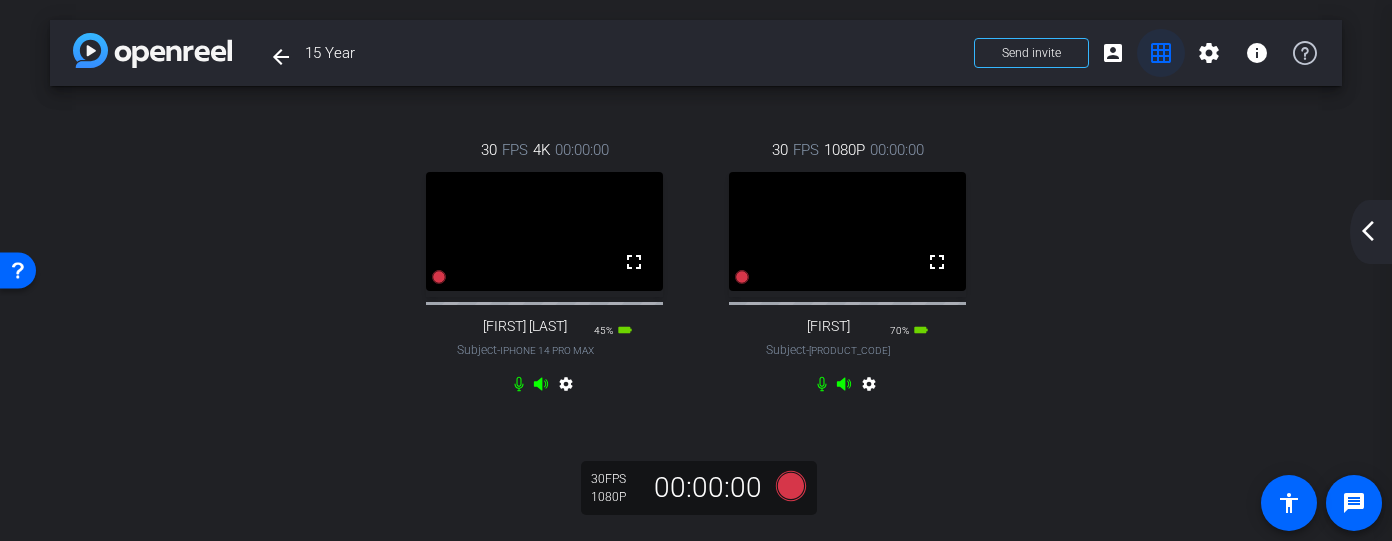 click on "grid_on" at bounding box center (1161, 53) 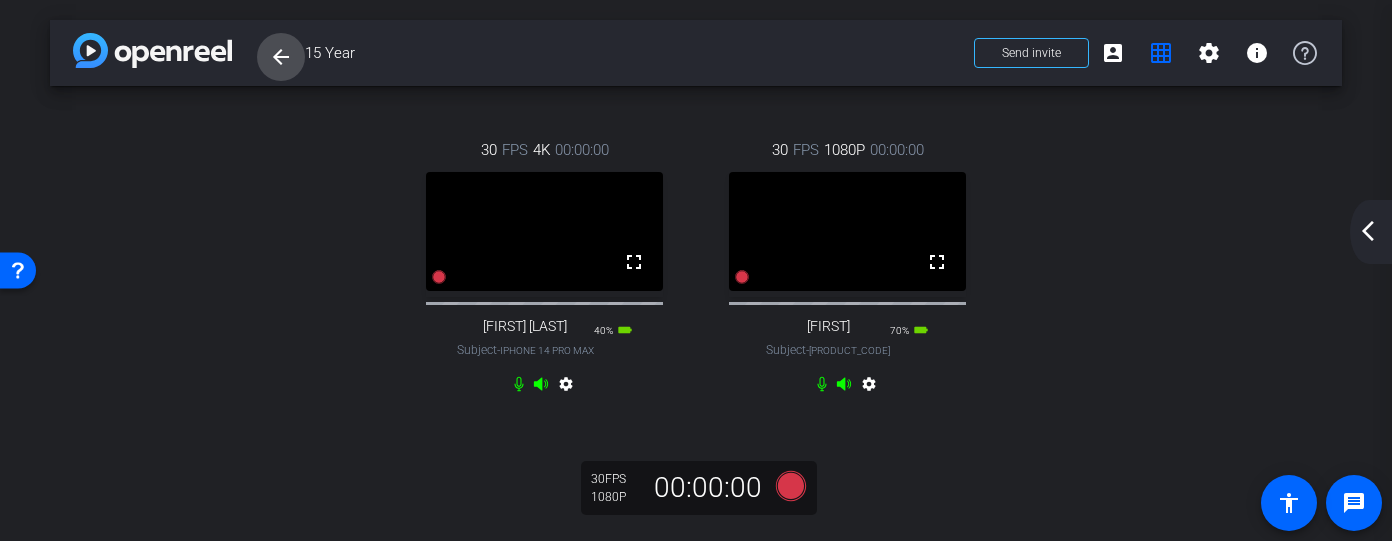 click on "arrow_back" at bounding box center [281, 57] 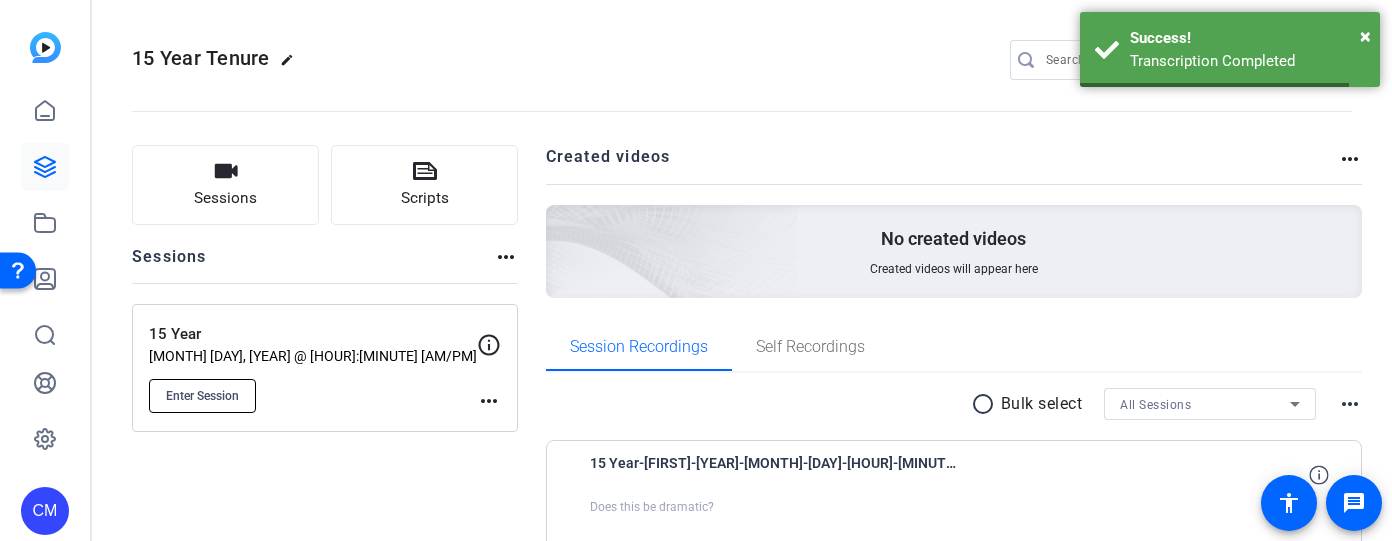 click on "Enter Session" 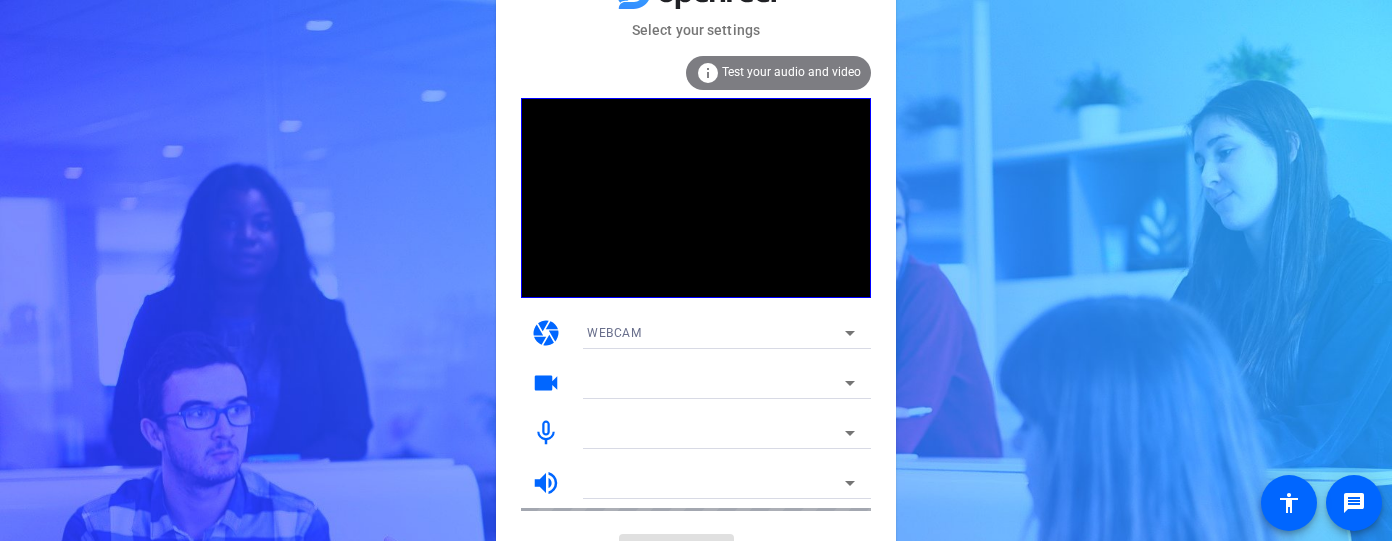 scroll, scrollTop: 0, scrollLeft: 0, axis: both 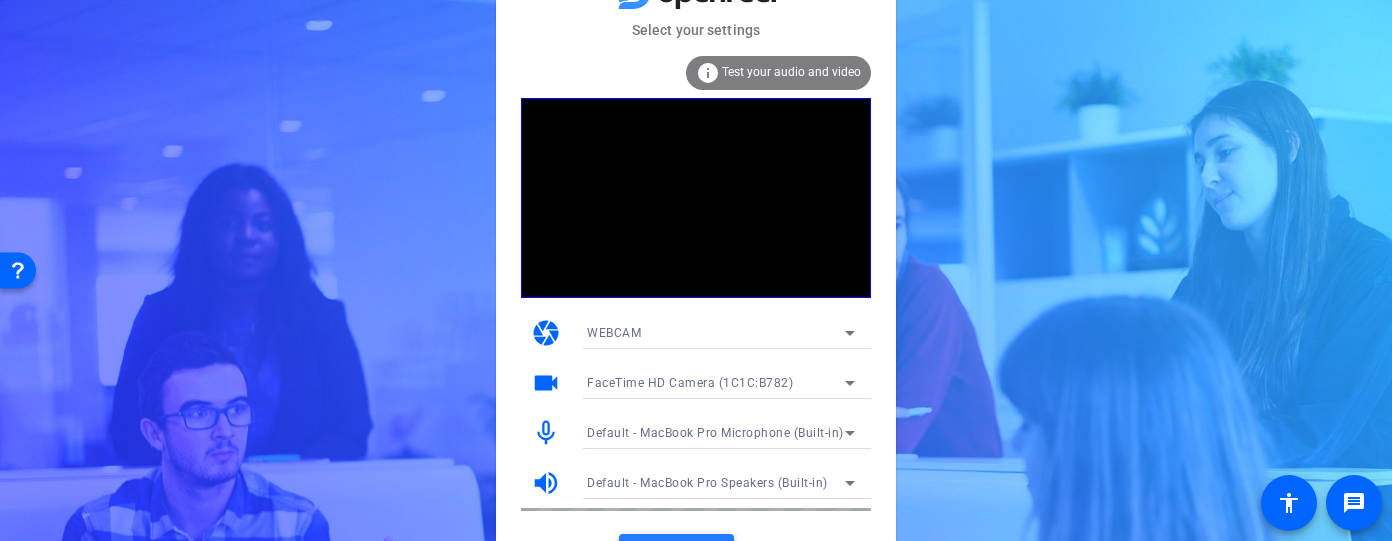 click 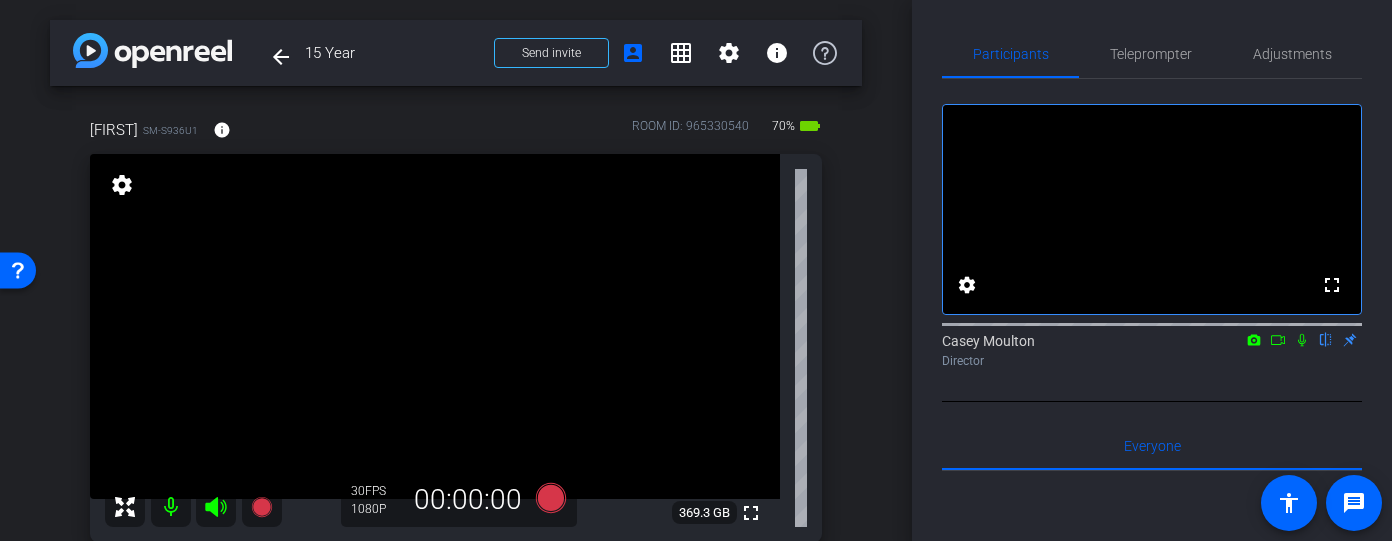 click 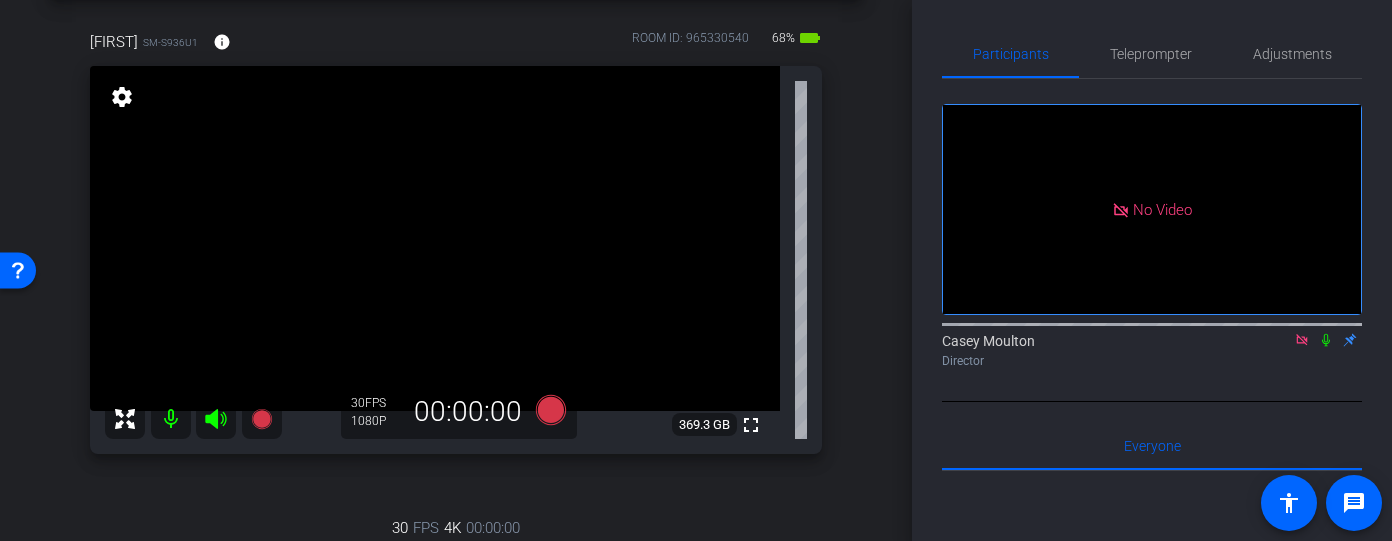 scroll, scrollTop: 0, scrollLeft: 0, axis: both 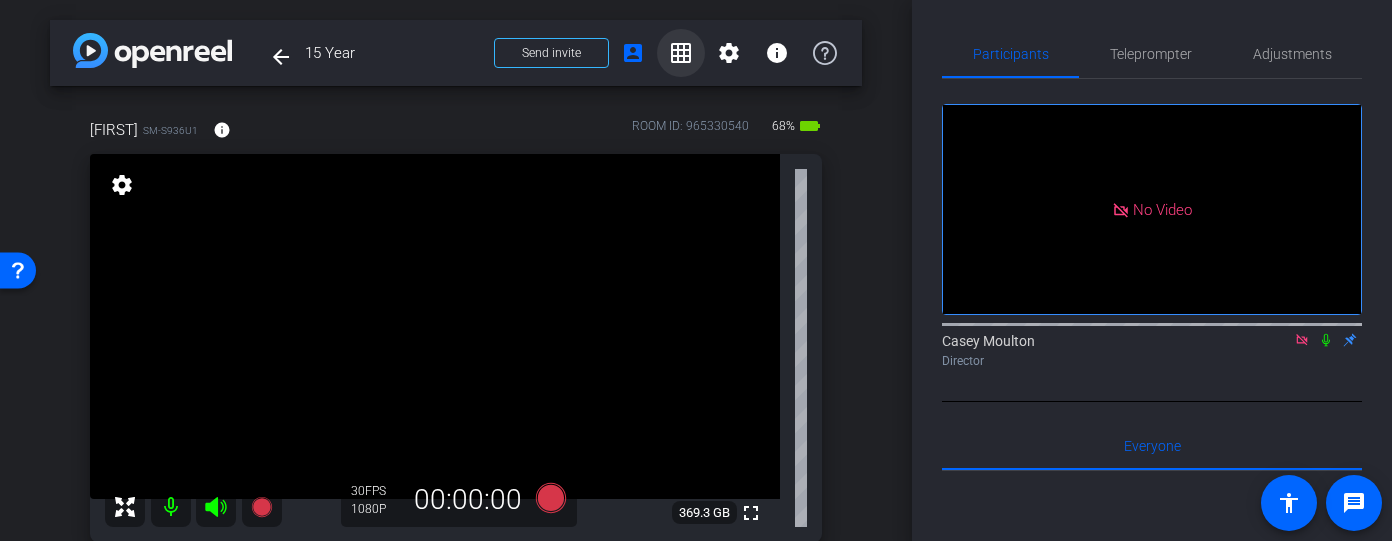 click on "grid_on" at bounding box center [681, 53] 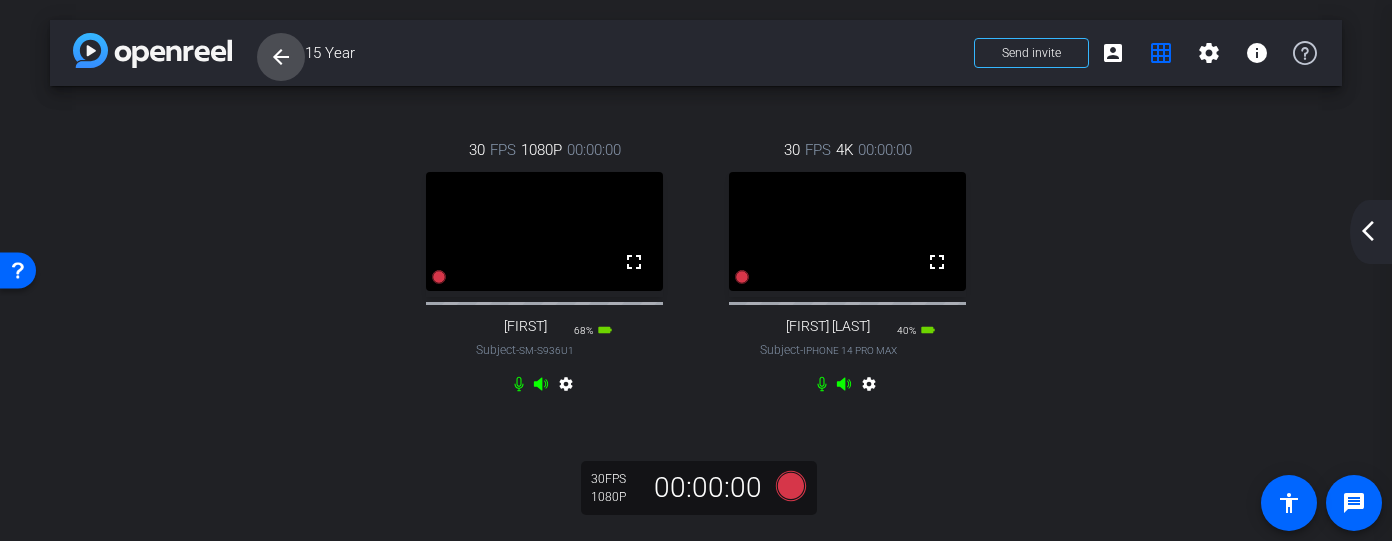 click on "arrow_back" at bounding box center (281, 57) 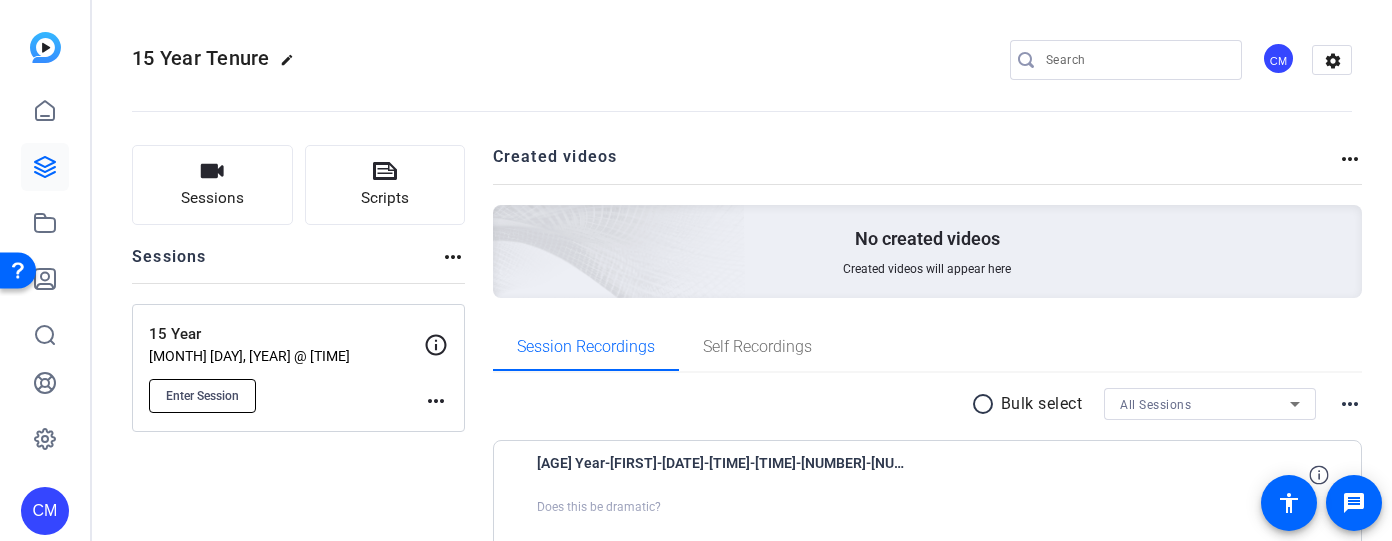 click on "Enter Session" 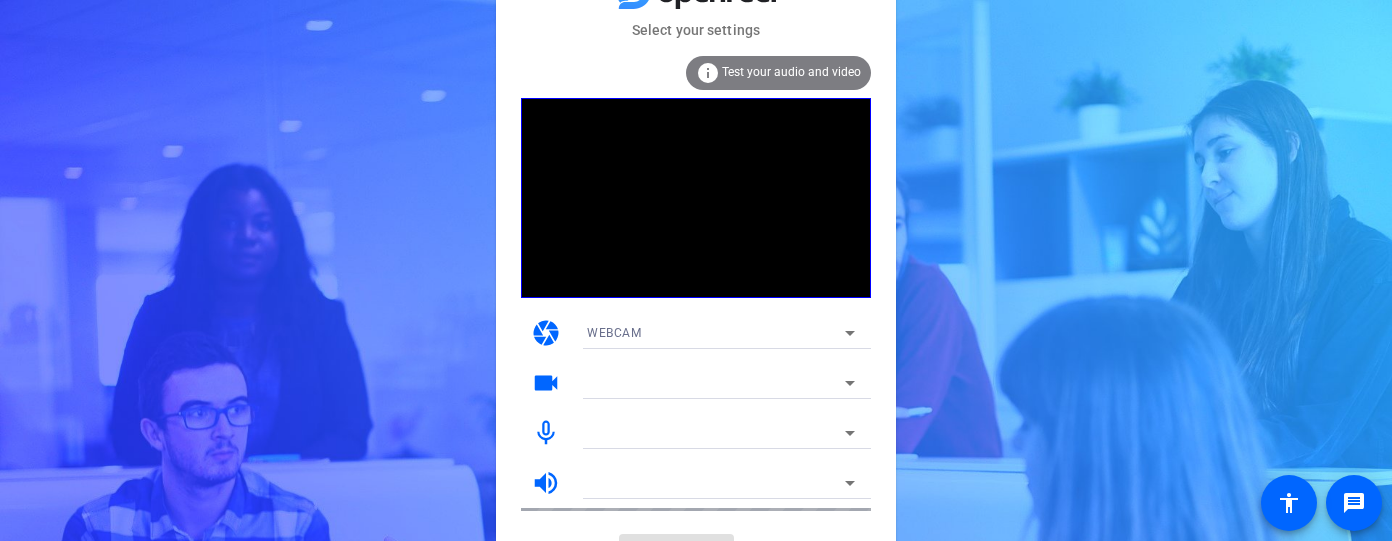 scroll, scrollTop: 0, scrollLeft: 0, axis: both 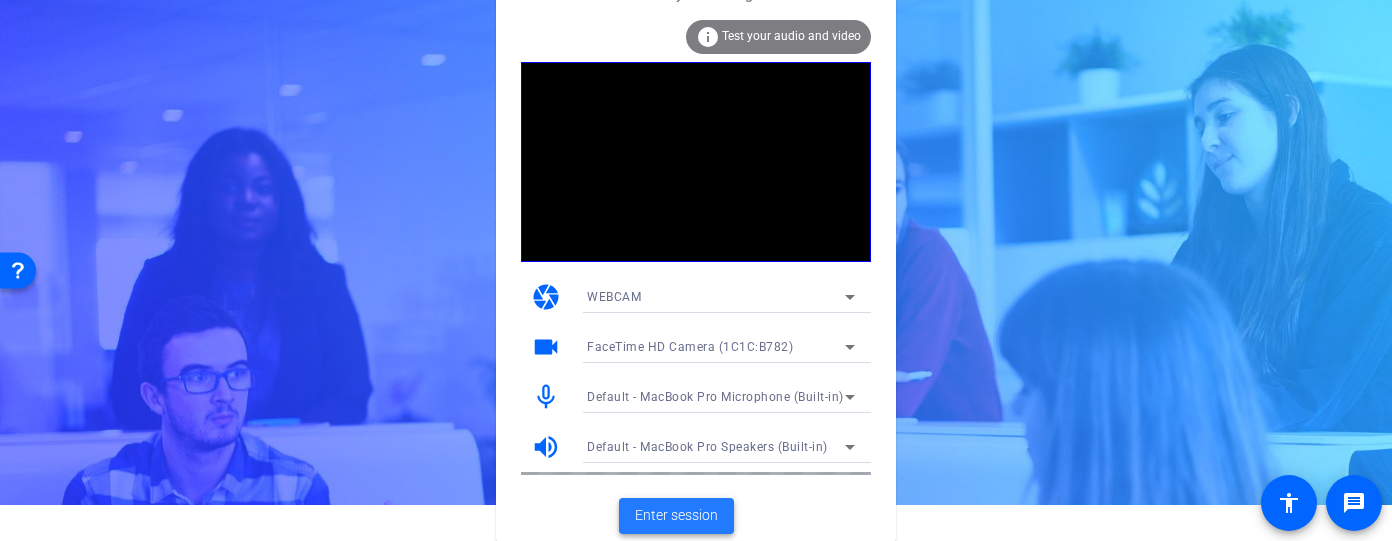 click on "Enter session" 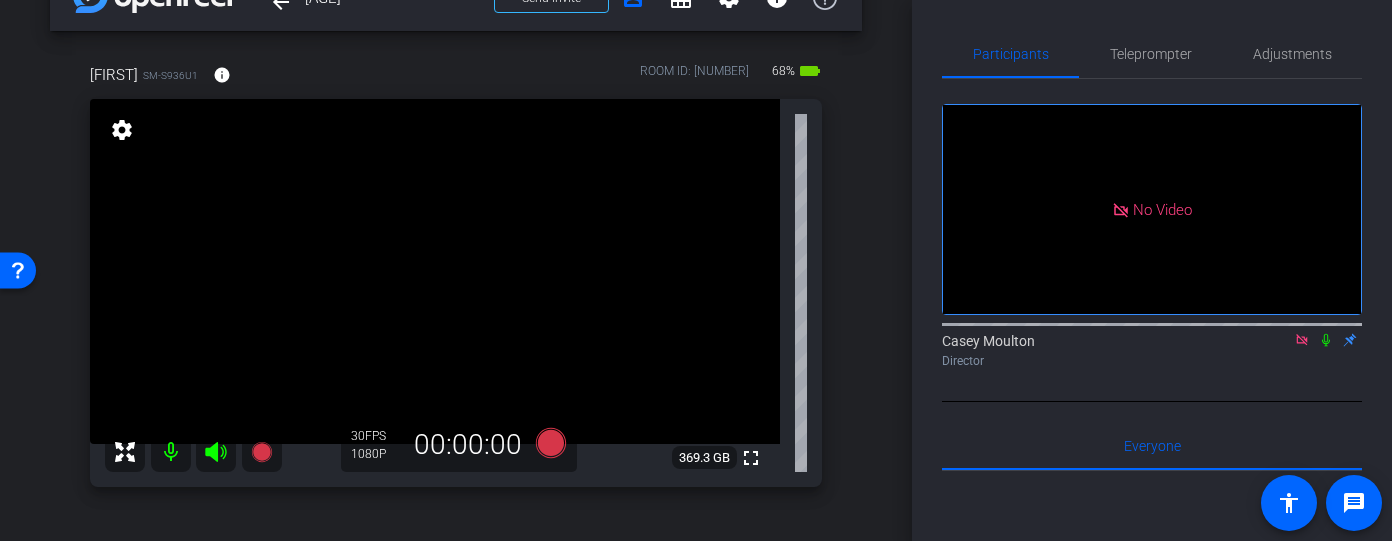 scroll, scrollTop: 114, scrollLeft: 0, axis: vertical 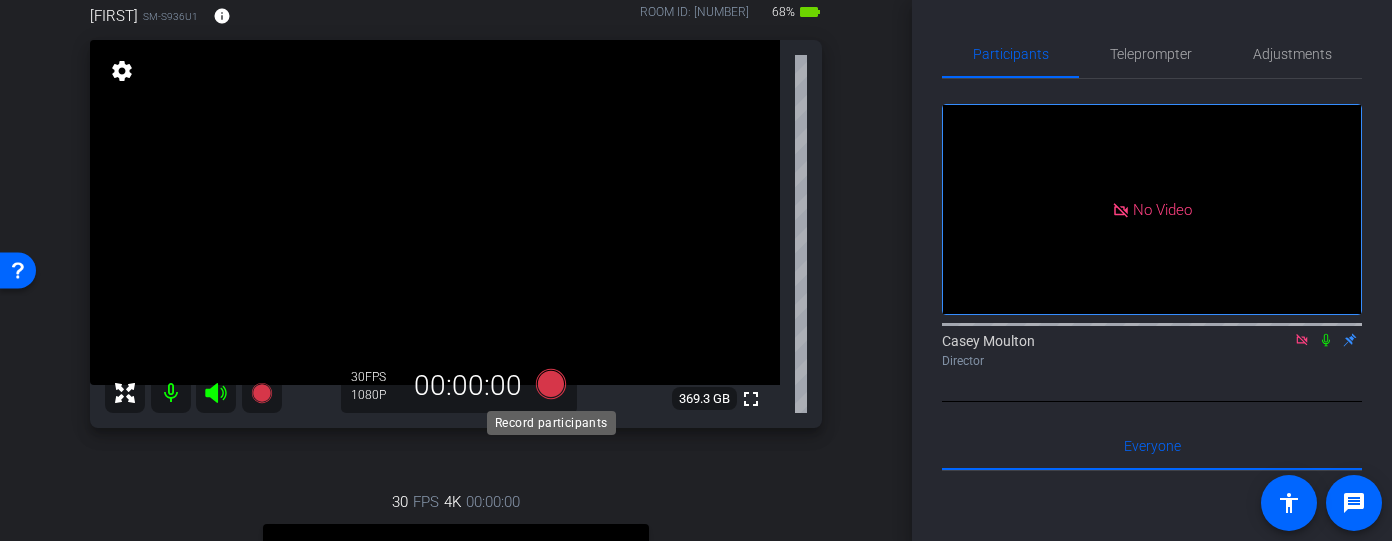 click 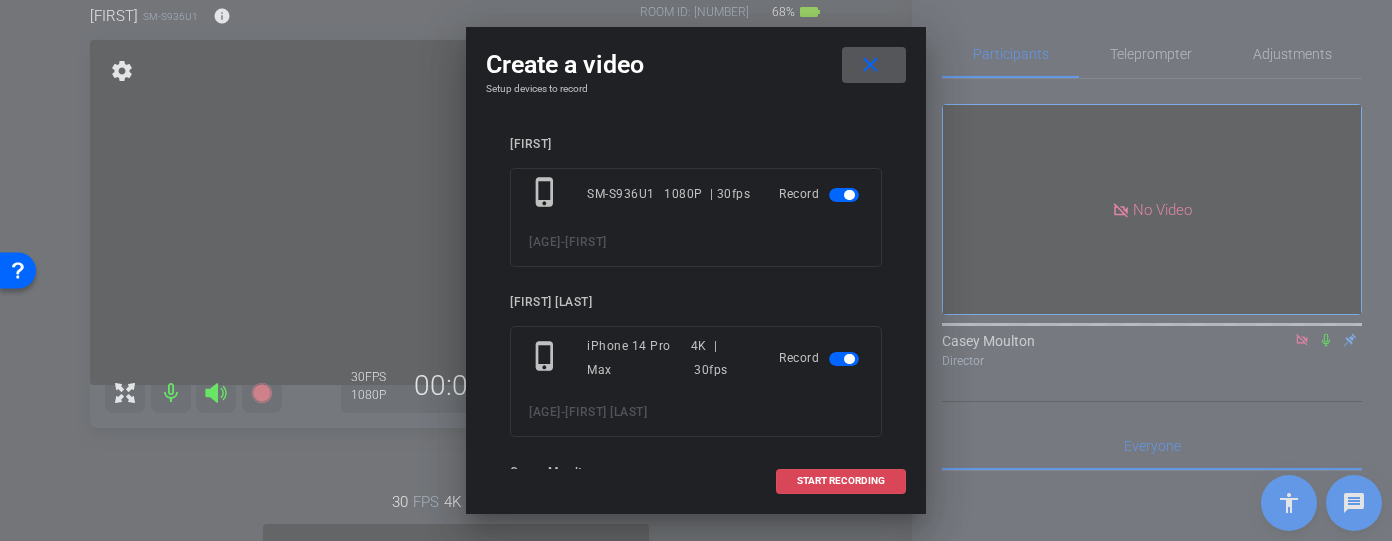 click on "START RECORDING" at bounding box center [841, 481] 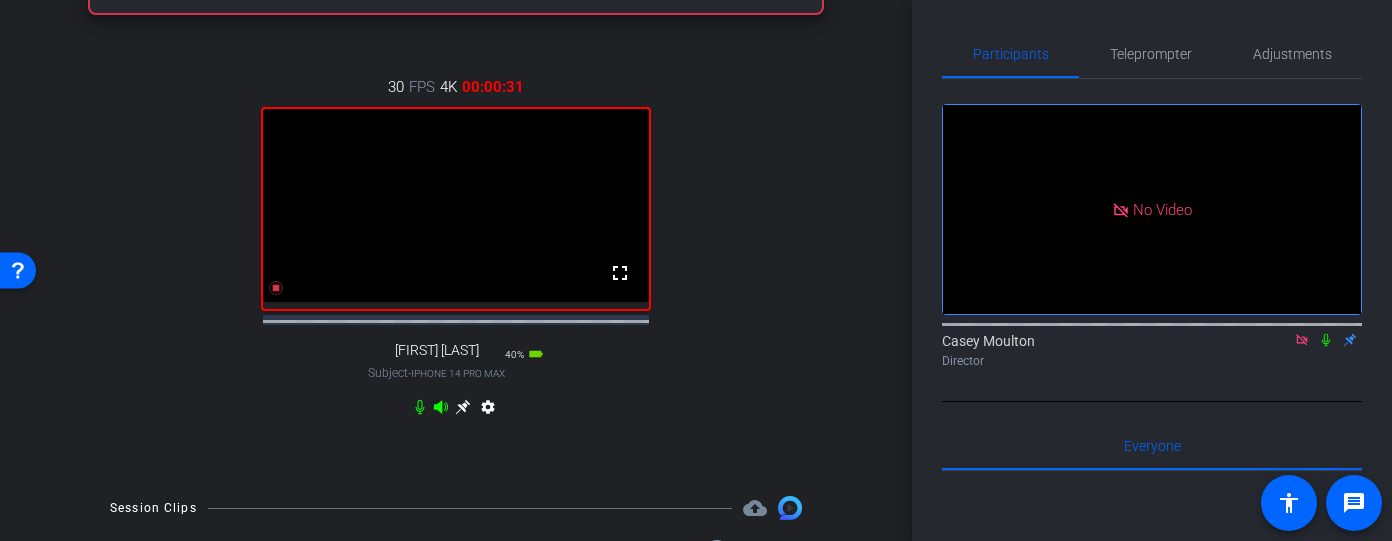 scroll, scrollTop: 531, scrollLeft: 0, axis: vertical 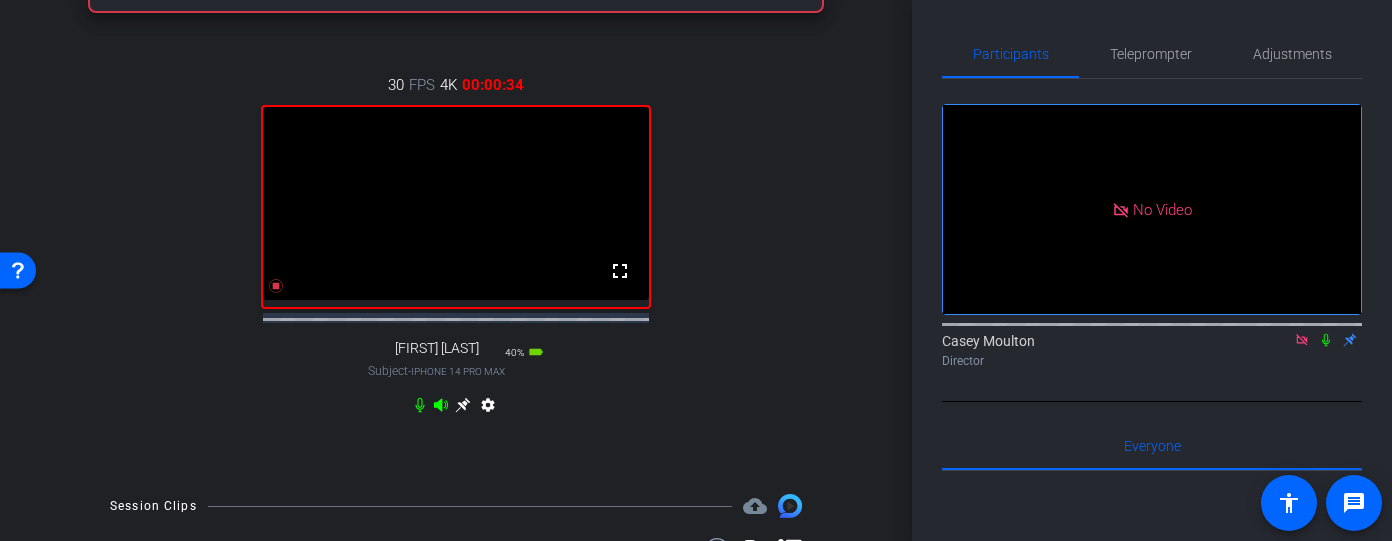 click 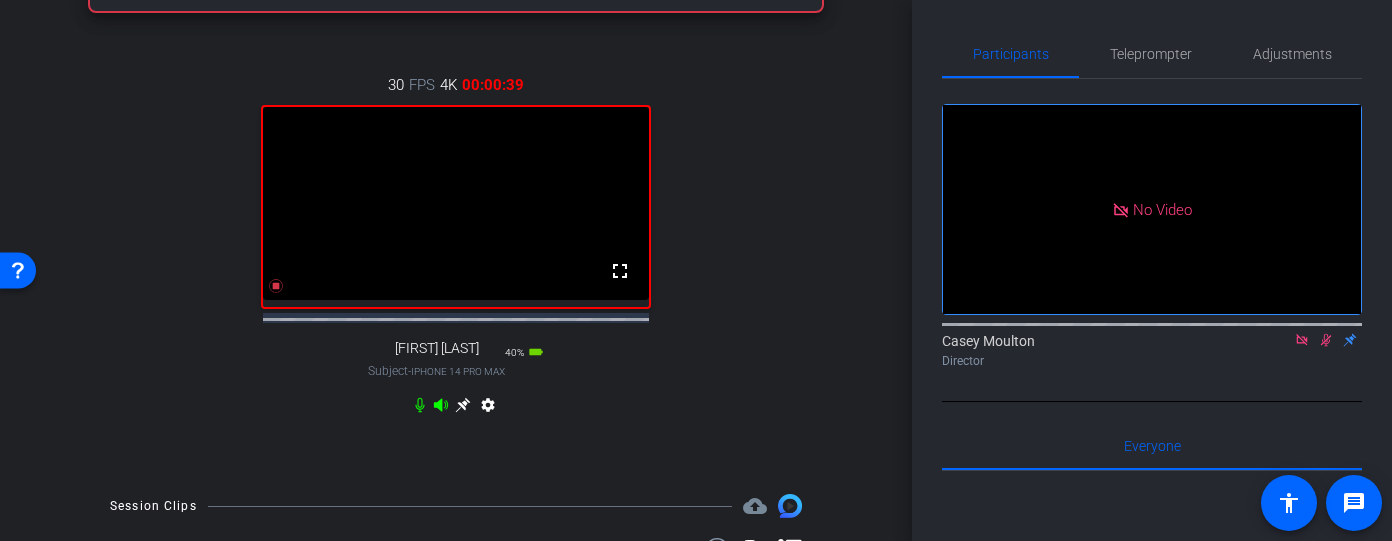 click 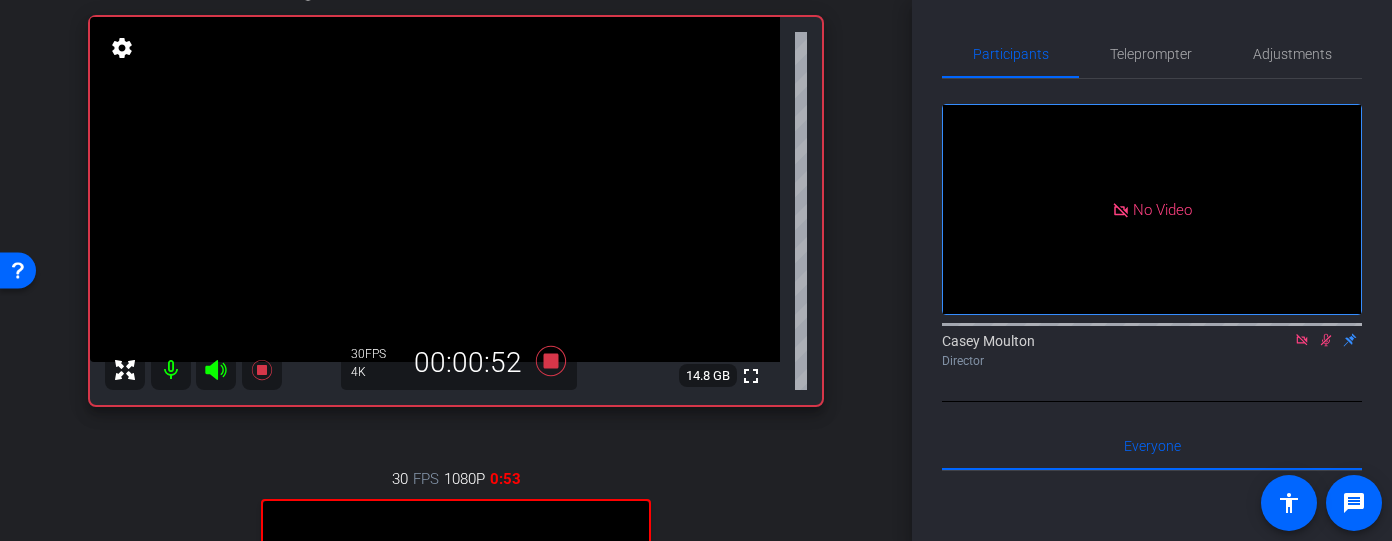 scroll, scrollTop: 134, scrollLeft: 0, axis: vertical 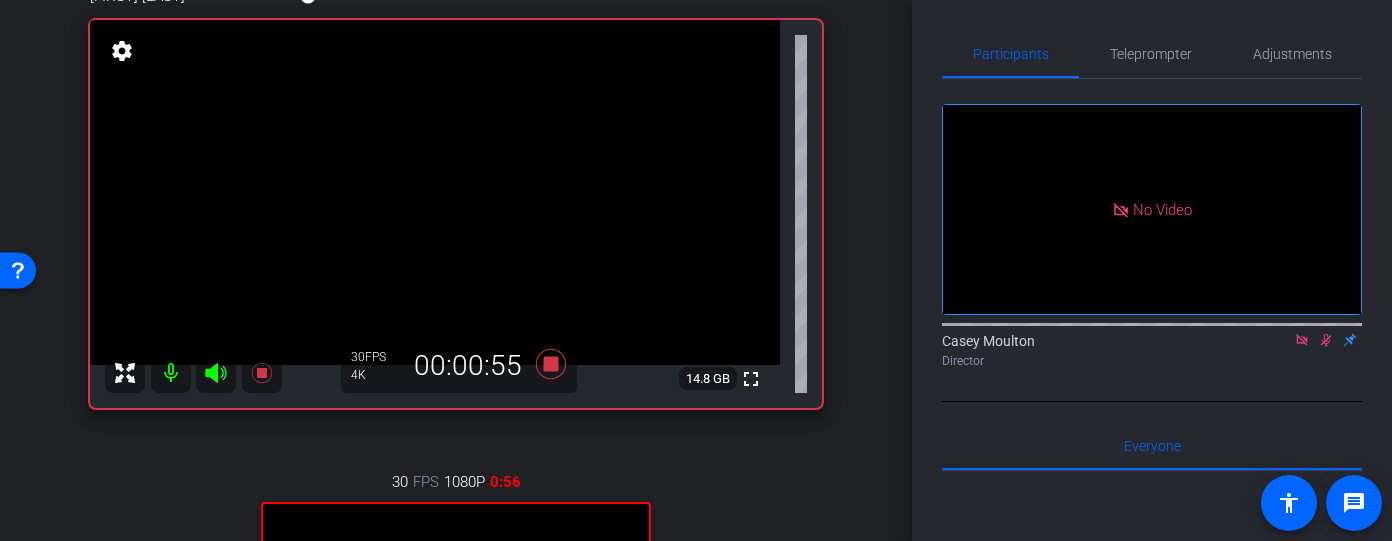 click 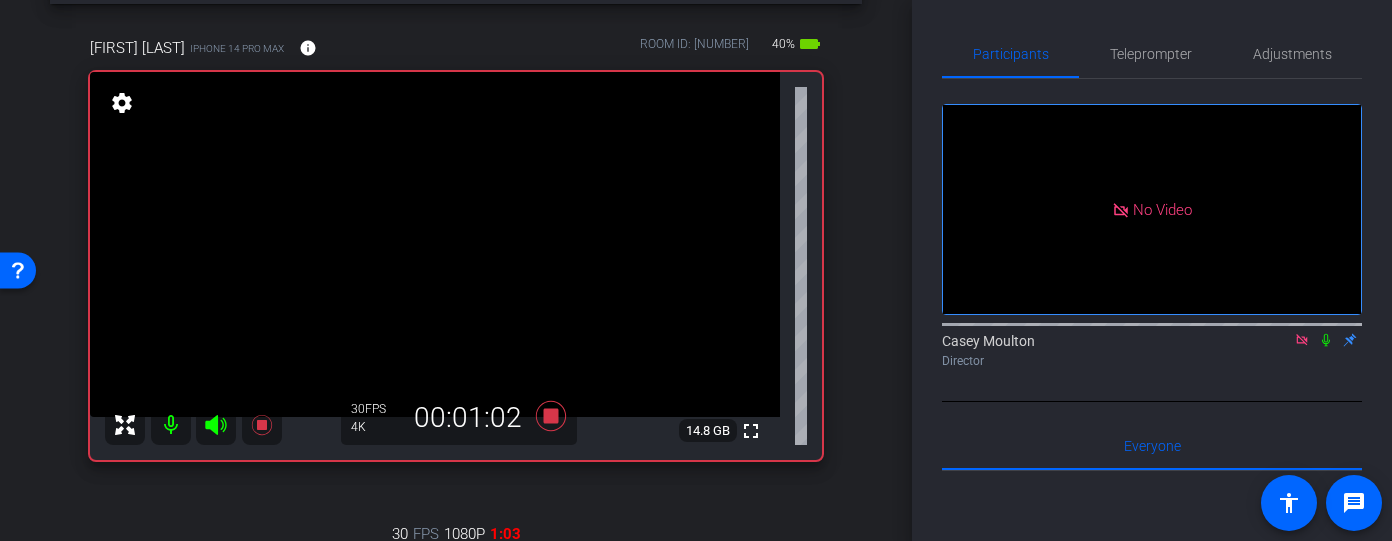 scroll, scrollTop: 249, scrollLeft: 0, axis: vertical 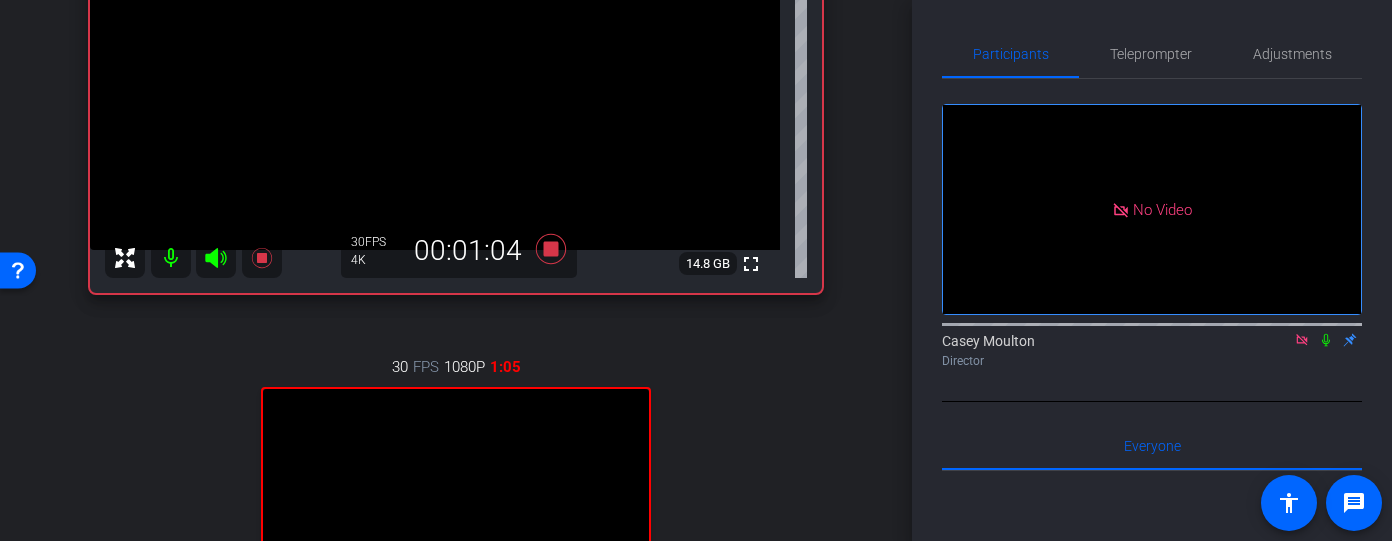 click 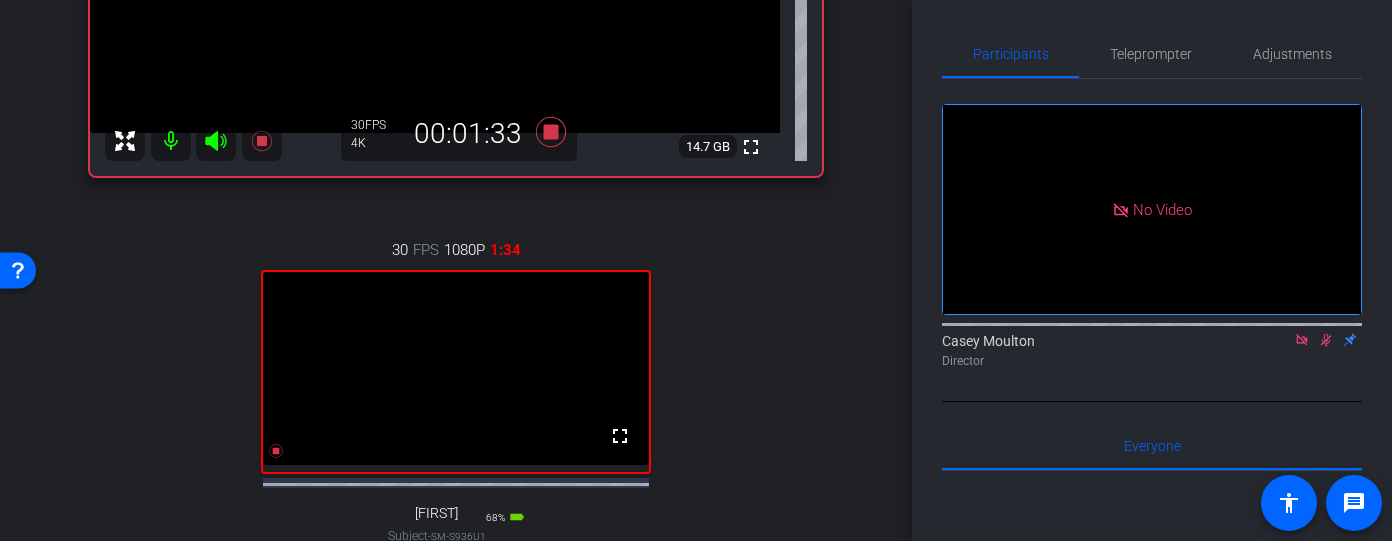 scroll, scrollTop: 301, scrollLeft: 0, axis: vertical 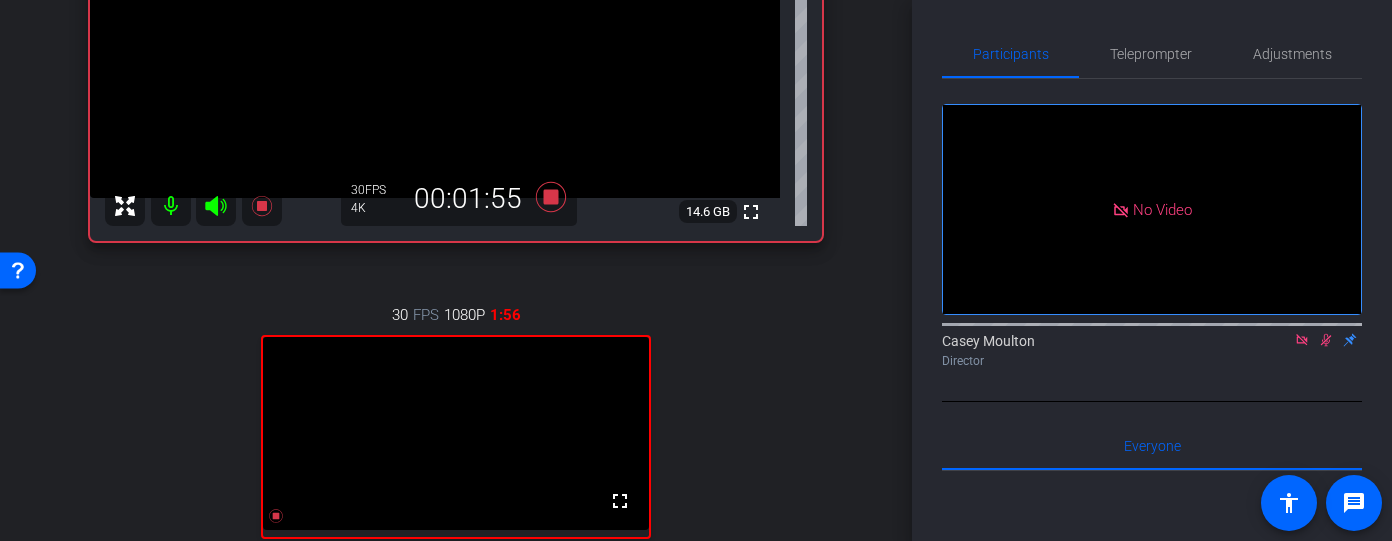 click 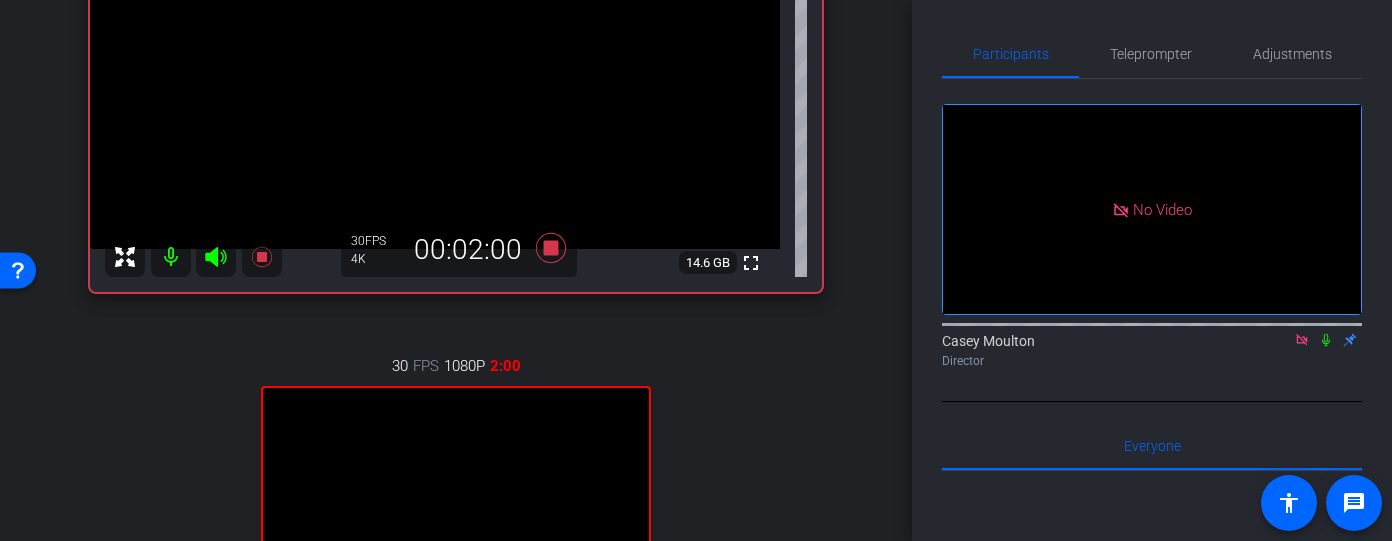 scroll, scrollTop: 253, scrollLeft: 0, axis: vertical 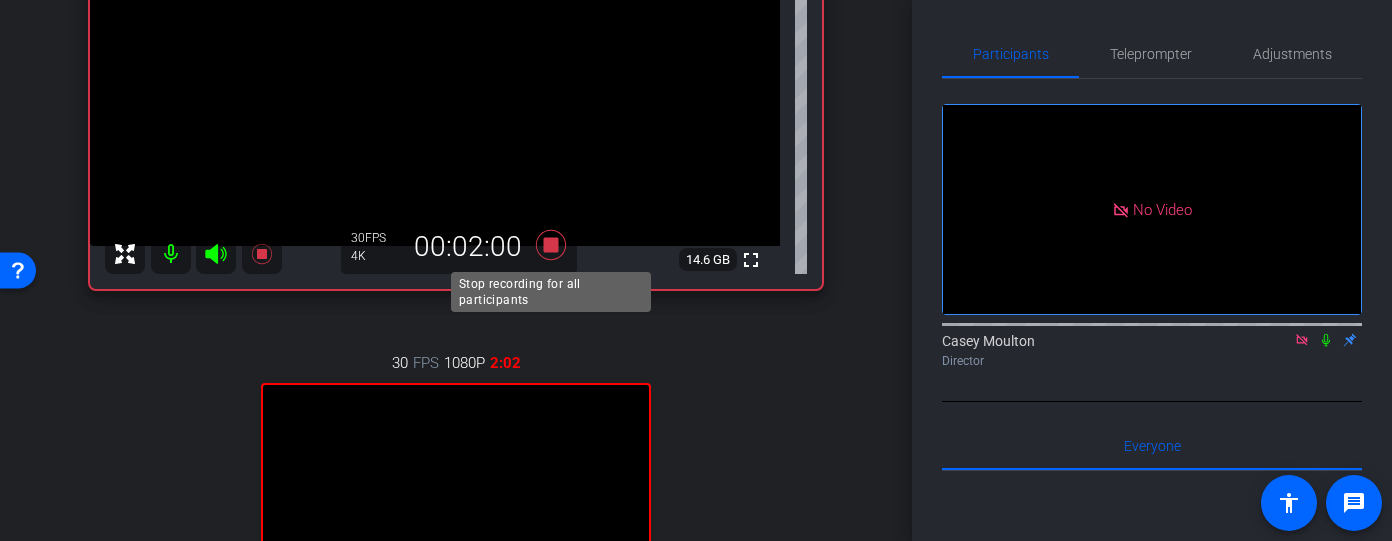 click 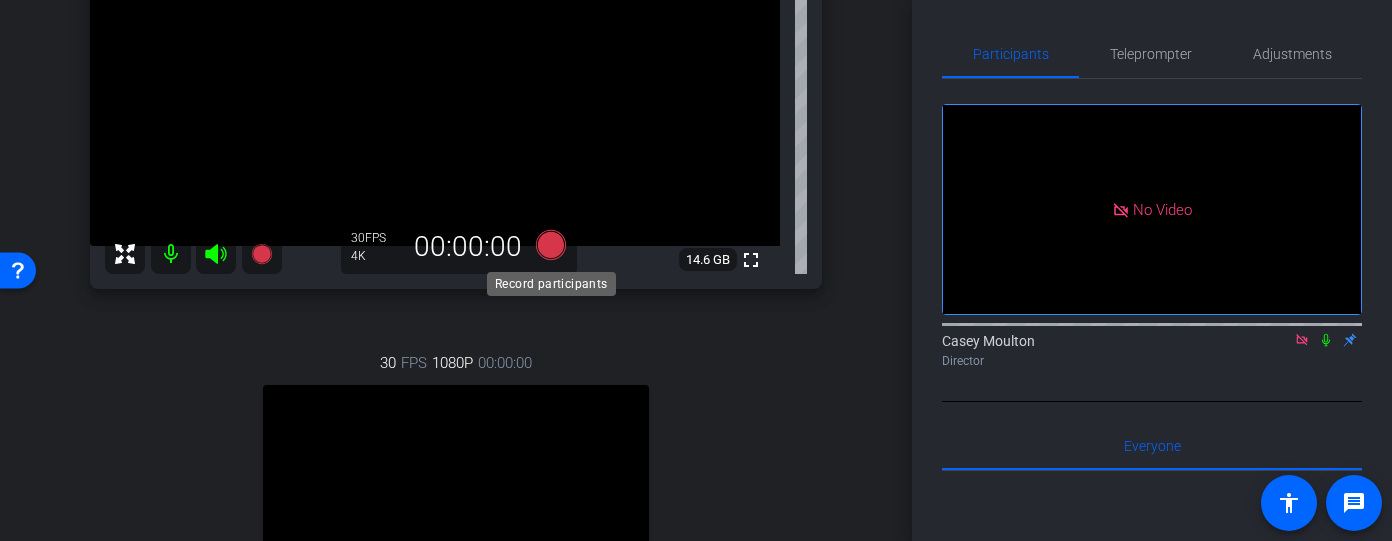 click 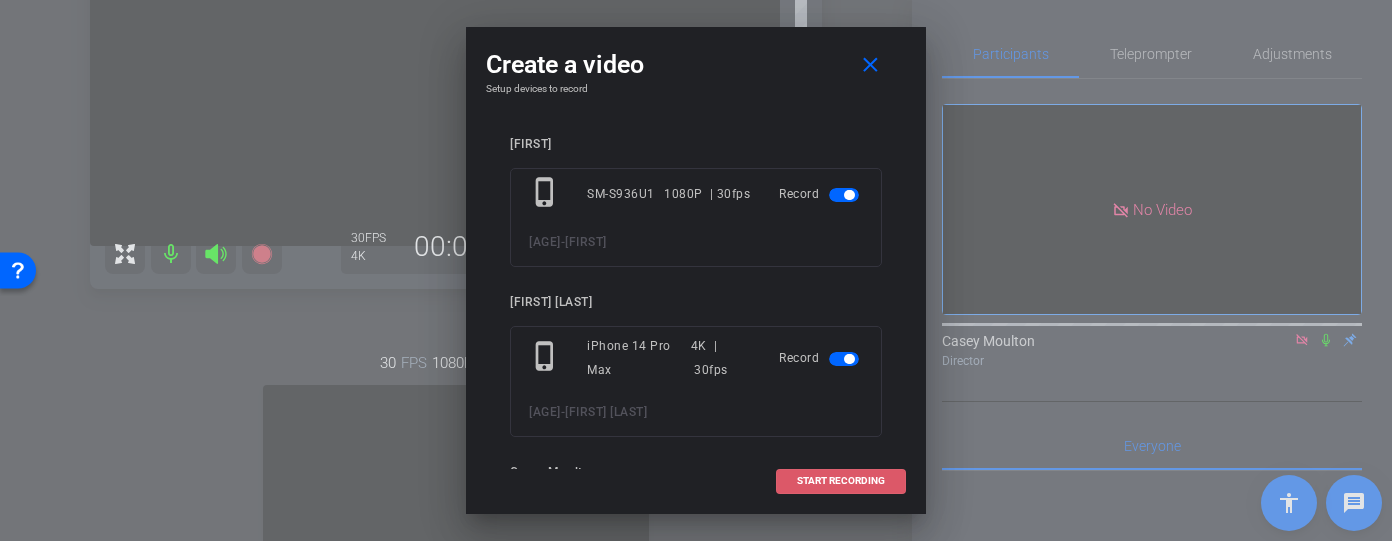 click on "START RECORDING" at bounding box center (841, 481) 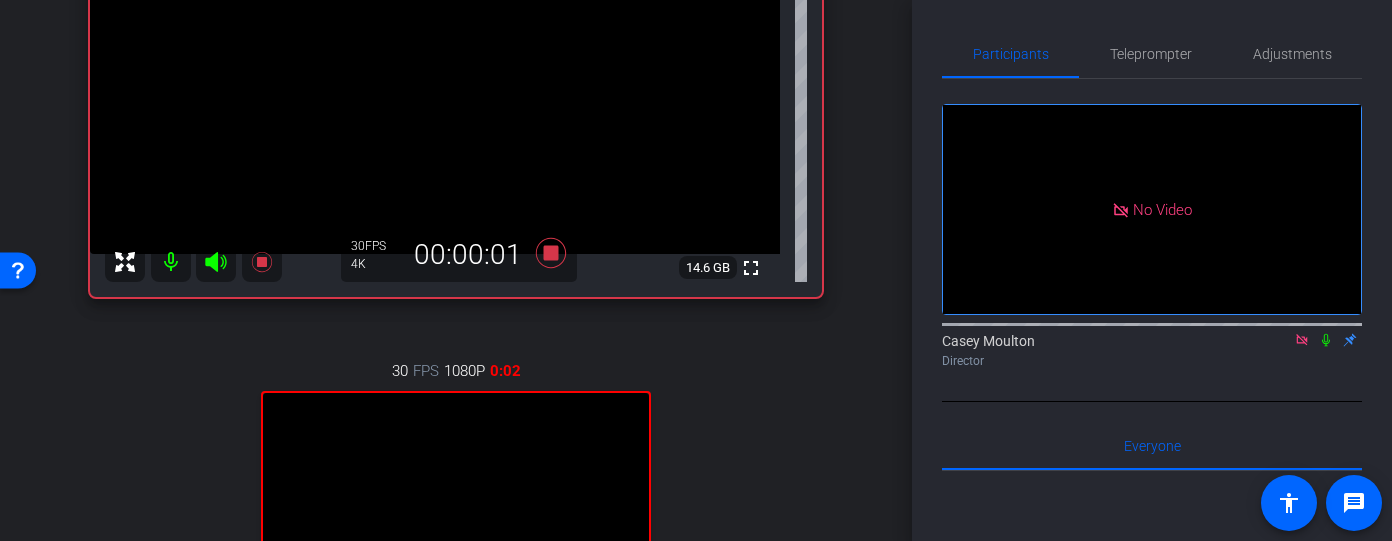 scroll, scrollTop: 237, scrollLeft: 0, axis: vertical 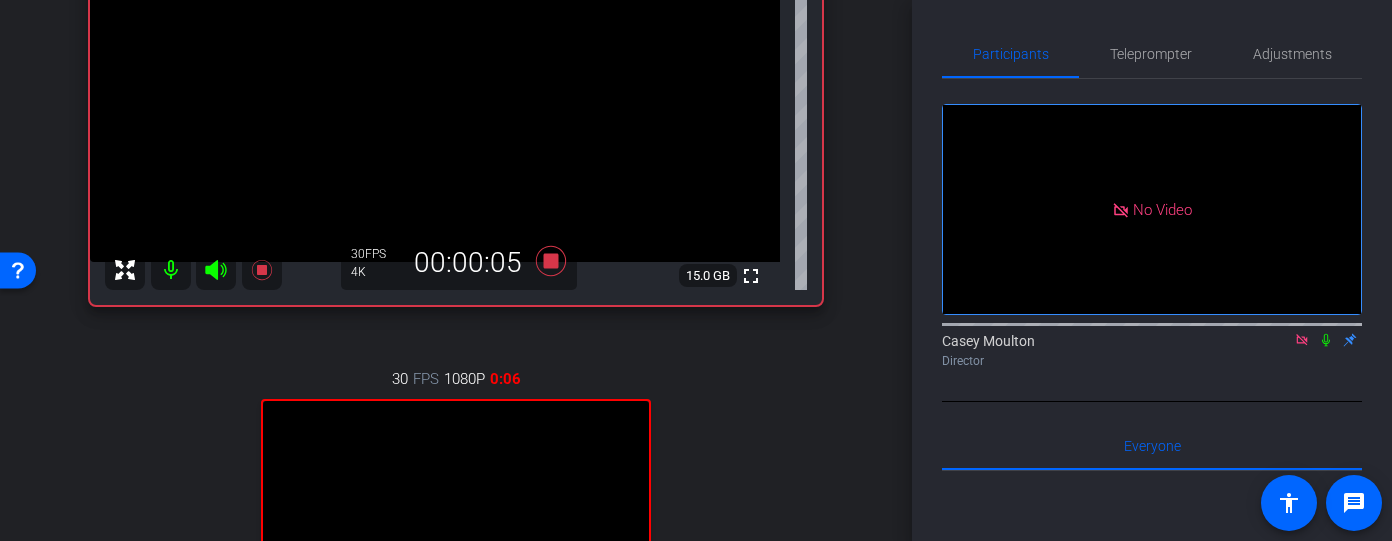 click 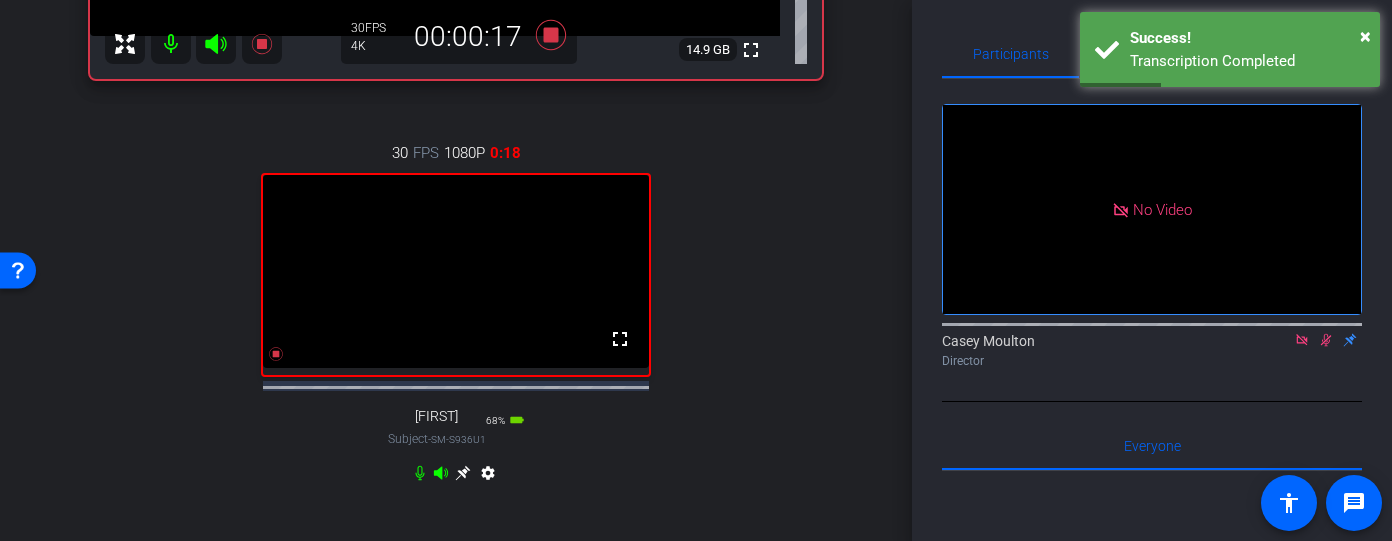 scroll, scrollTop: 465, scrollLeft: 0, axis: vertical 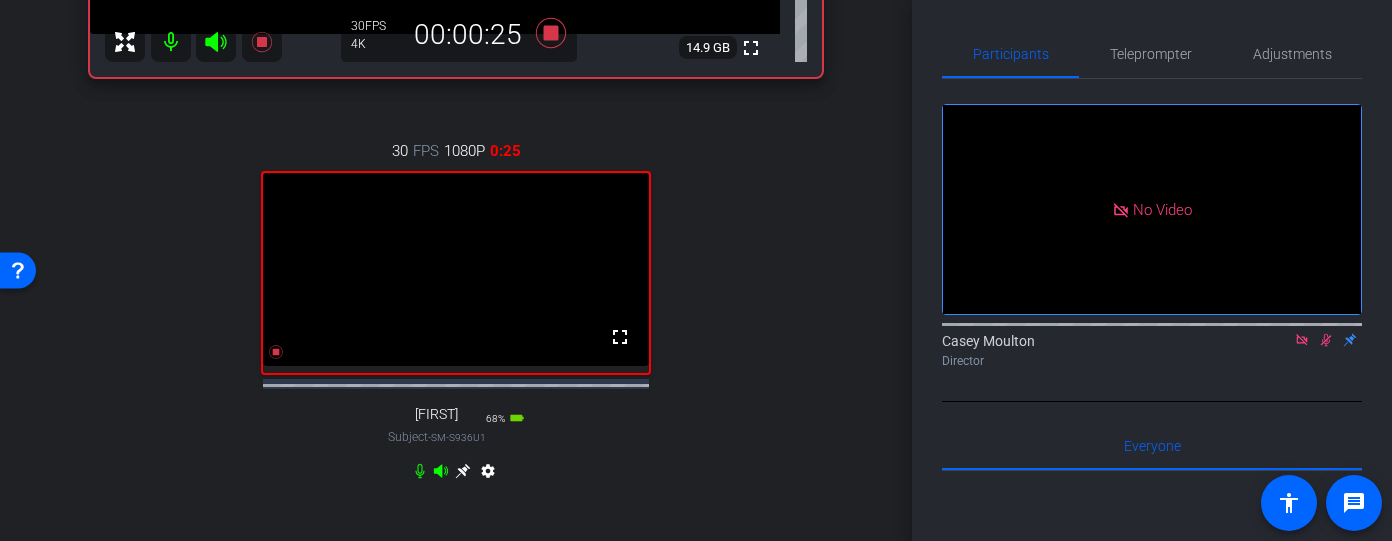 click 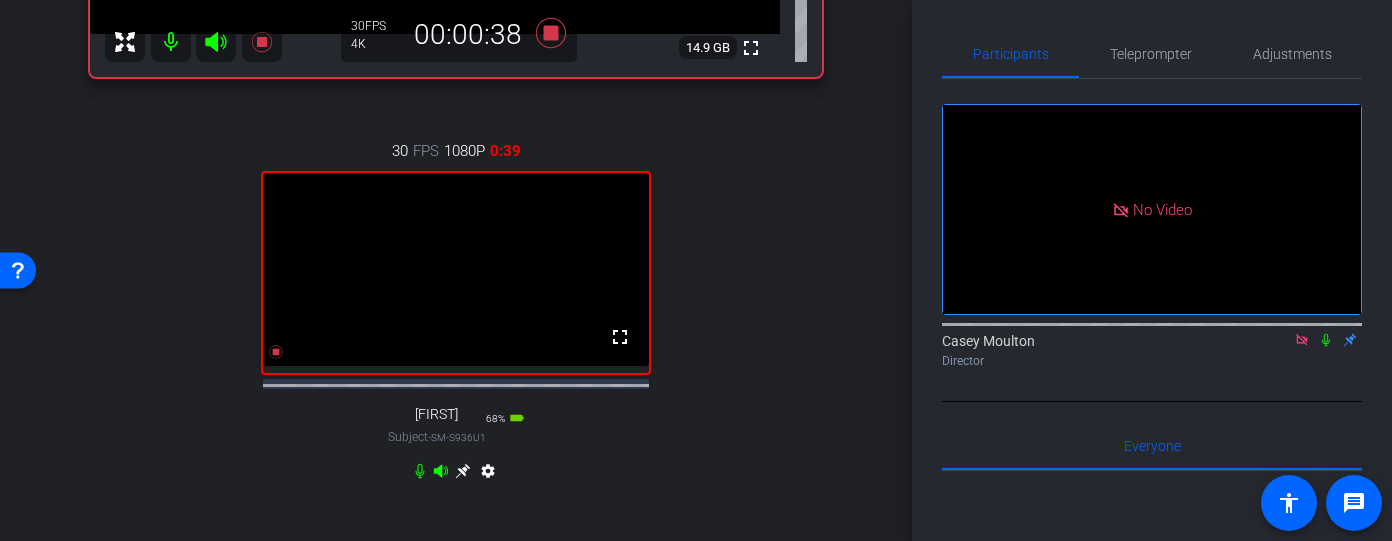 click 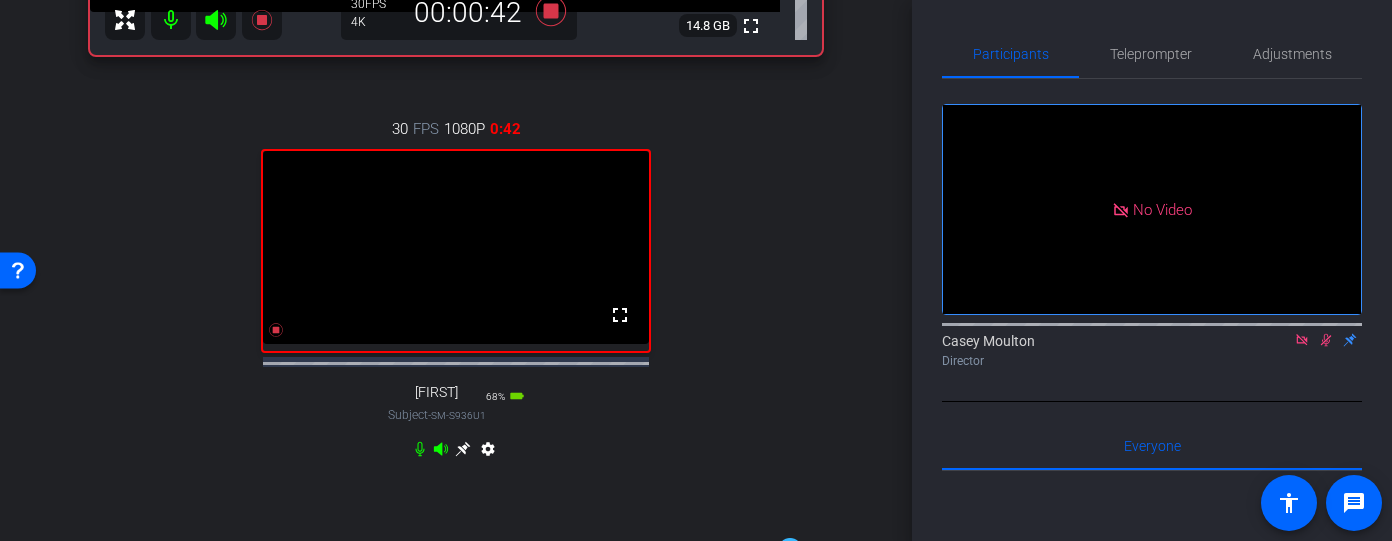 scroll, scrollTop: 552, scrollLeft: 0, axis: vertical 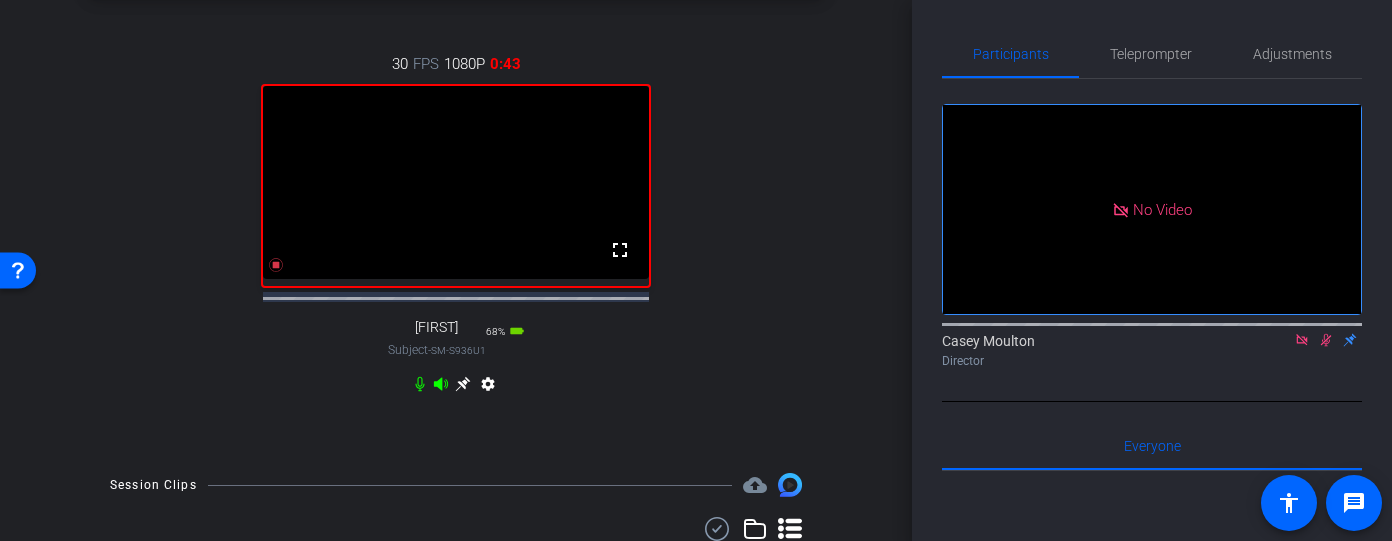 click 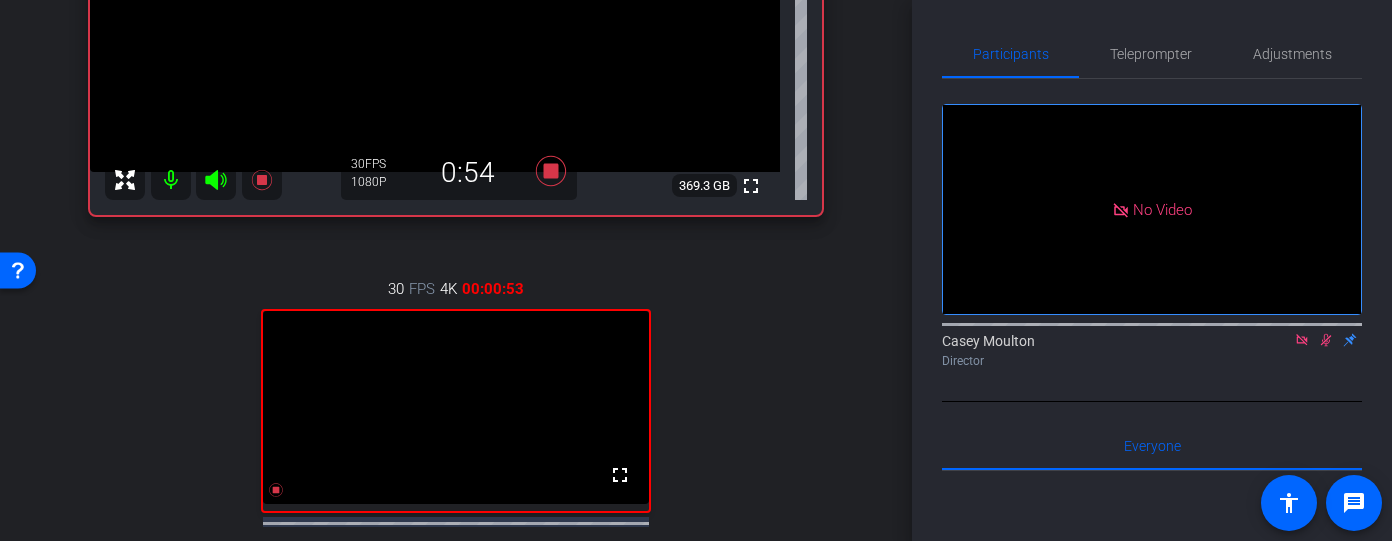 scroll, scrollTop: 297, scrollLeft: 0, axis: vertical 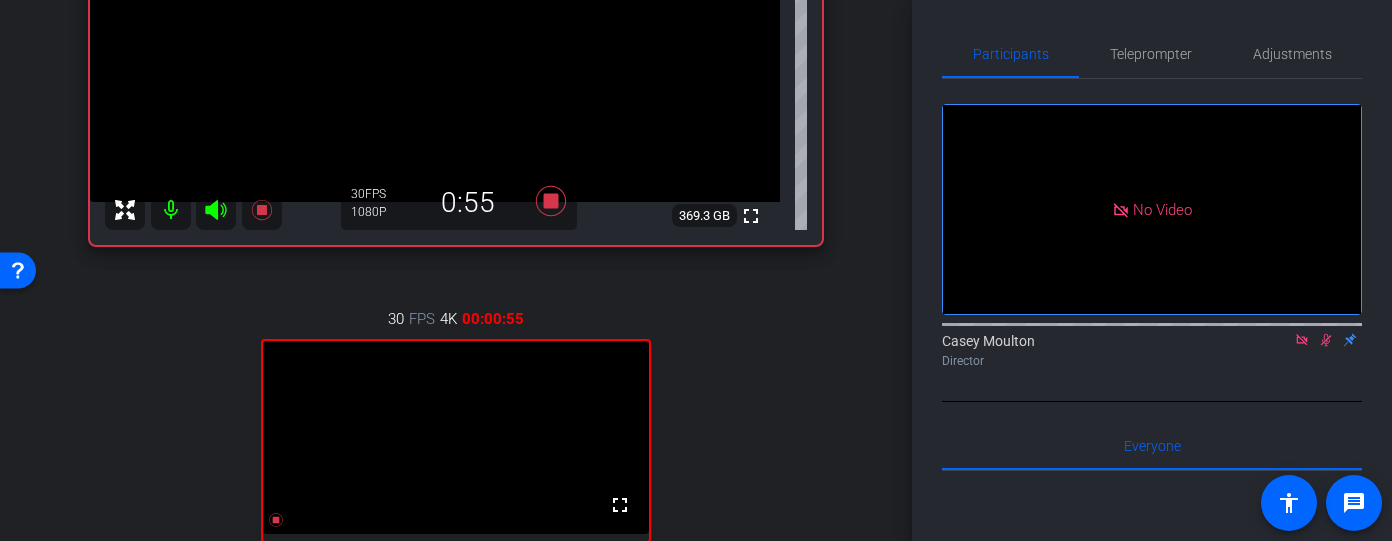 click 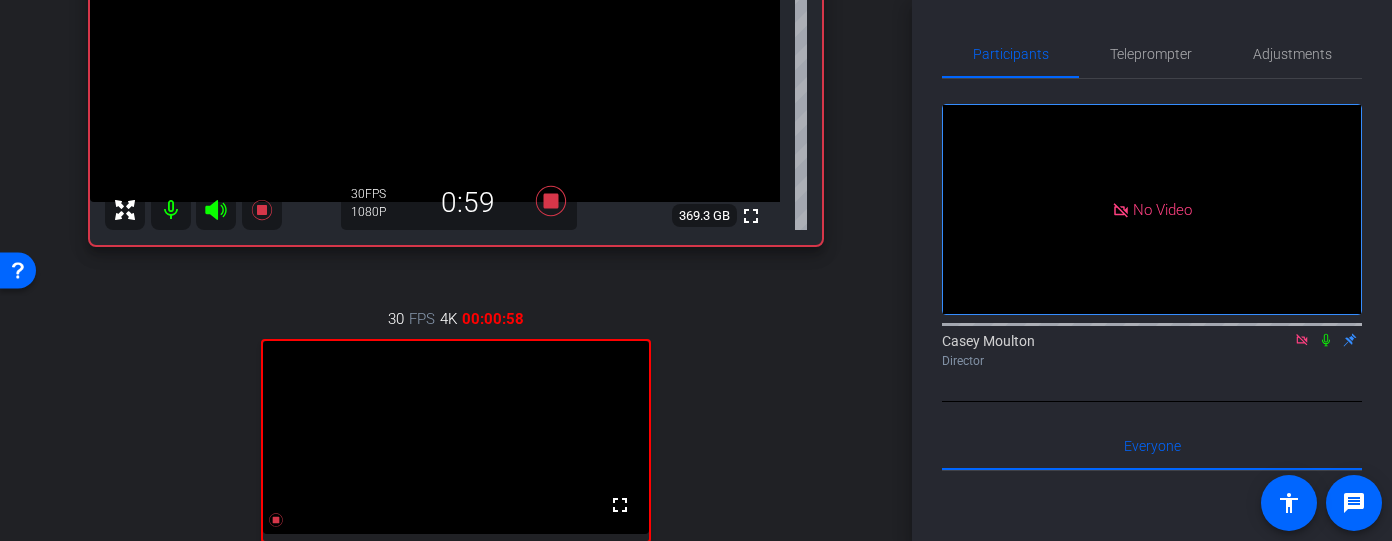 click 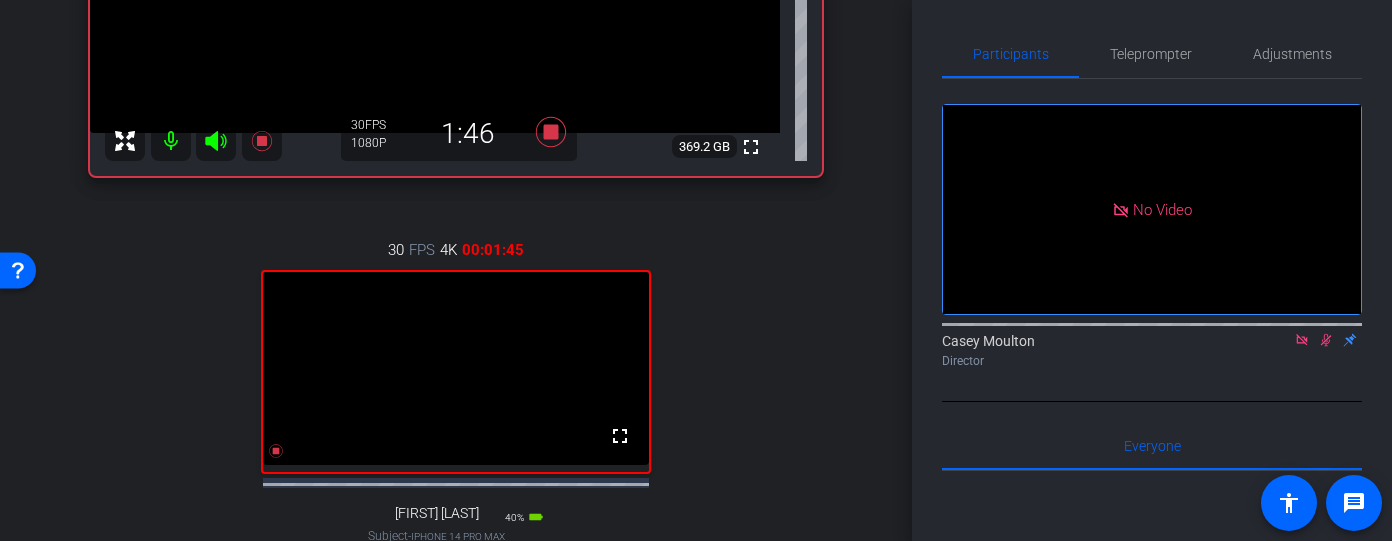 scroll, scrollTop: 364, scrollLeft: 0, axis: vertical 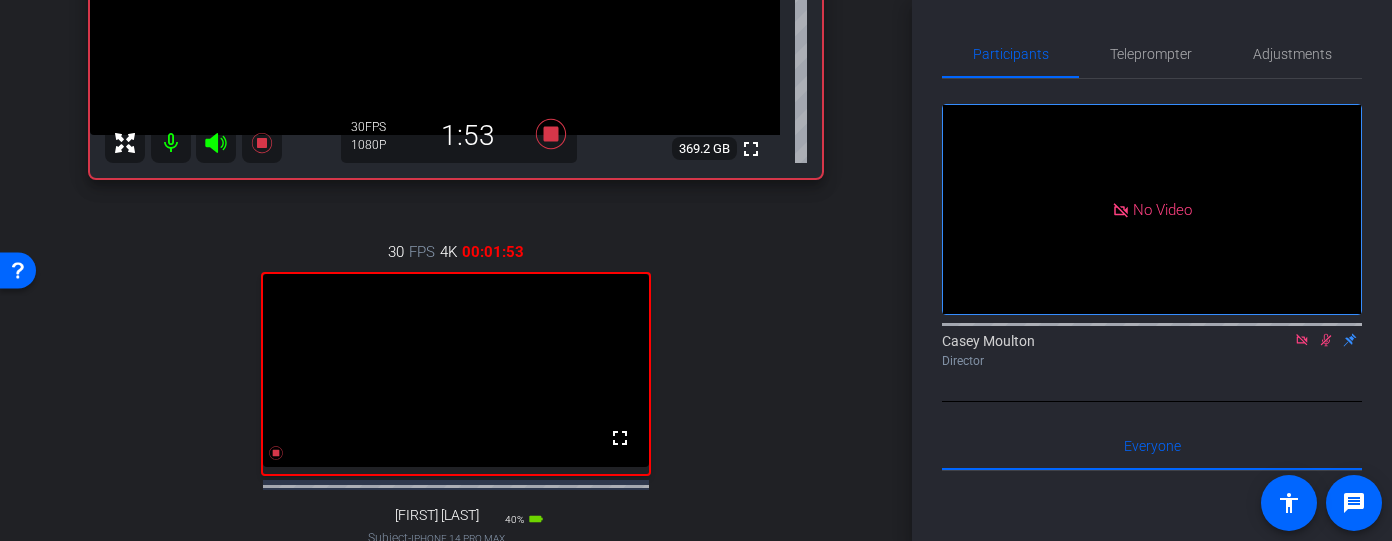 click 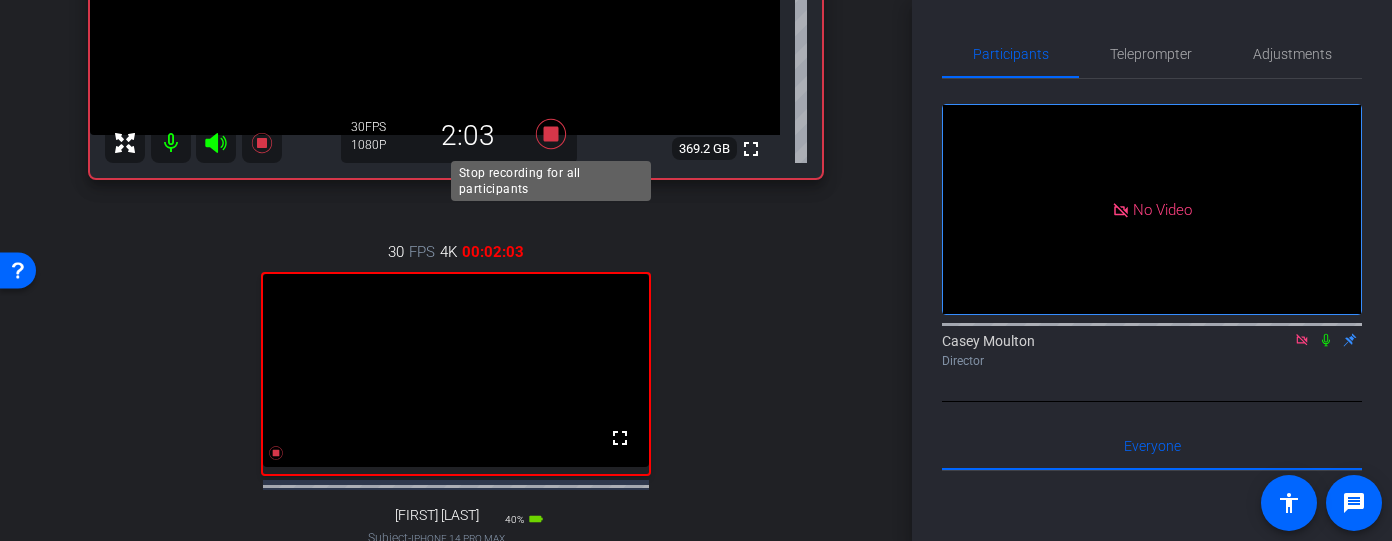 click 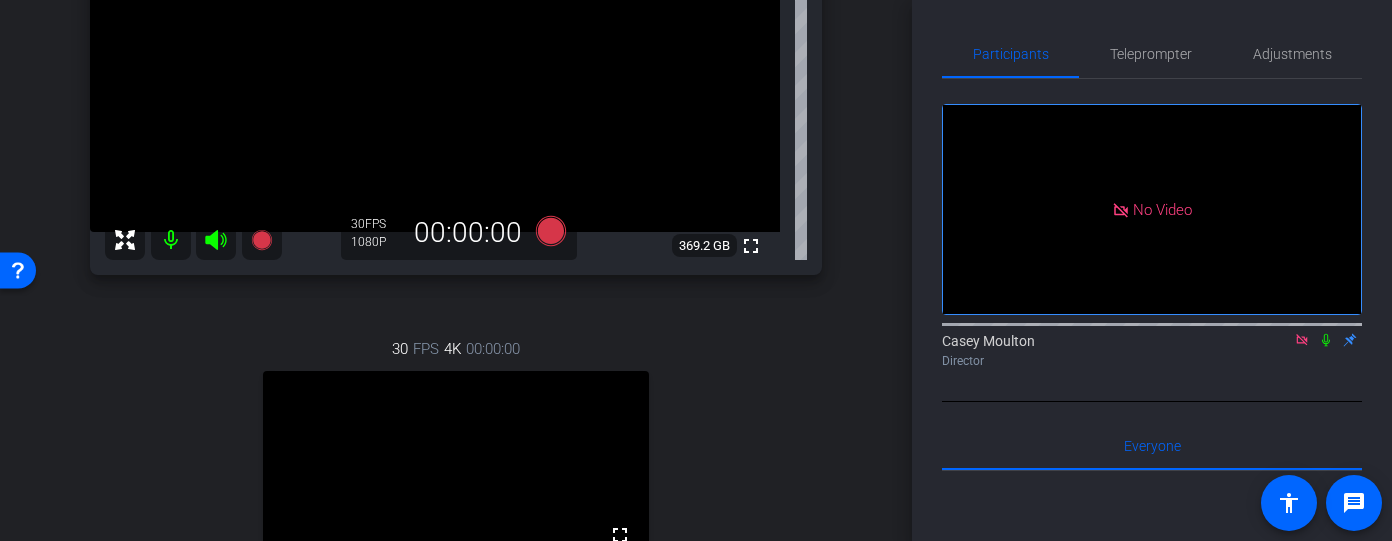 scroll, scrollTop: 284, scrollLeft: 0, axis: vertical 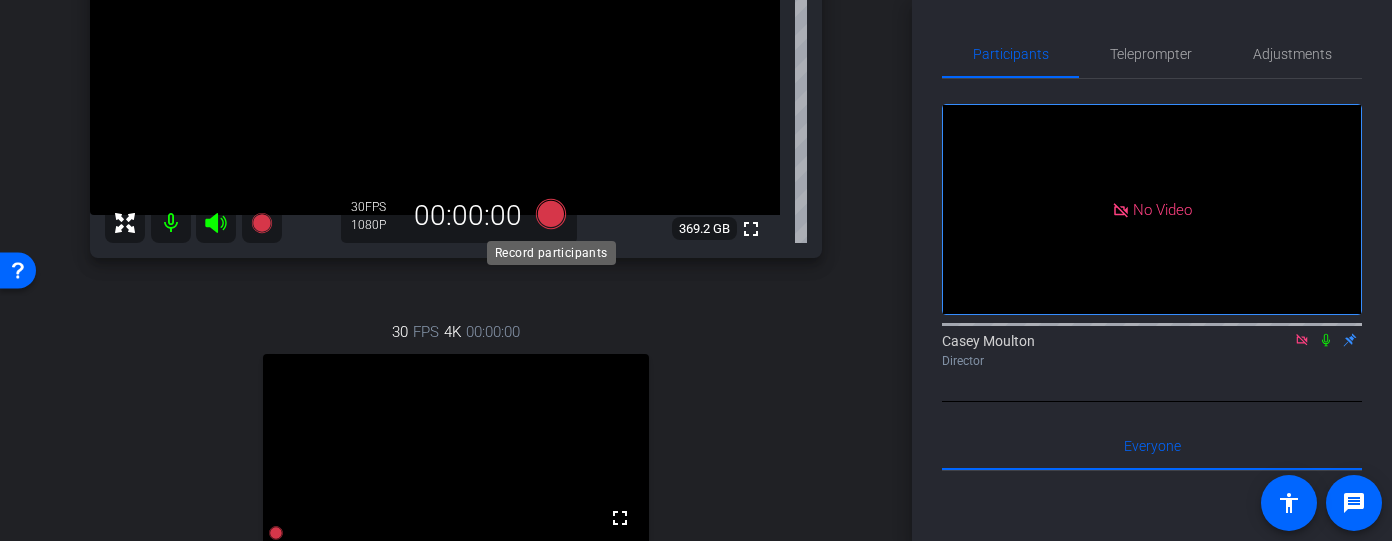 click 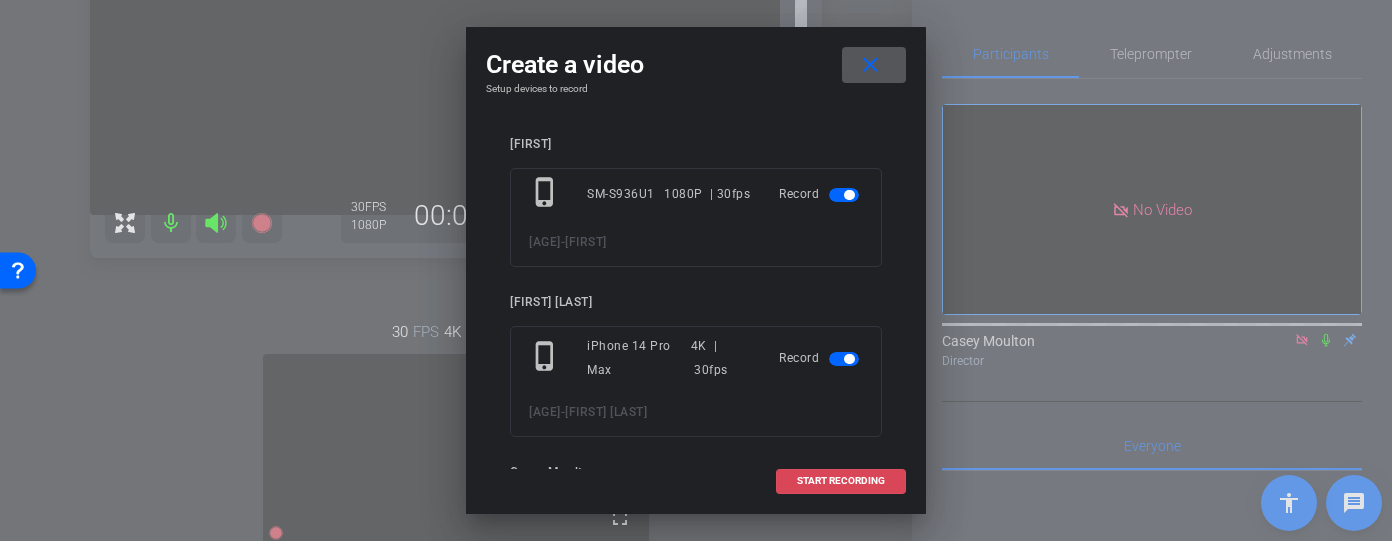 click on "START RECORDING" at bounding box center [841, 481] 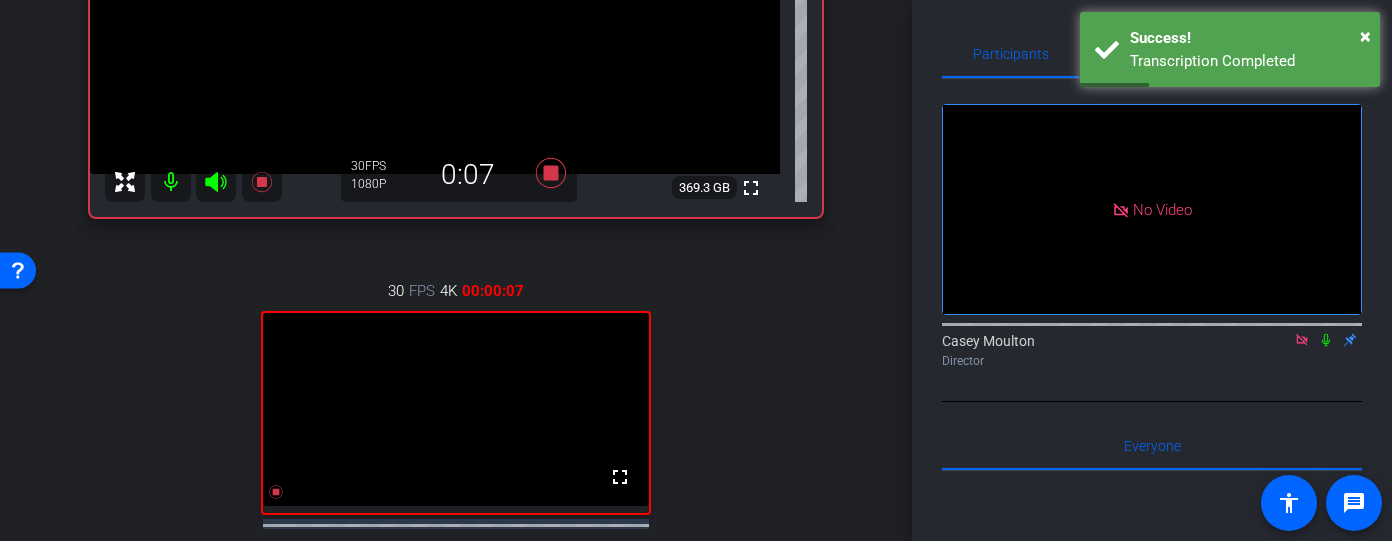 scroll, scrollTop: 329, scrollLeft: 0, axis: vertical 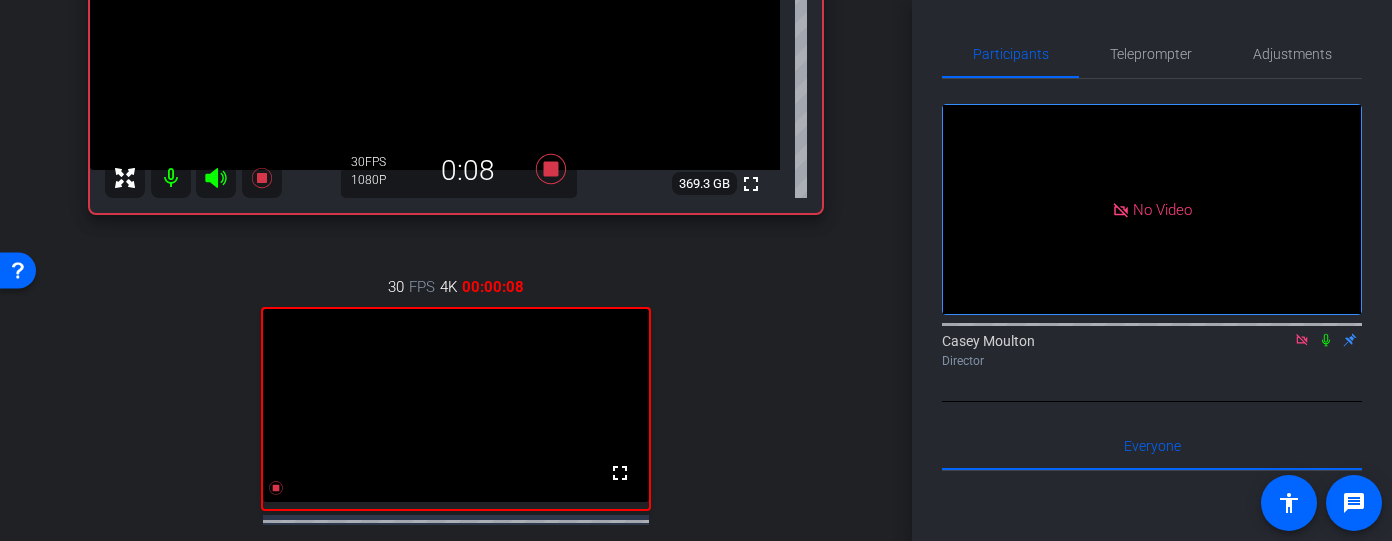 click 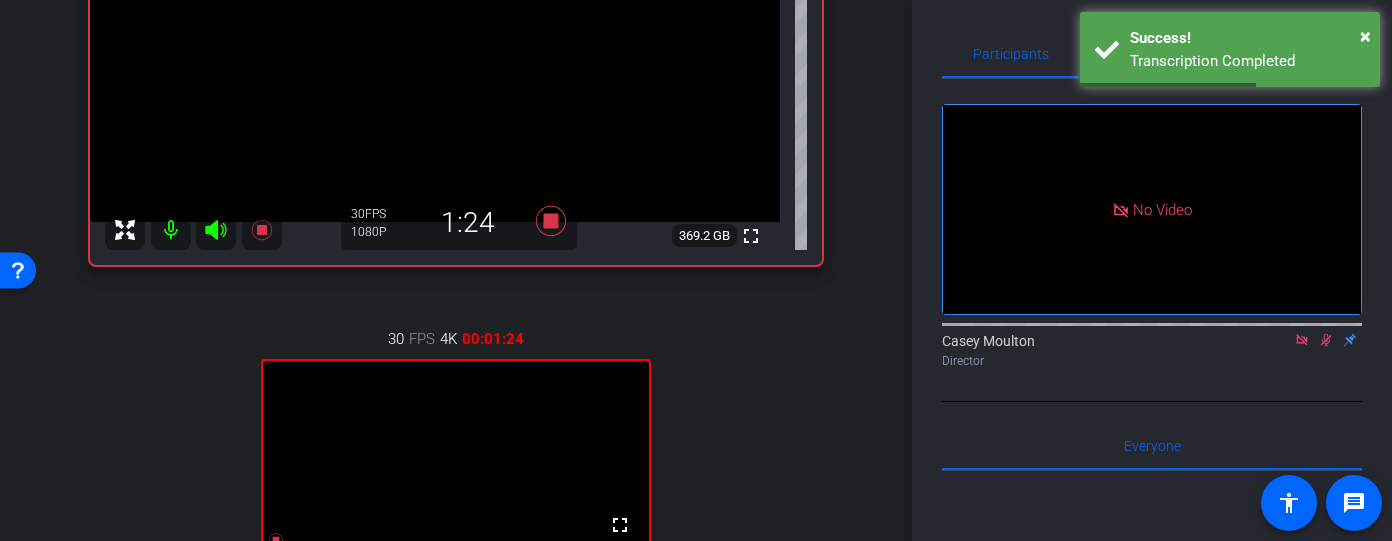 scroll, scrollTop: 273, scrollLeft: 0, axis: vertical 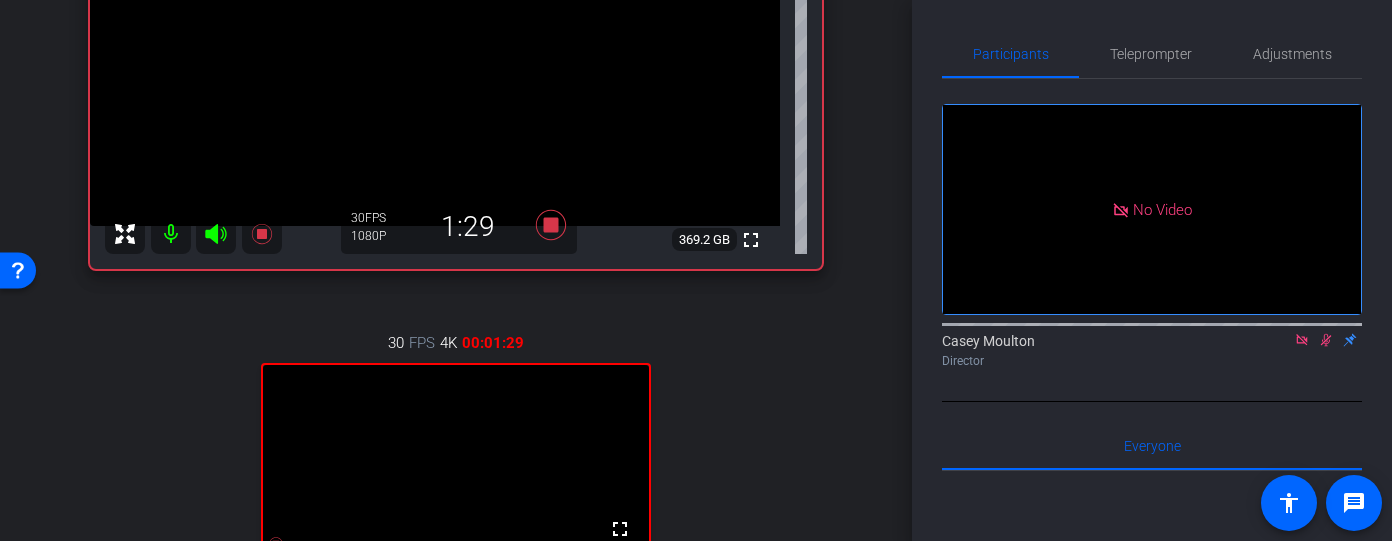 click 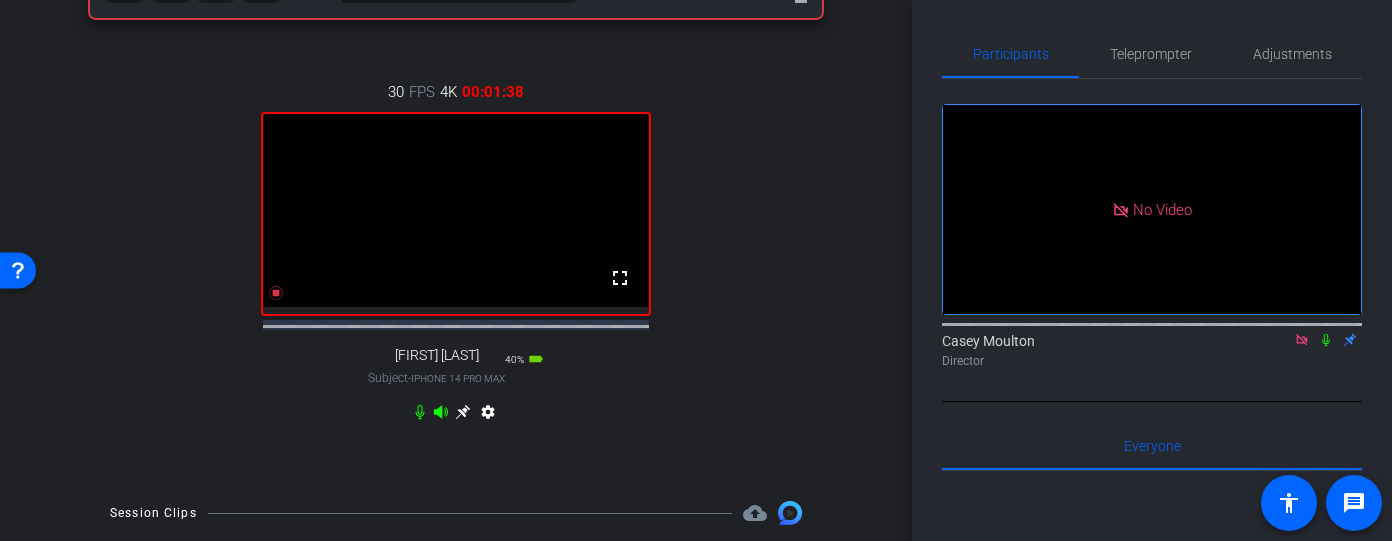 scroll, scrollTop: 526, scrollLeft: 0, axis: vertical 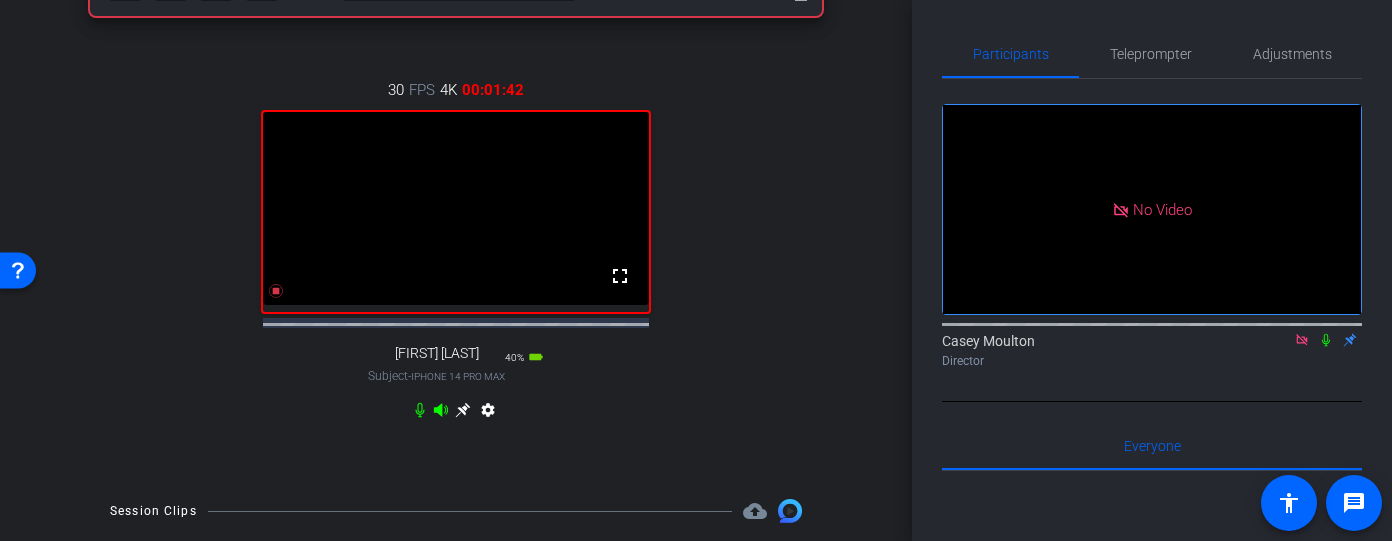 click 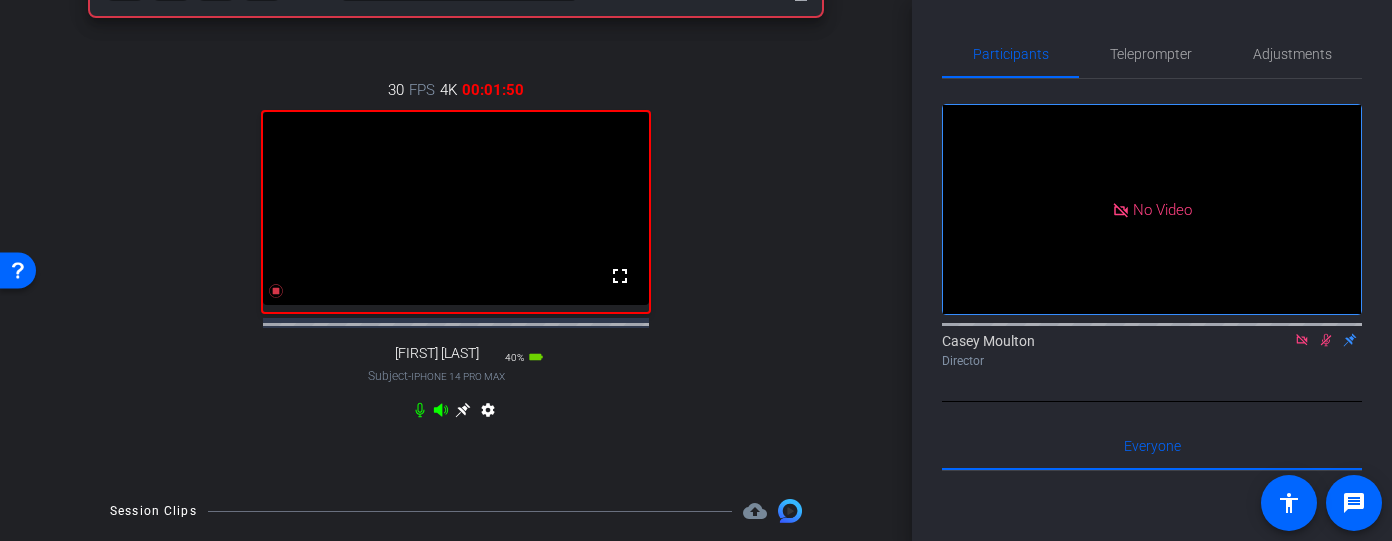 click 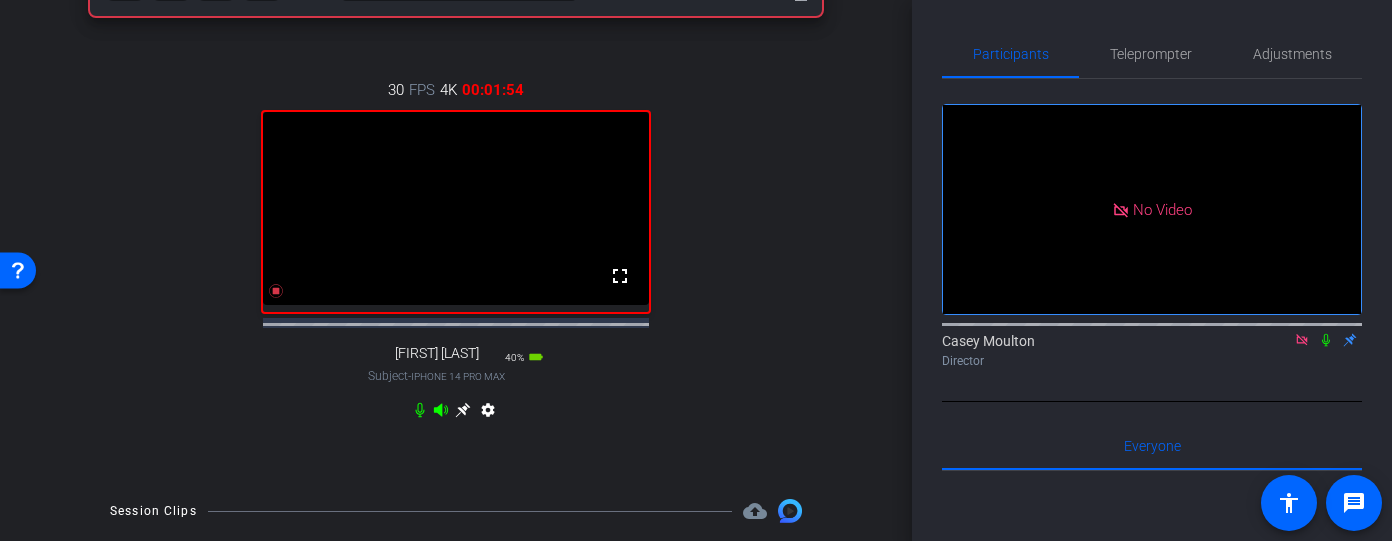 click 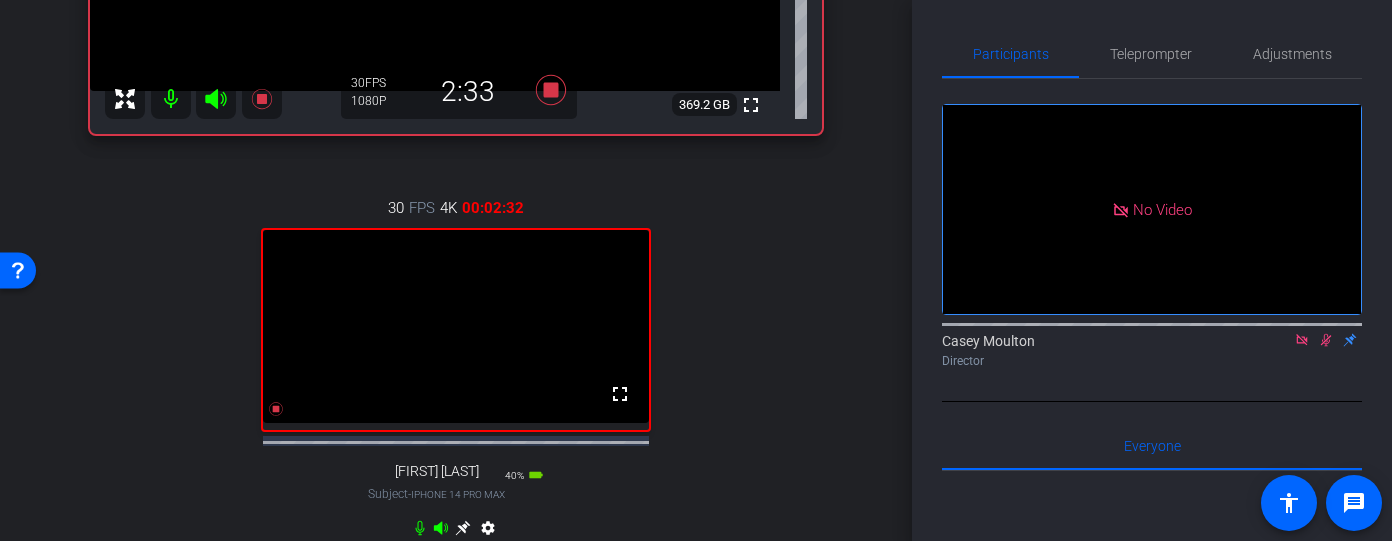 scroll, scrollTop: 416, scrollLeft: 0, axis: vertical 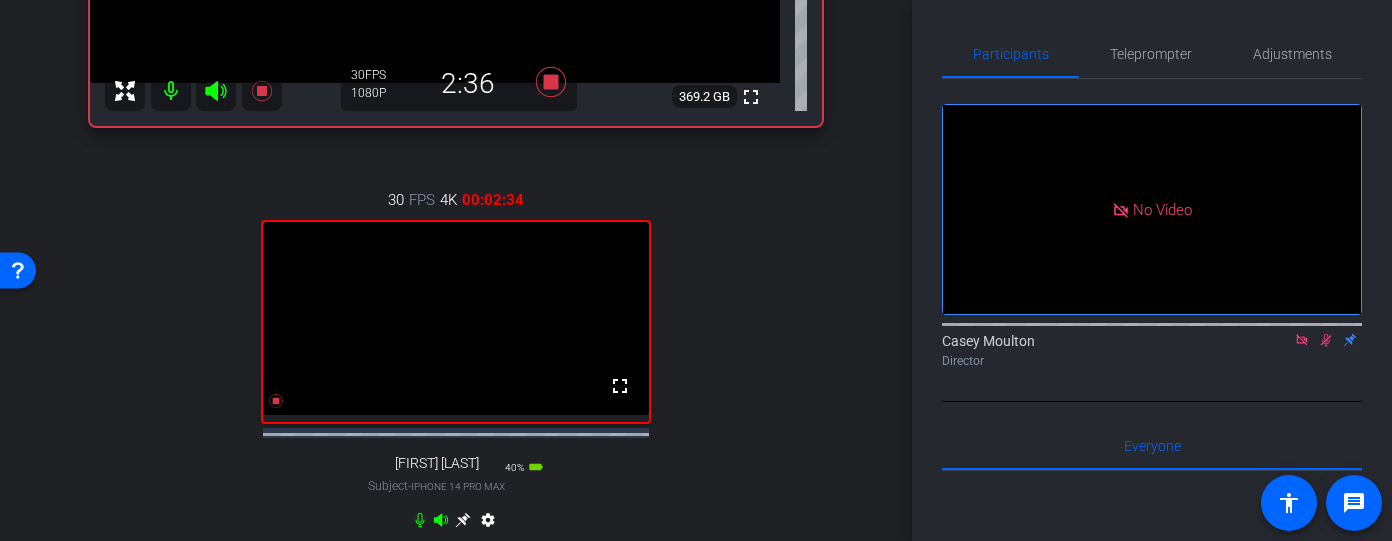 click 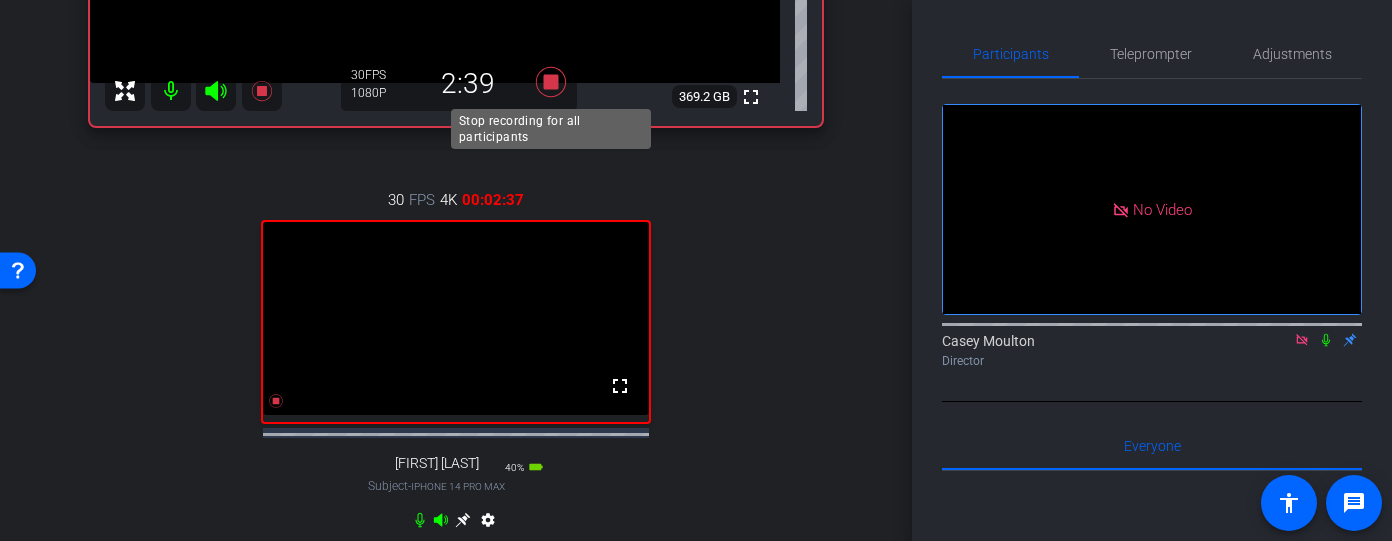 click 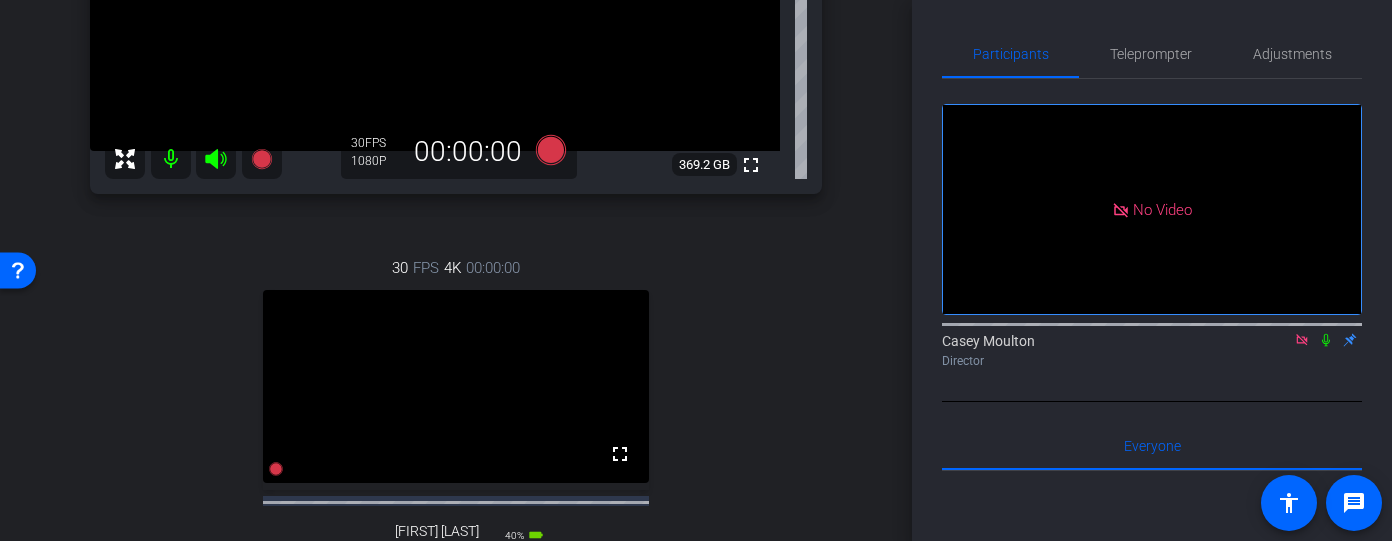 scroll, scrollTop: 199, scrollLeft: 0, axis: vertical 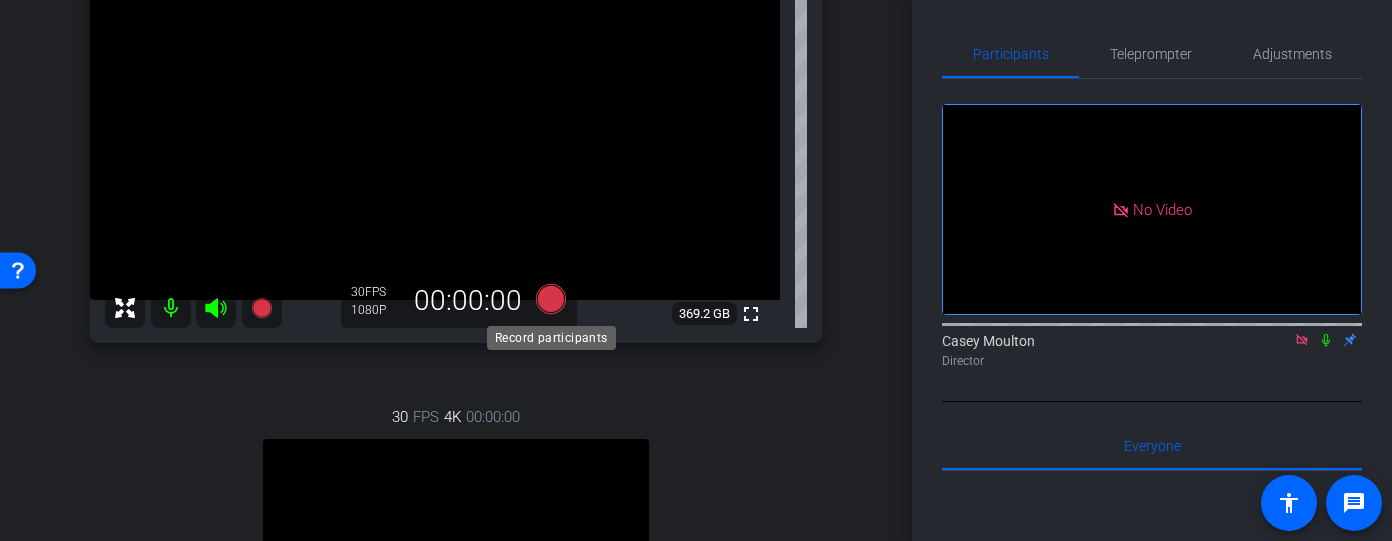 click 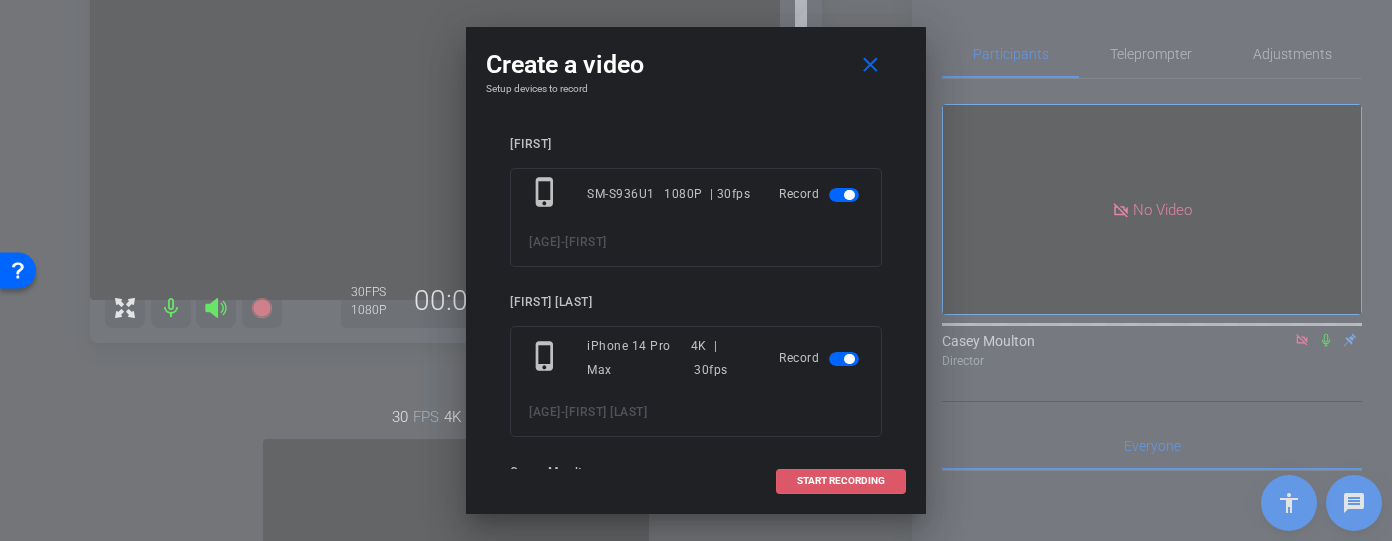 click on "START RECORDING" at bounding box center [841, 481] 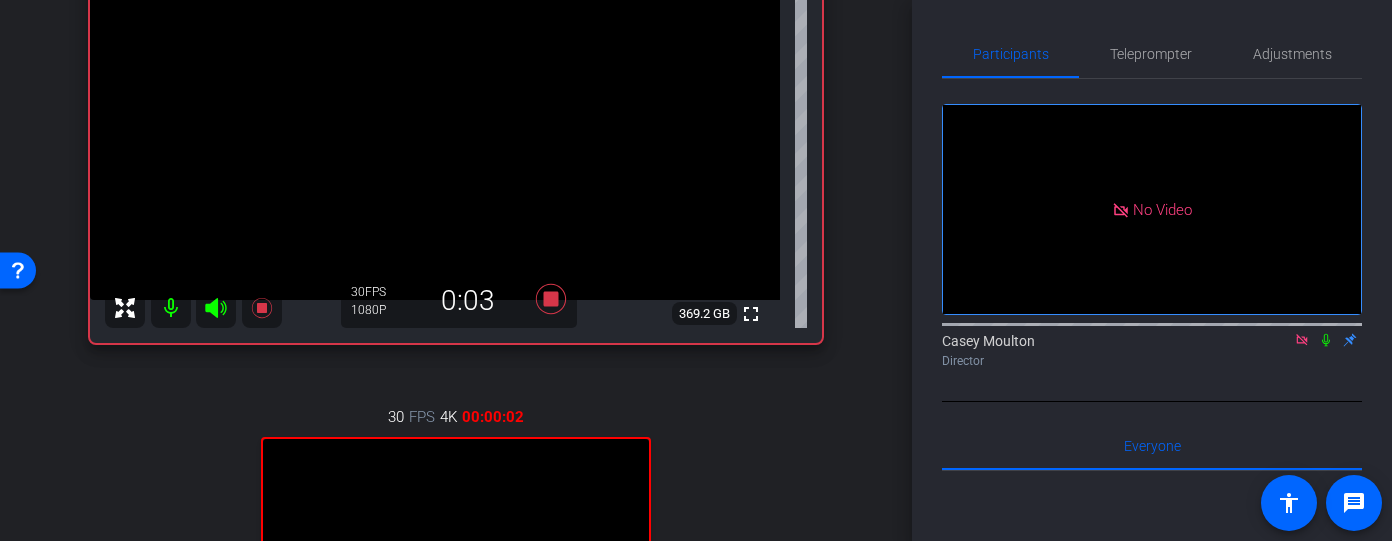 click 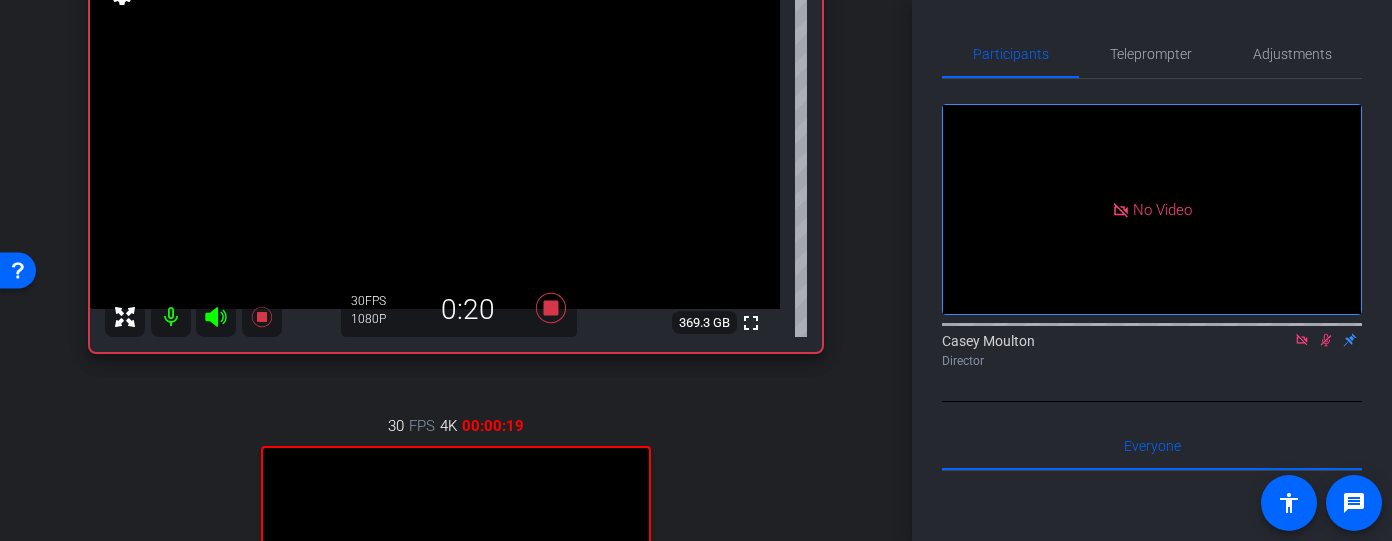 scroll, scrollTop: 163, scrollLeft: 0, axis: vertical 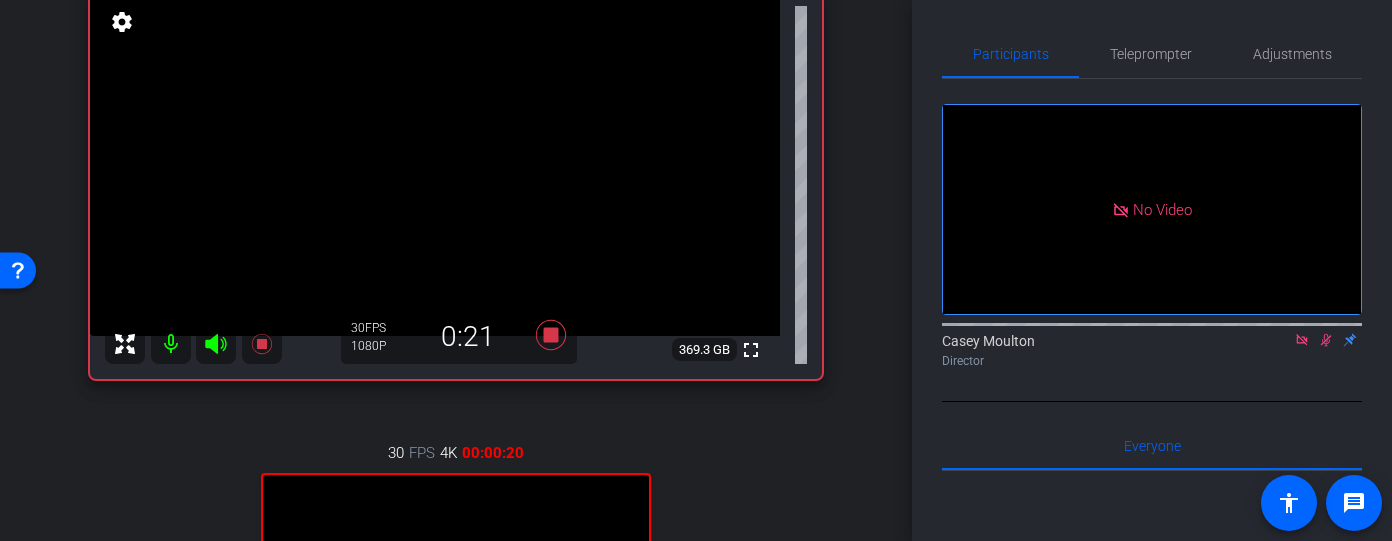 click on "[FIRST] [LAST] info ROOM ID: [NUMBER] [NUMBER]% battery_std fullscreen settings  [NUMBER] GB
[NUMBER] FPS [NUMBER]P   [TIME]
[NUMBER] FPS [NUMBER]K  [TIME]  fullscreen
[FIRST] [LAST] Subject   -  iPhone [NUMBER] [NUMBER]% battery_std
settings" at bounding box center [456, 382] 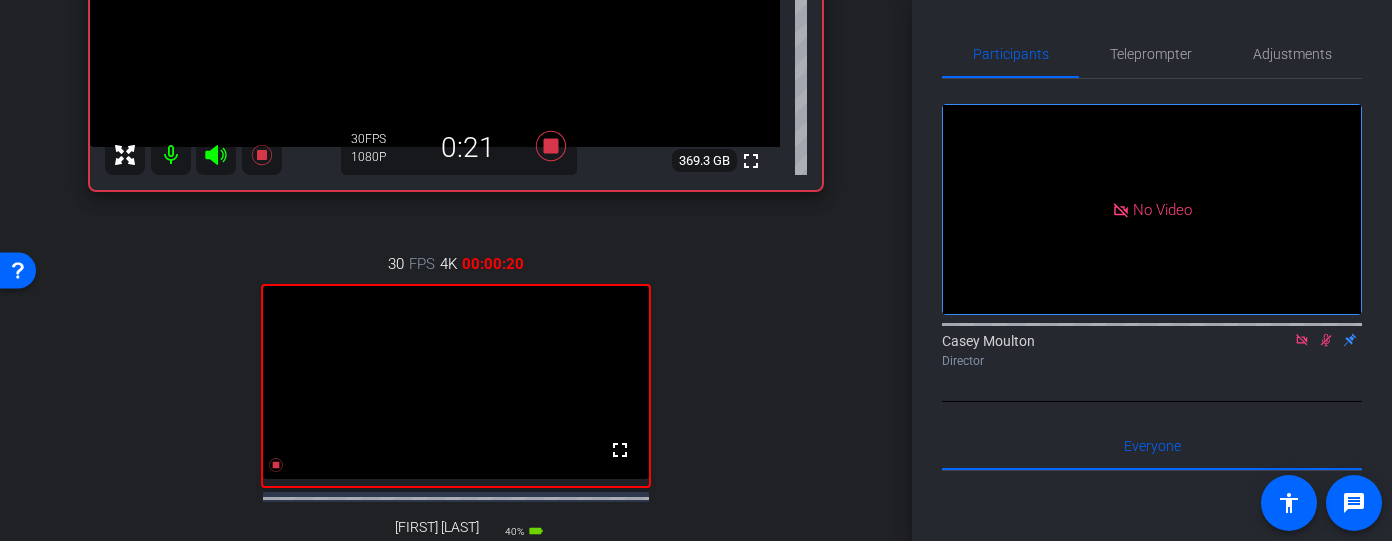 scroll, scrollTop: 339, scrollLeft: 0, axis: vertical 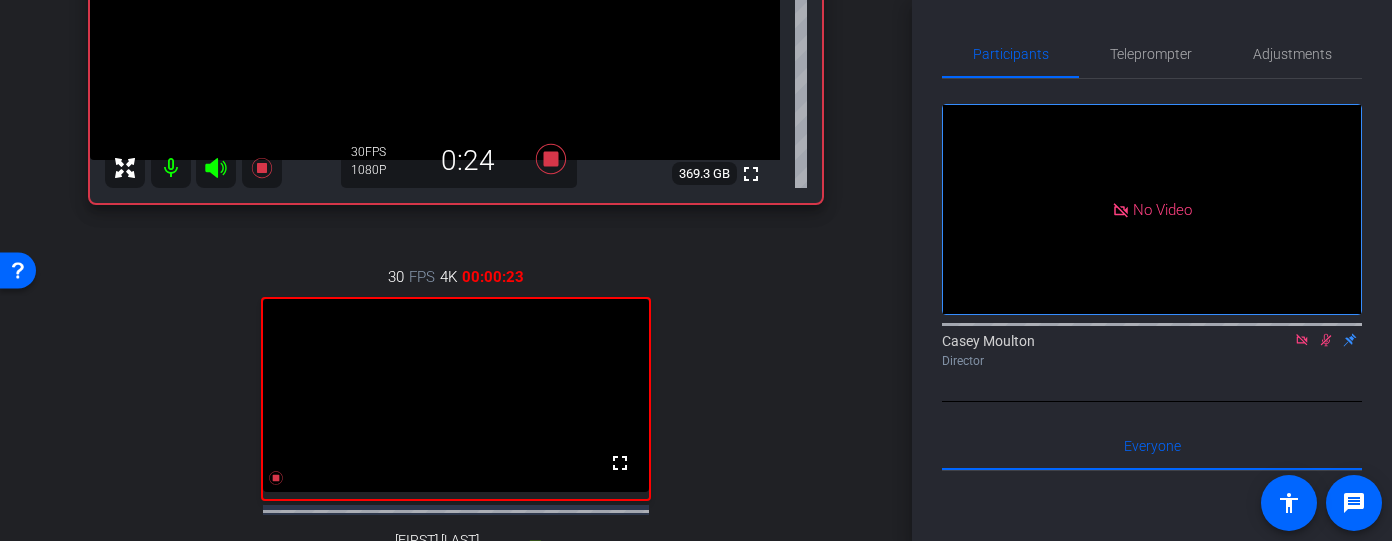 click 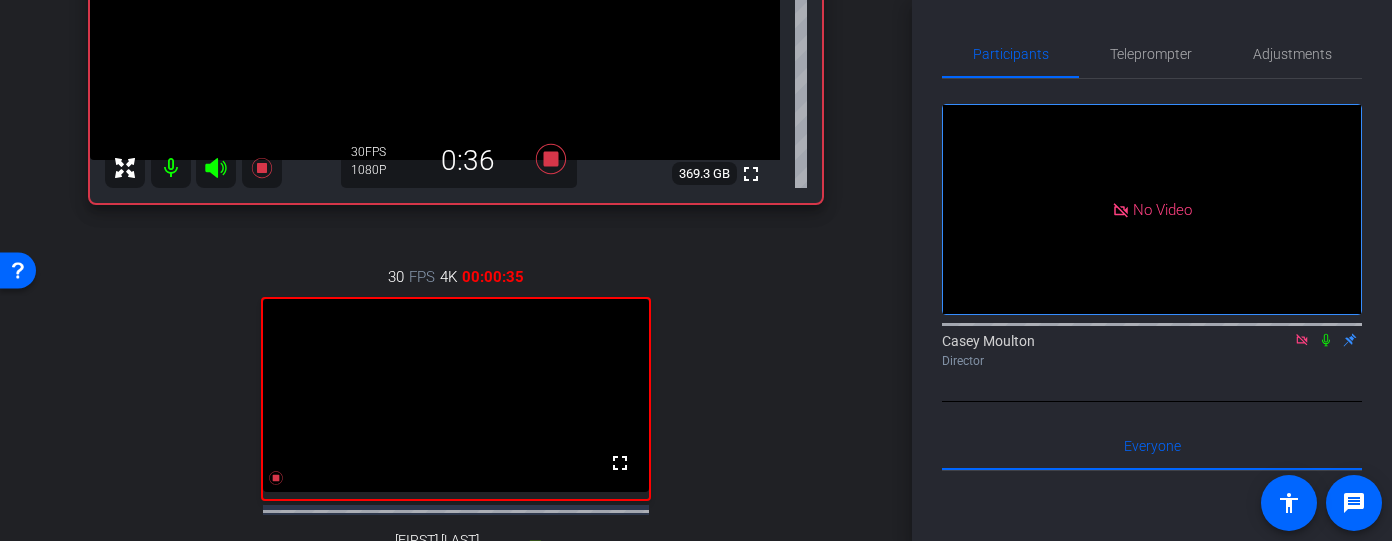 click 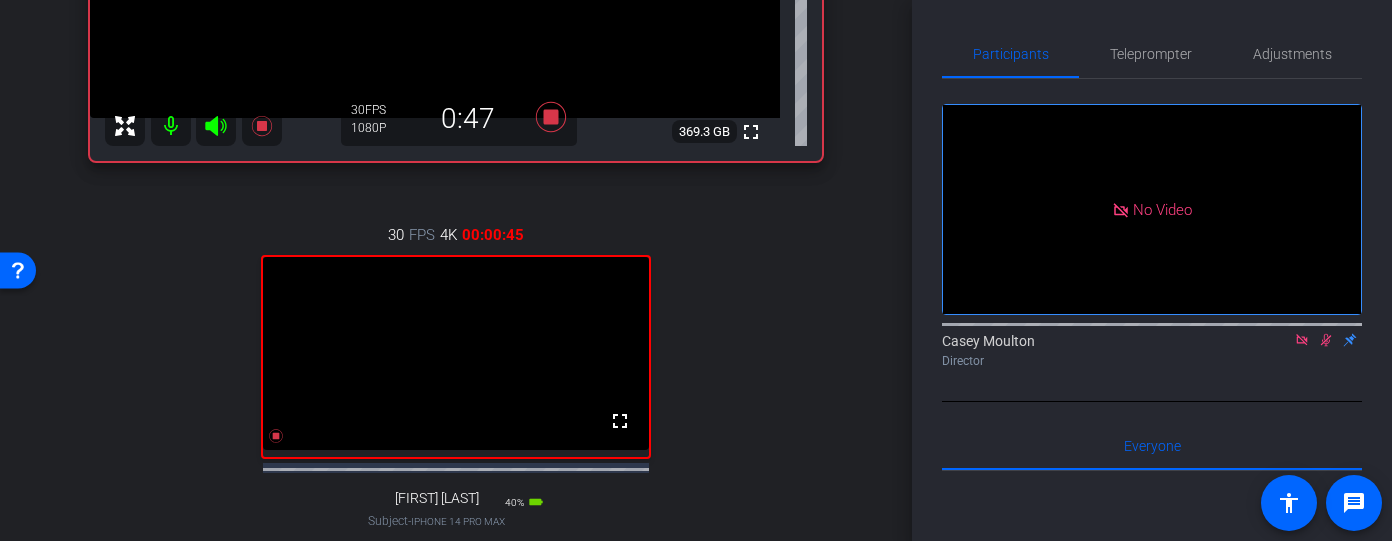 scroll, scrollTop: 385, scrollLeft: 0, axis: vertical 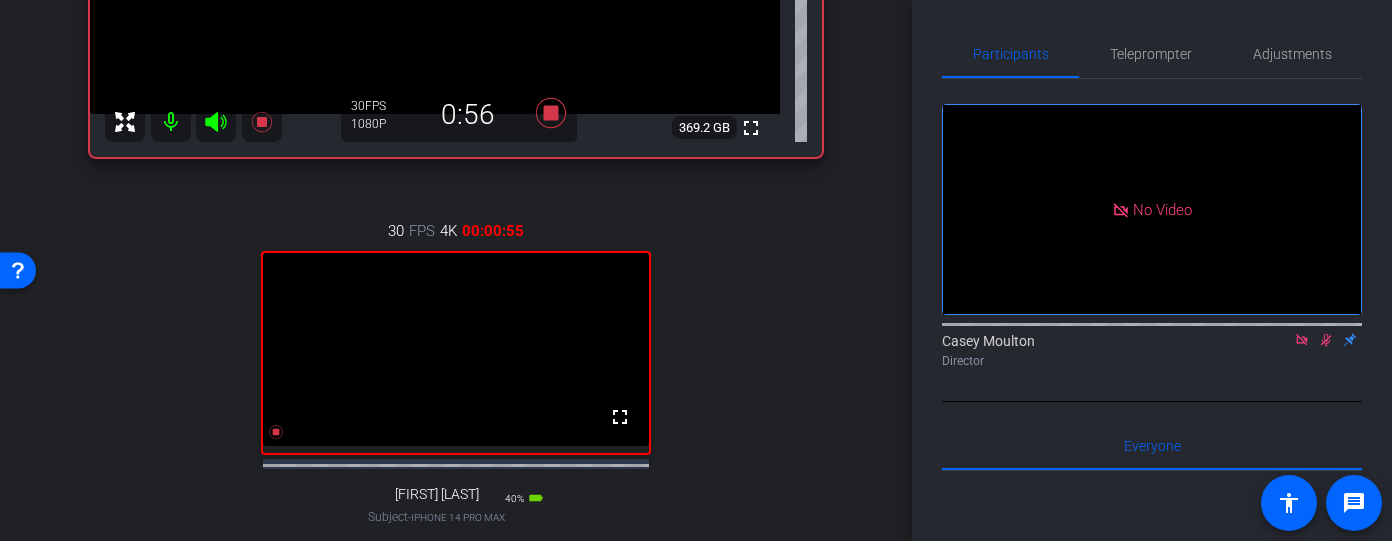 click 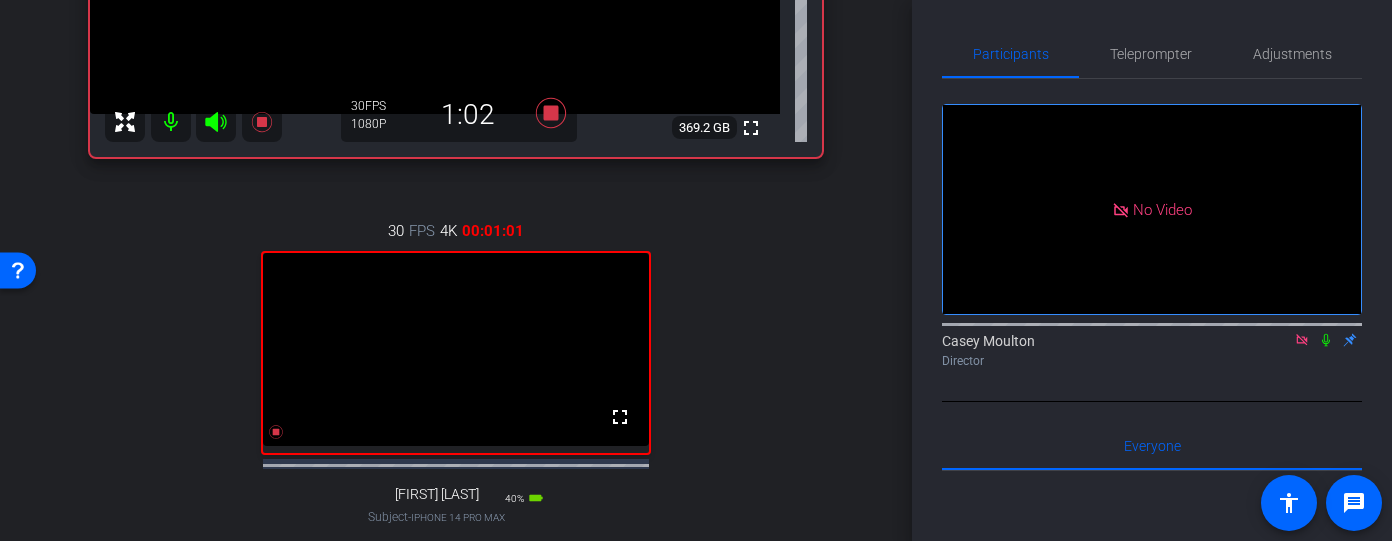 scroll, scrollTop: 364, scrollLeft: 0, axis: vertical 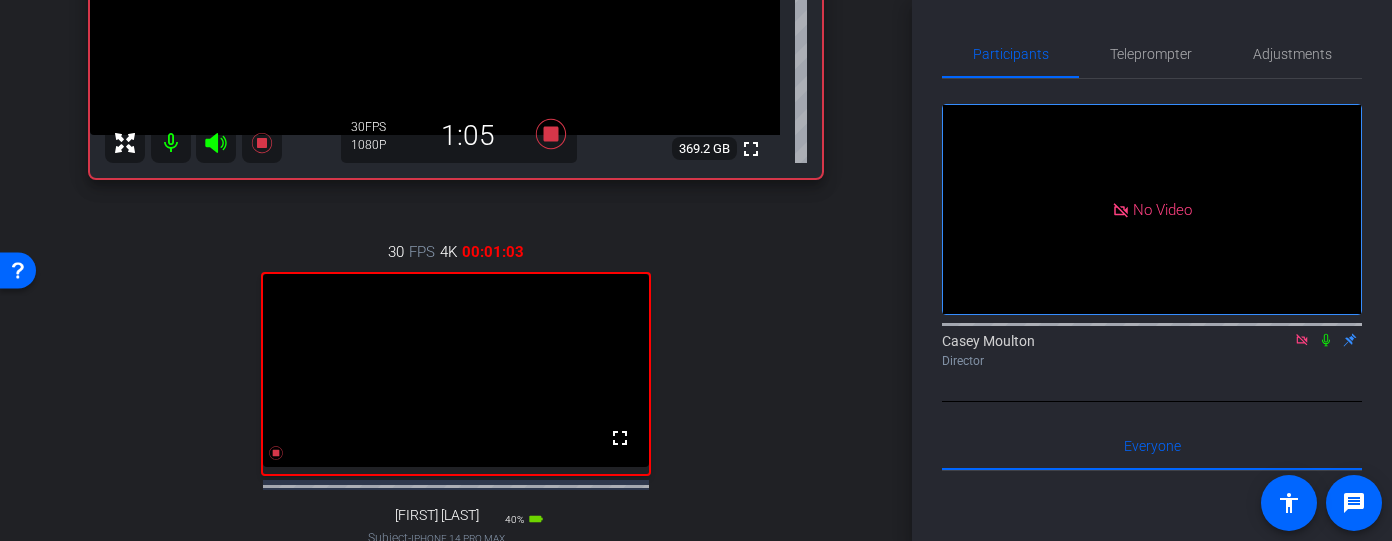 click 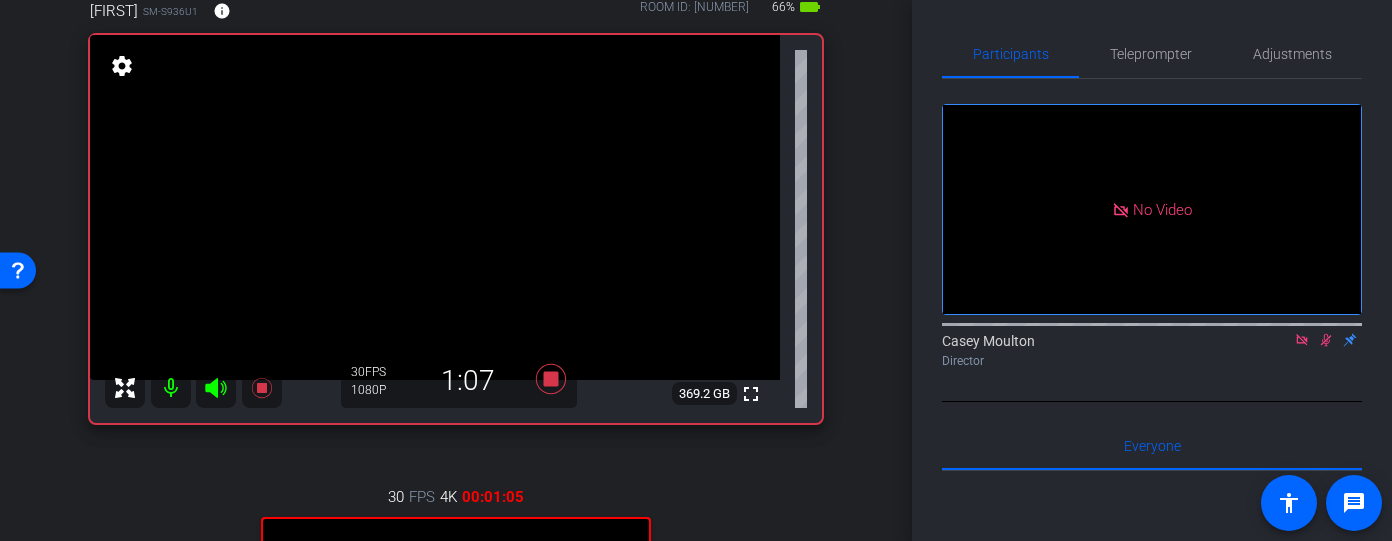 scroll, scrollTop: 82, scrollLeft: 0, axis: vertical 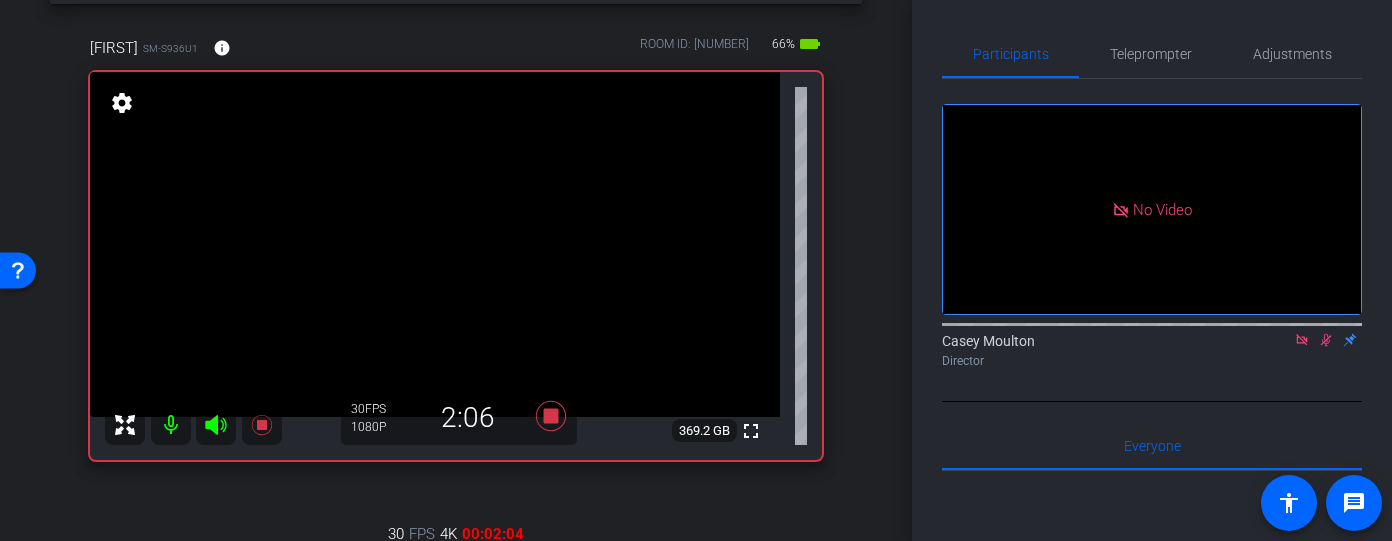 click 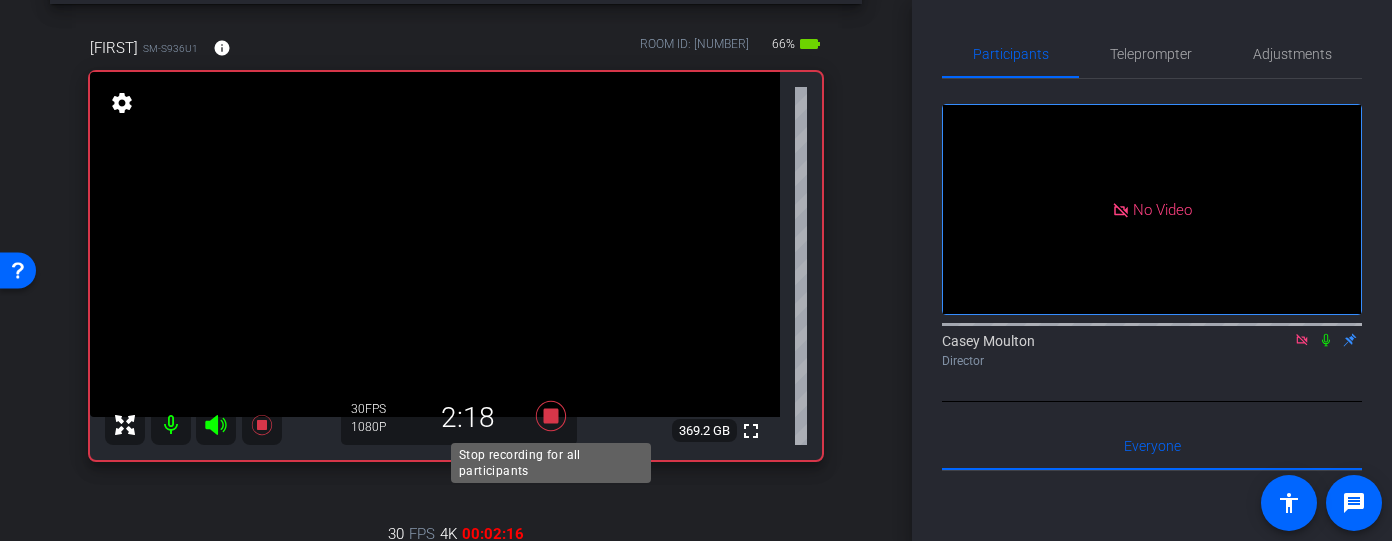 click 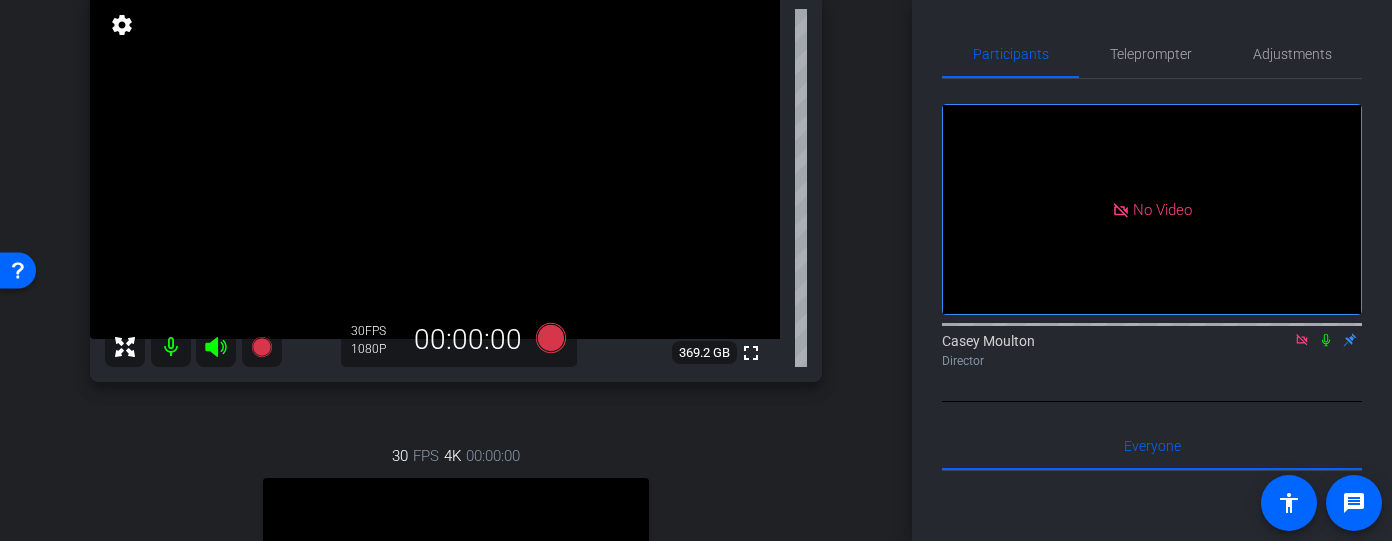 scroll, scrollTop: 227, scrollLeft: 0, axis: vertical 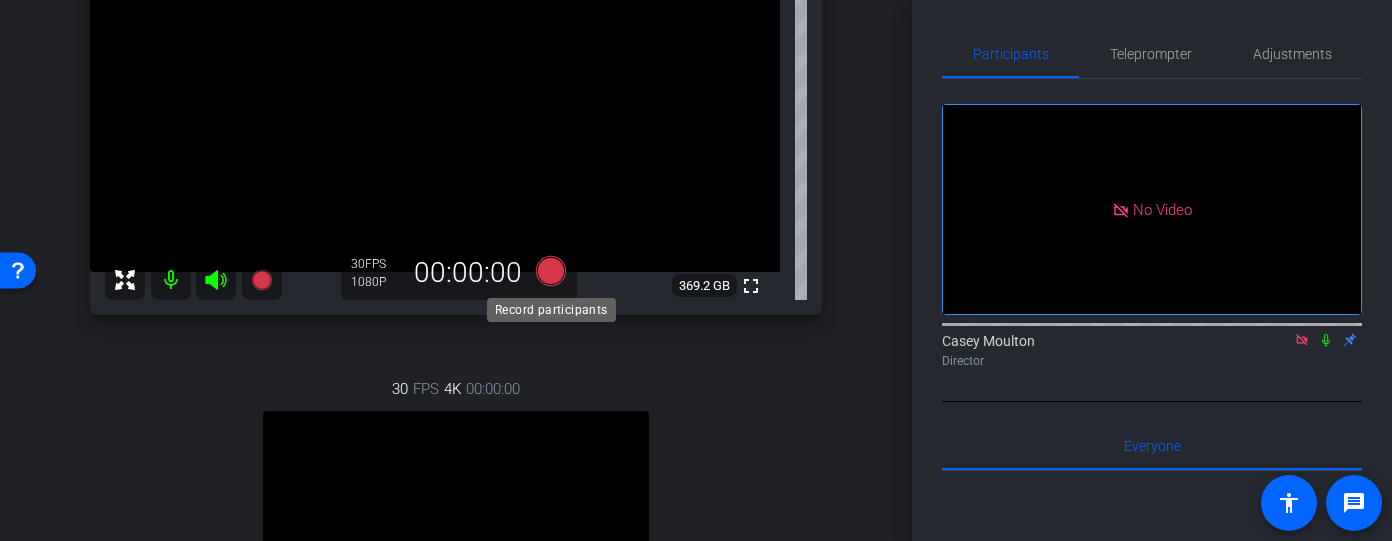click 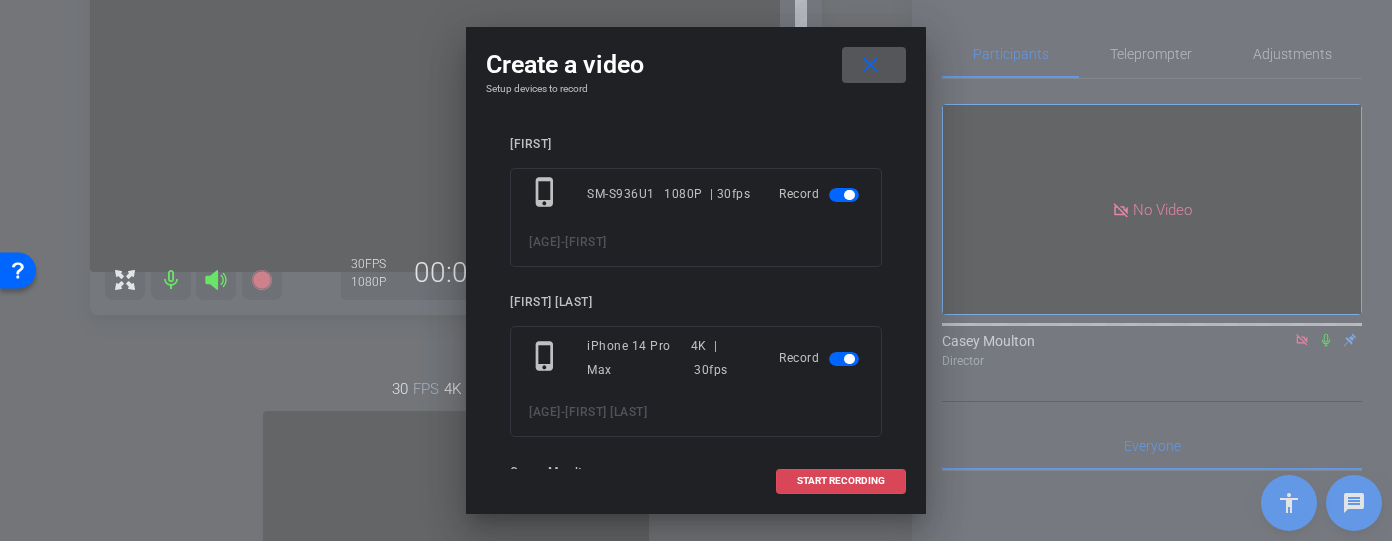 click on "START RECORDING" at bounding box center [841, 481] 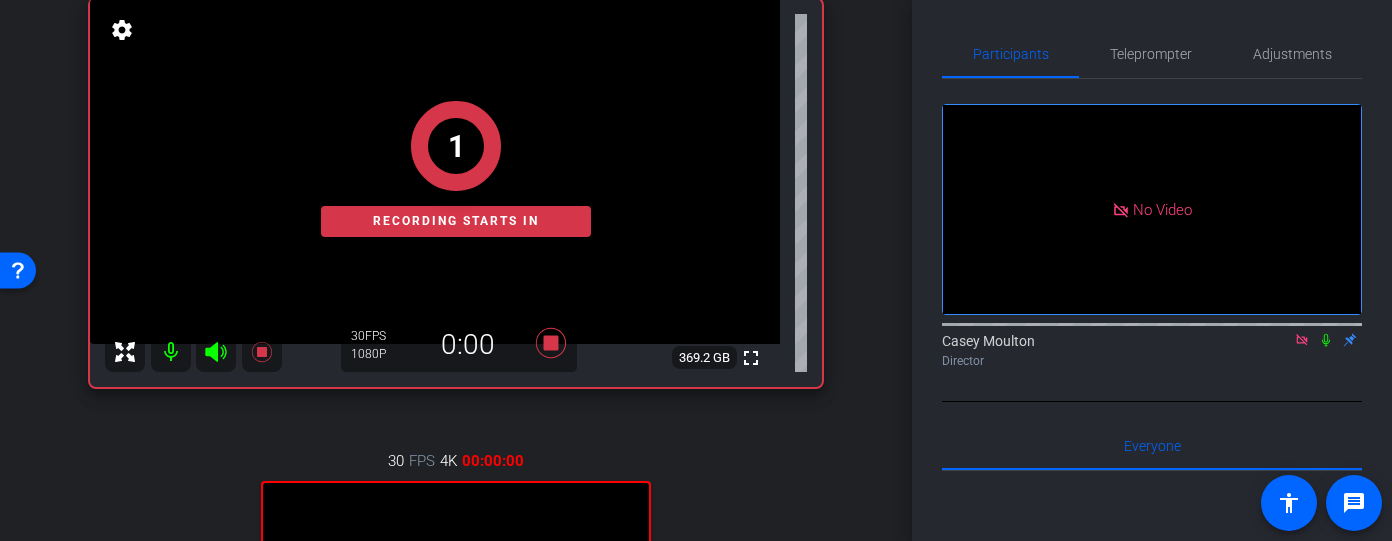 scroll, scrollTop: 181, scrollLeft: 0, axis: vertical 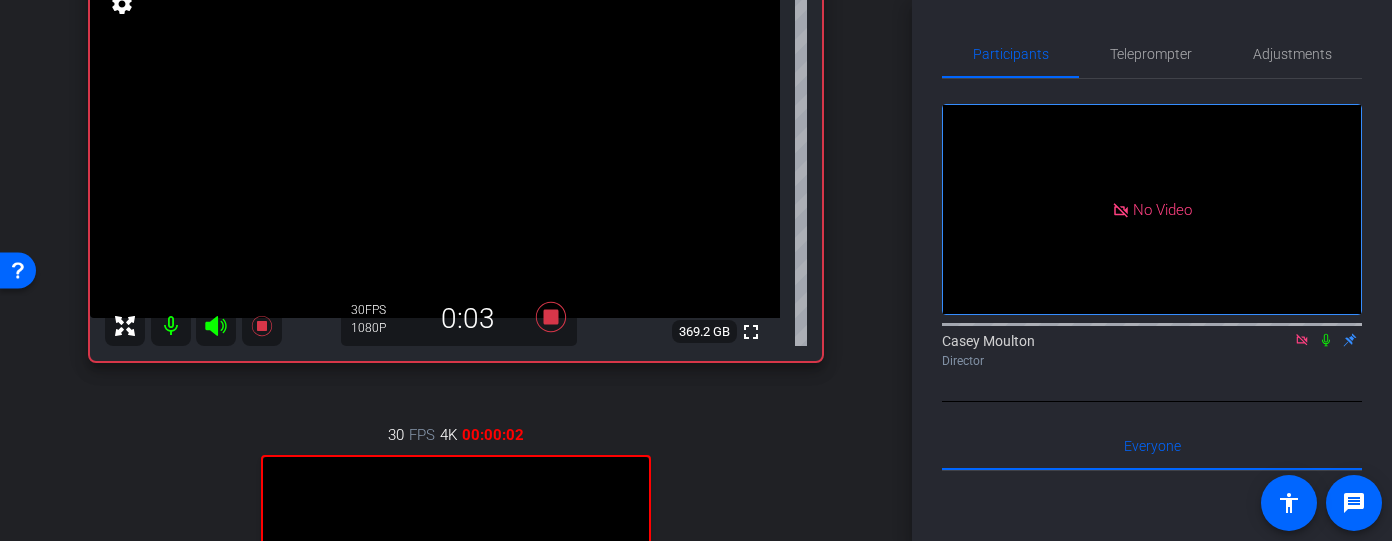 click 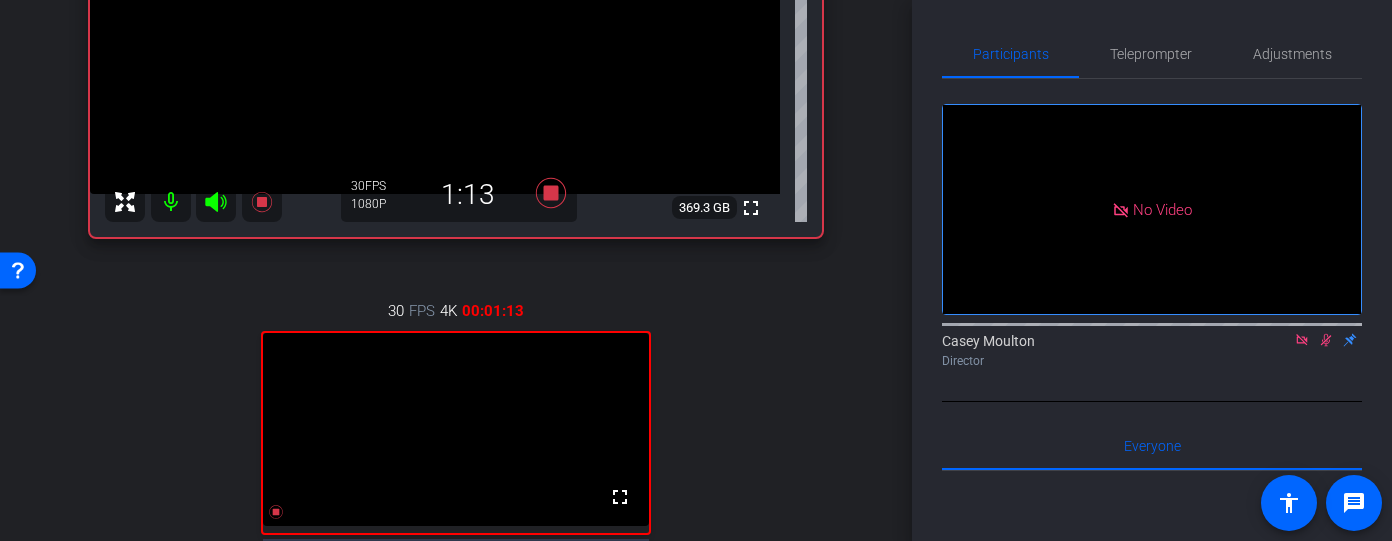 scroll, scrollTop: 278, scrollLeft: 0, axis: vertical 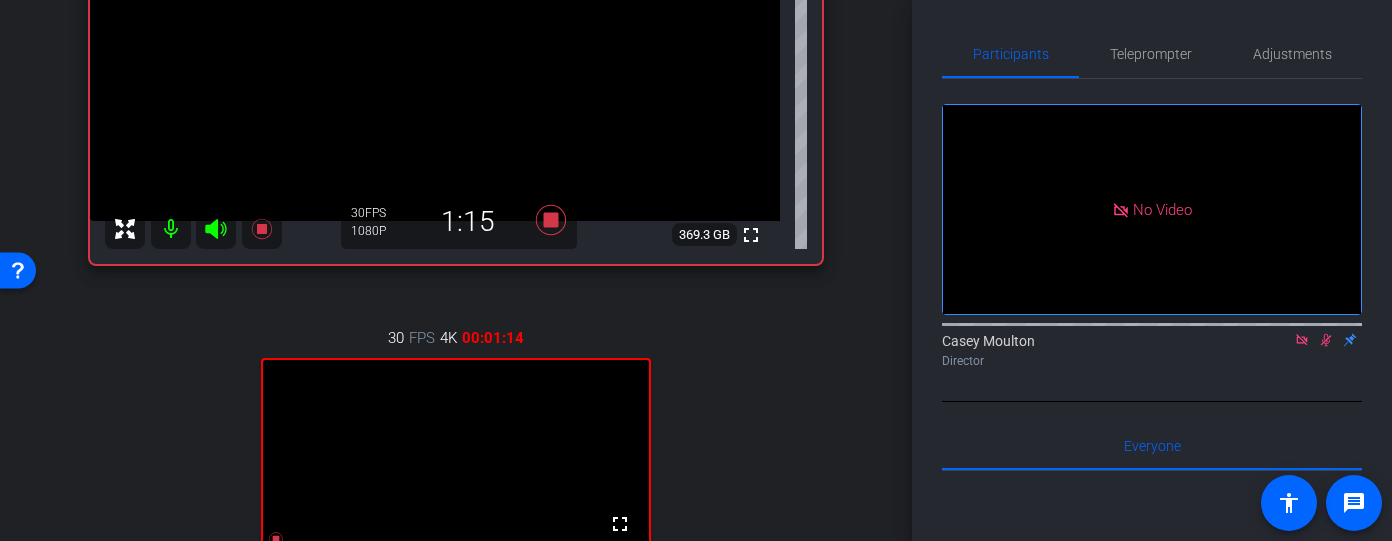click 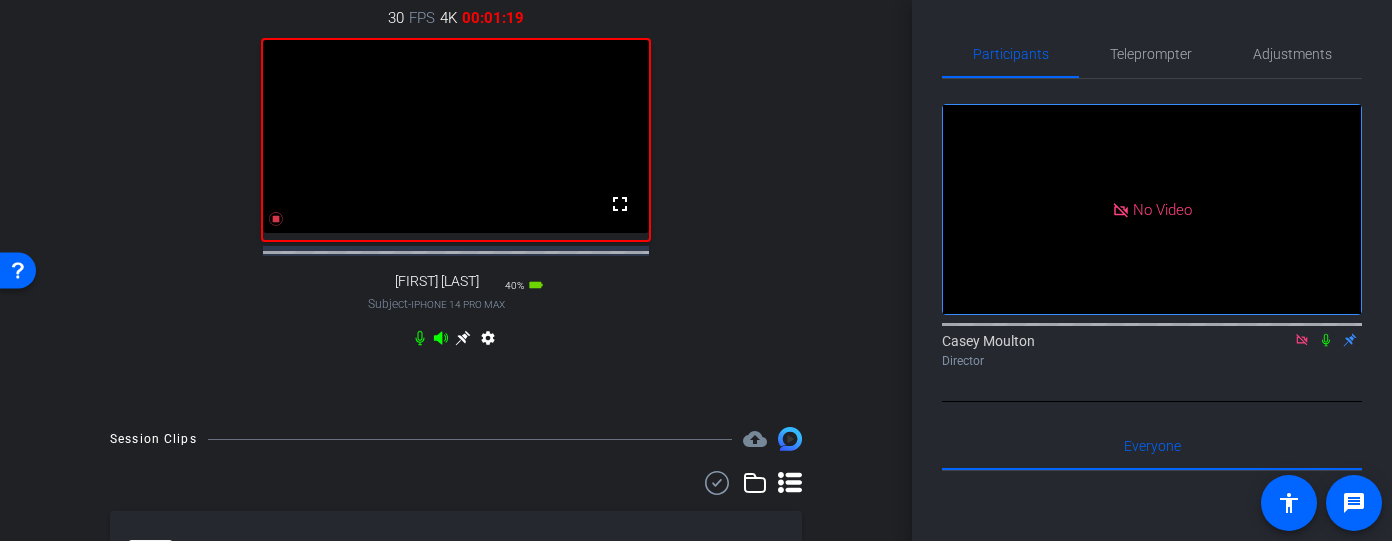 scroll, scrollTop: 649, scrollLeft: 0, axis: vertical 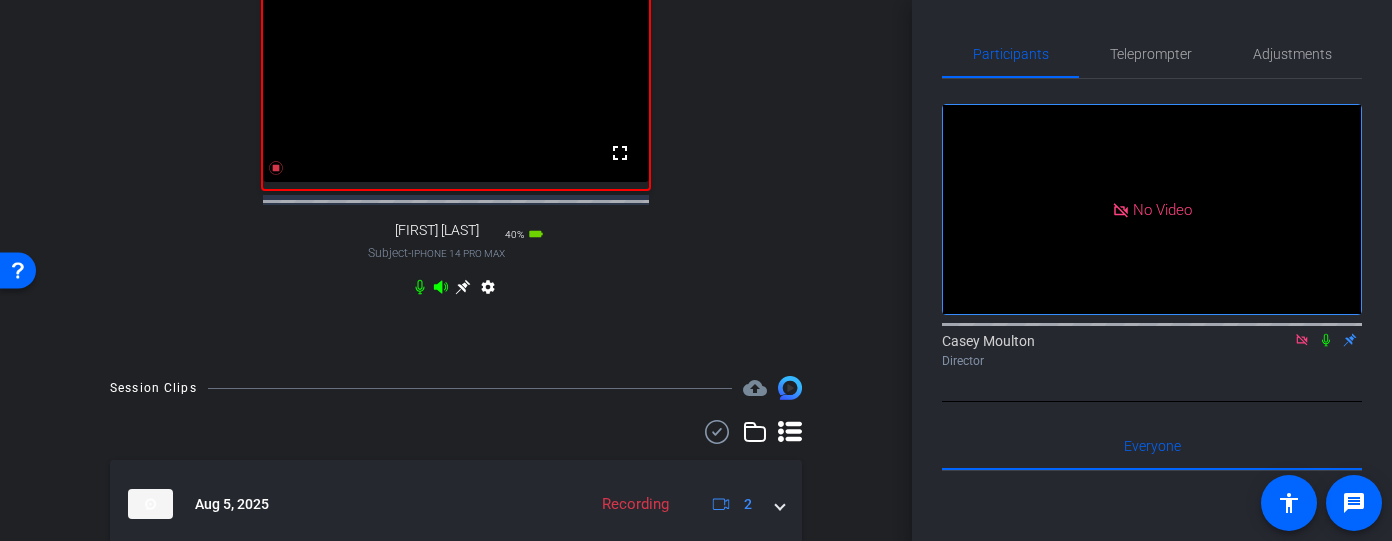 click 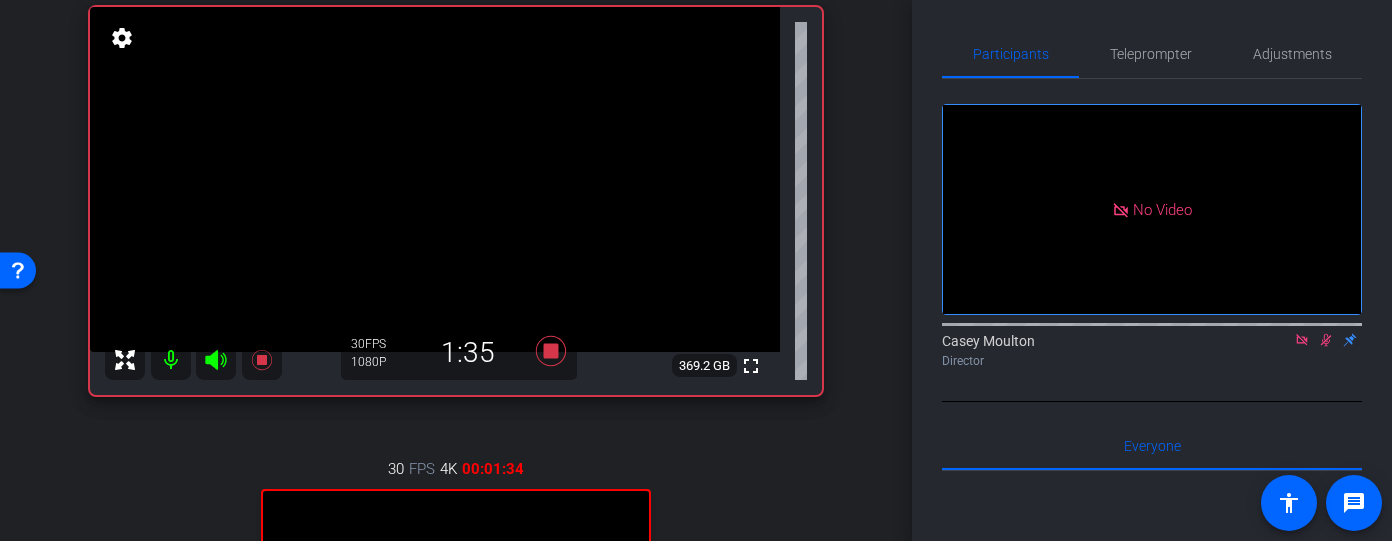 scroll, scrollTop: 150, scrollLeft: 0, axis: vertical 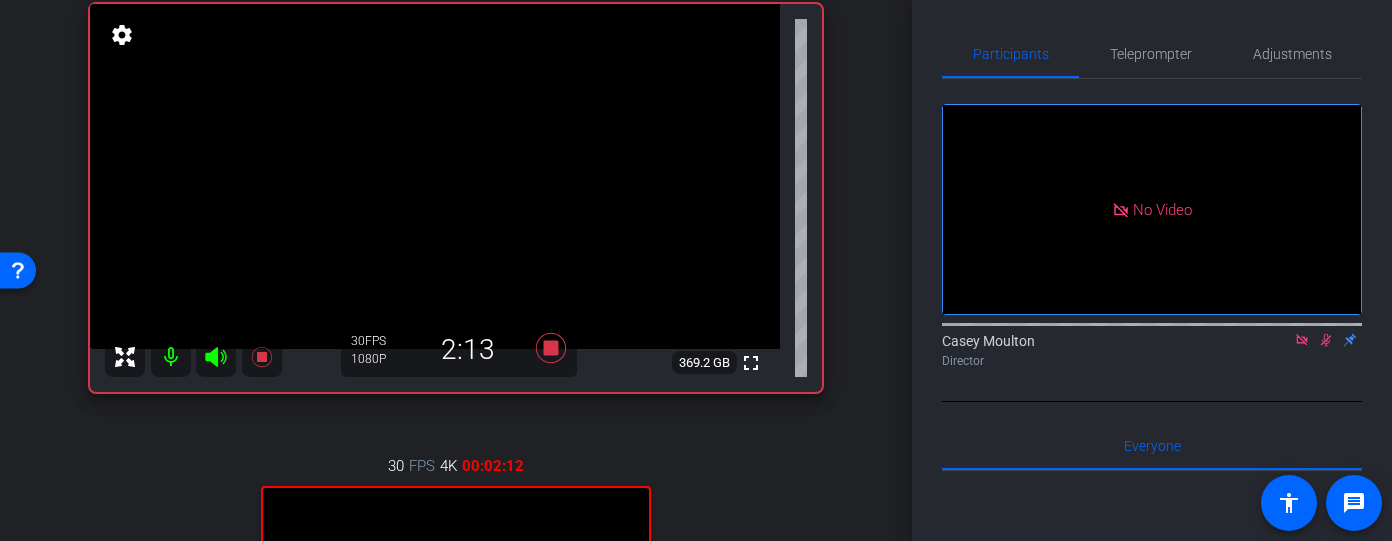 click 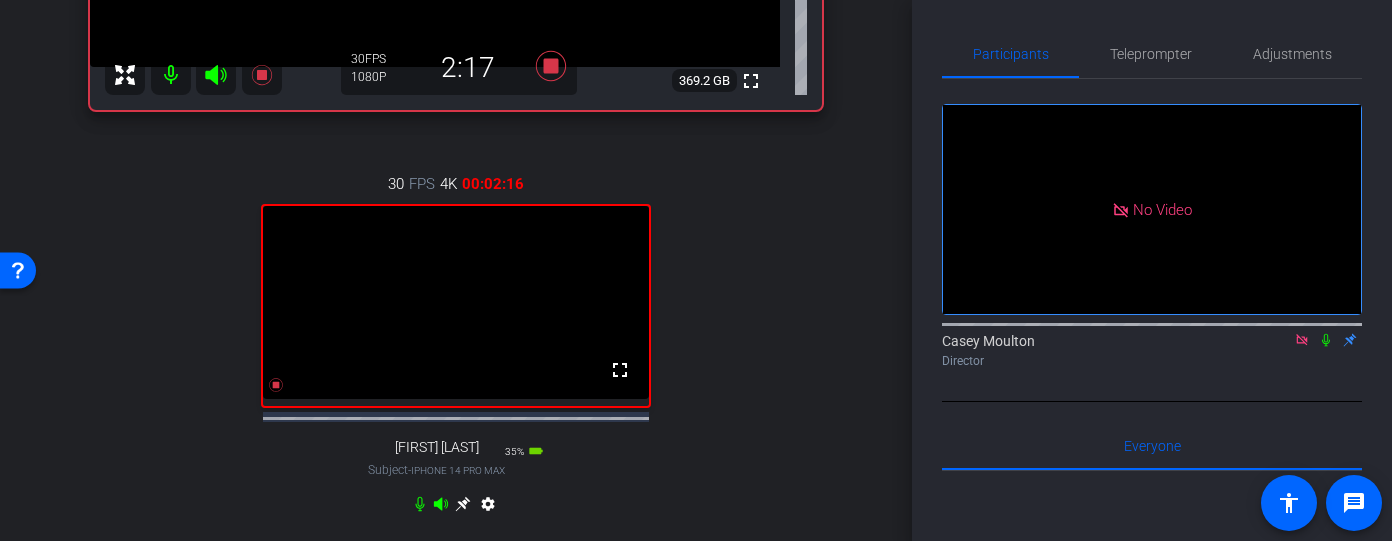 scroll, scrollTop: 433, scrollLeft: 0, axis: vertical 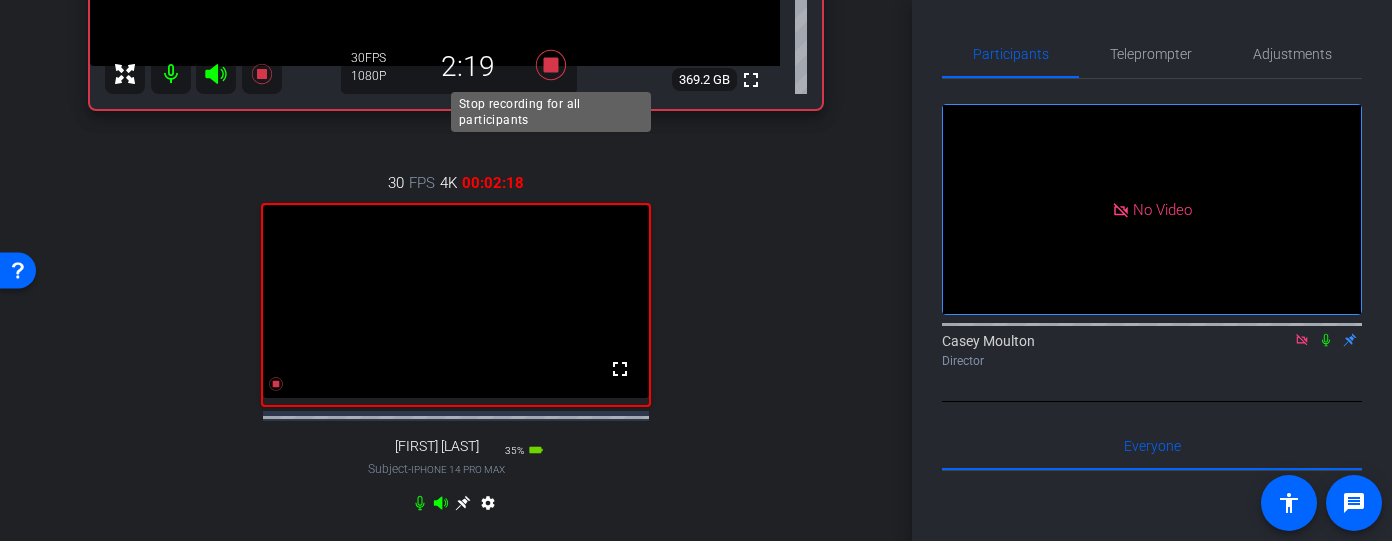 click 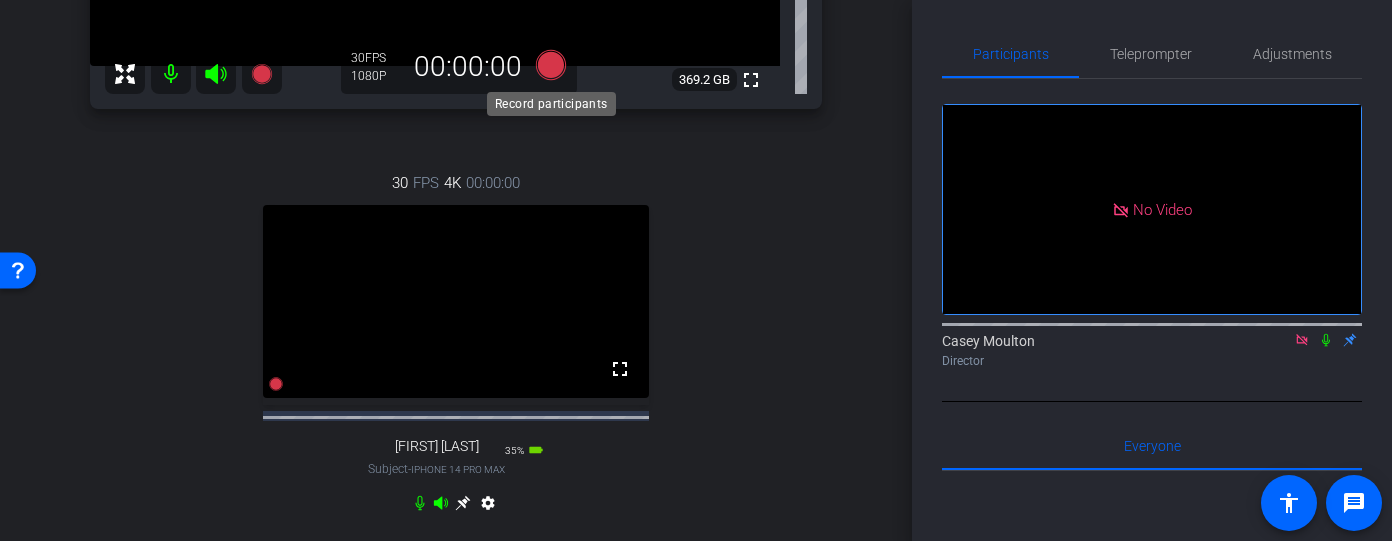 click 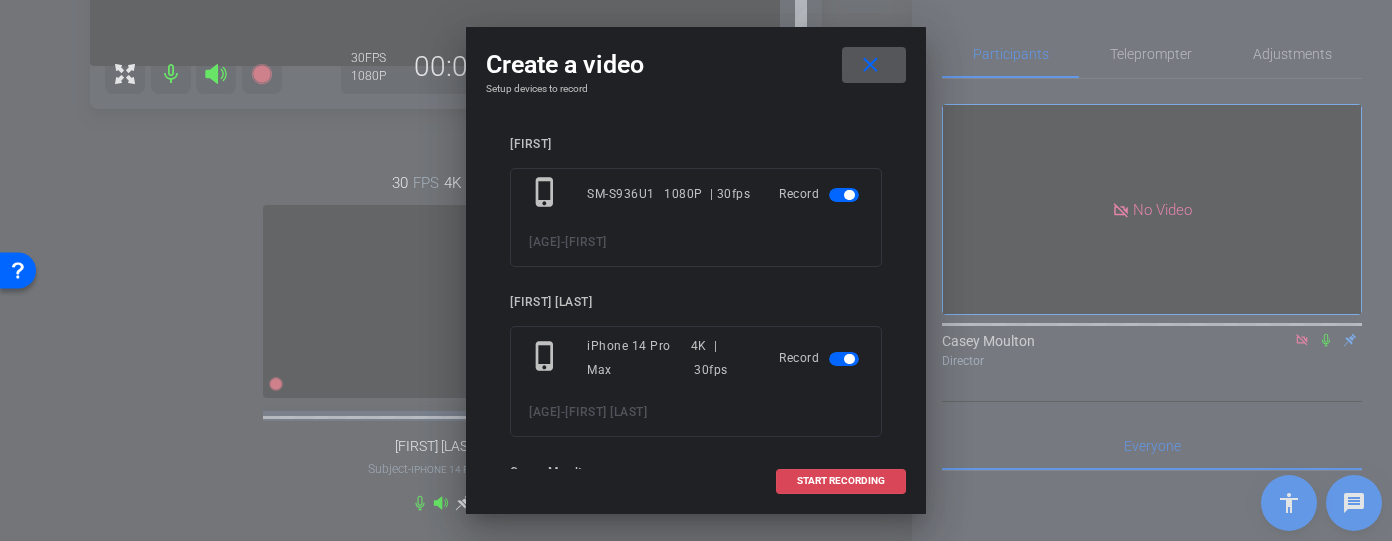 click on "START RECORDING" at bounding box center (841, 481) 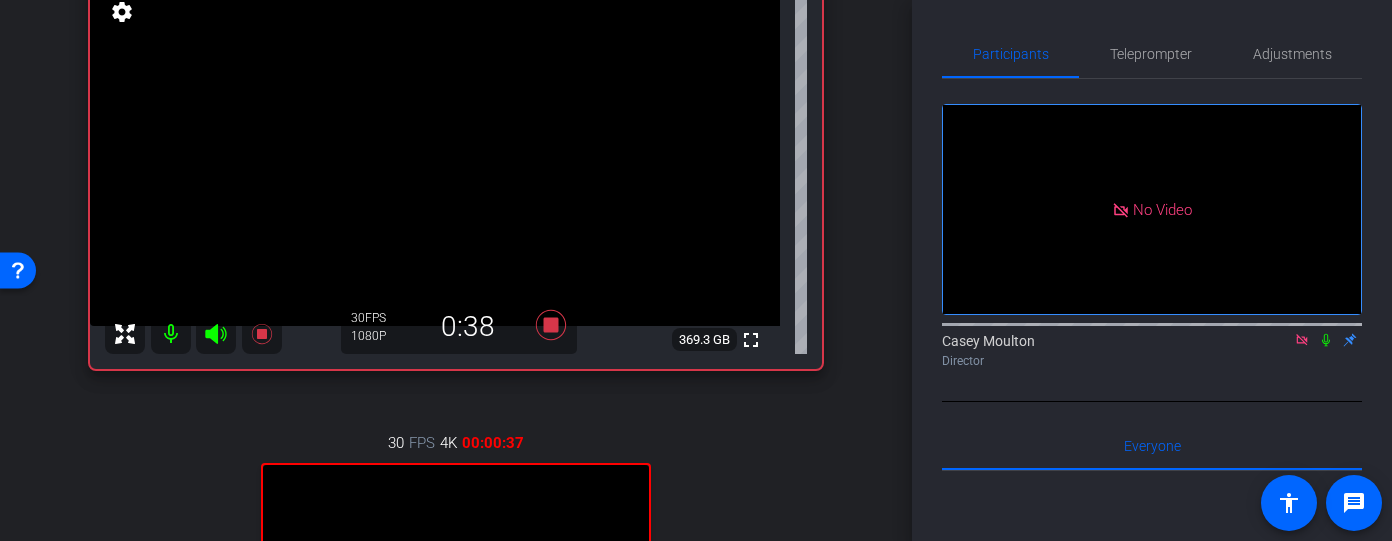 scroll, scrollTop: 175, scrollLeft: 0, axis: vertical 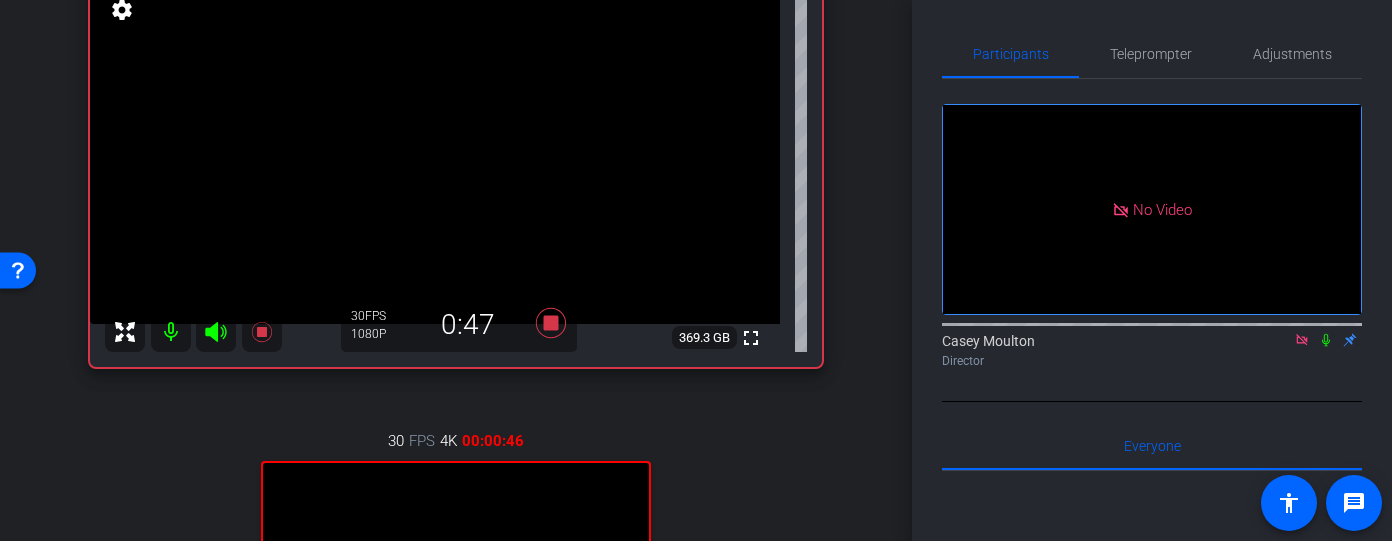 click 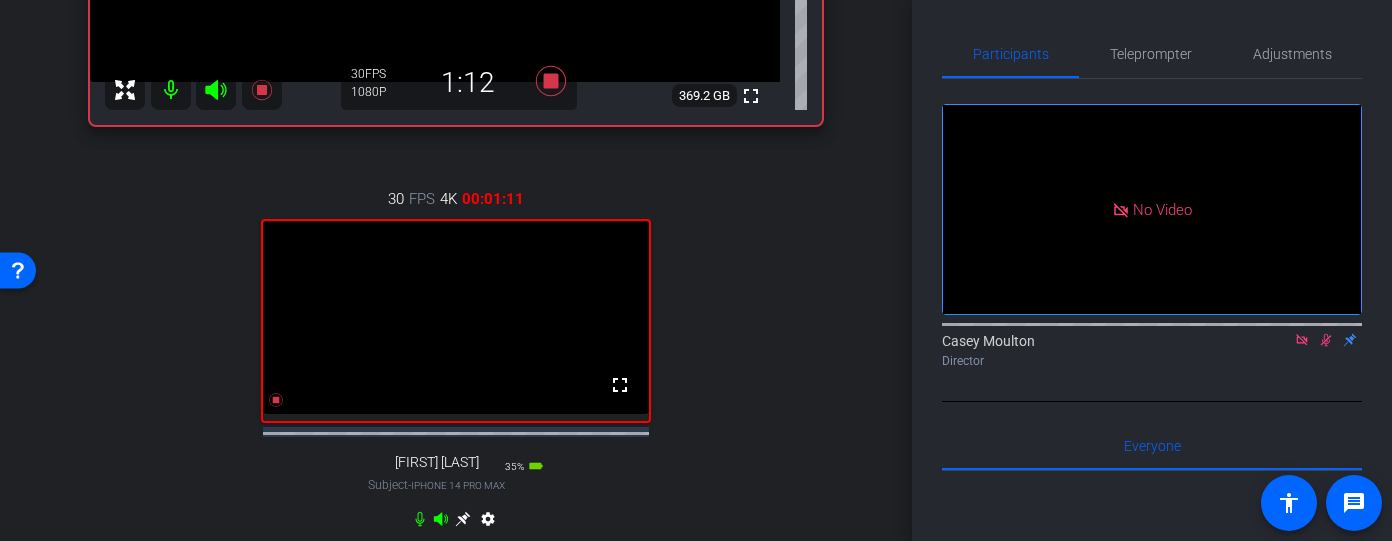 scroll, scrollTop: 432, scrollLeft: 0, axis: vertical 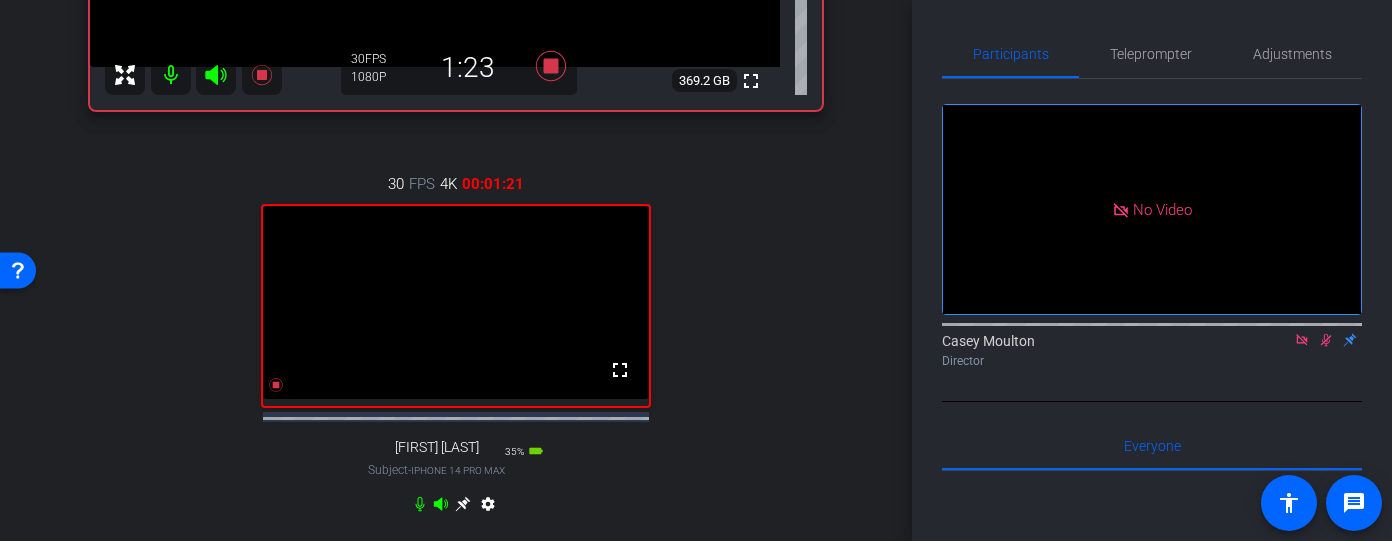 click 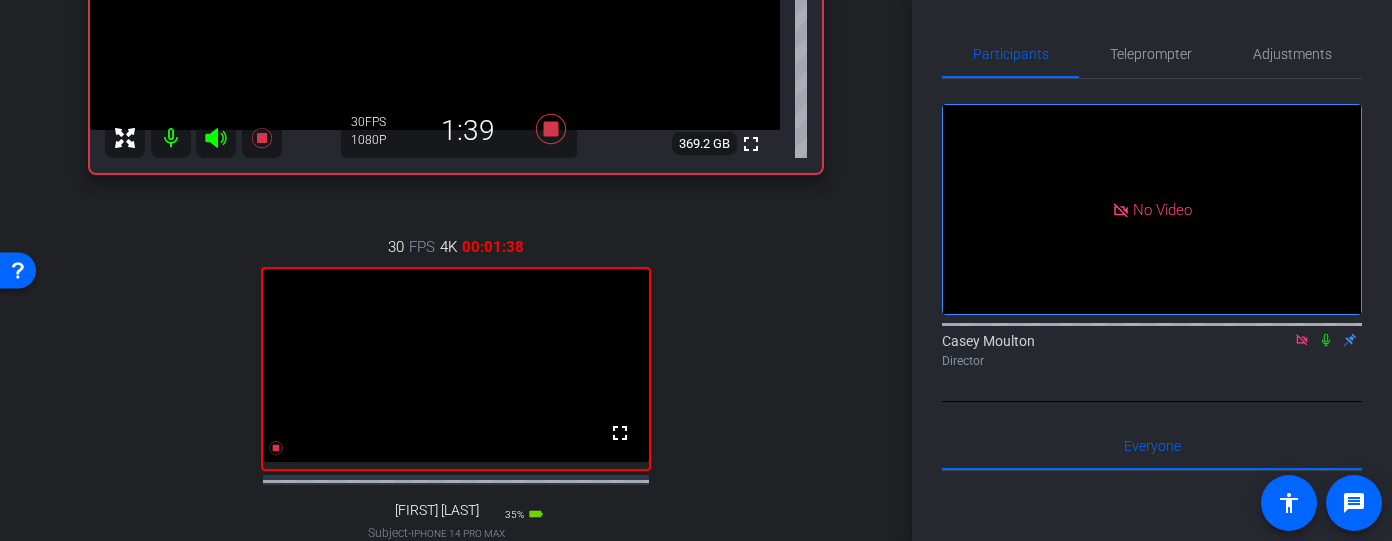 scroll, scrollTop: 371, scrollLeft: 0, axis: vertical 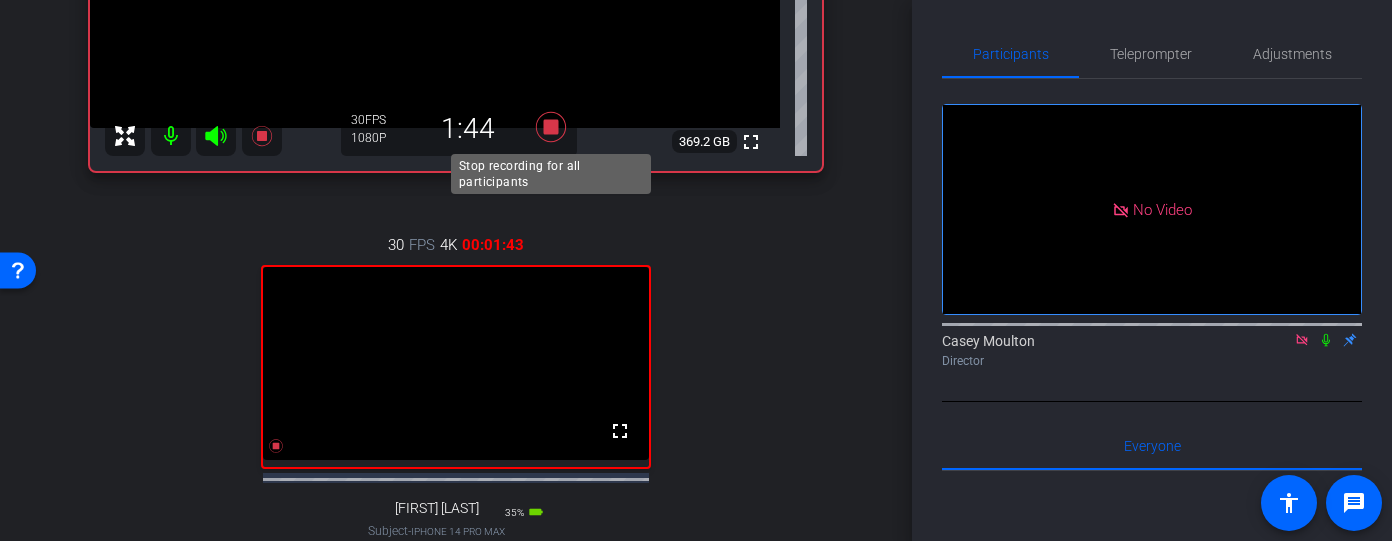 click 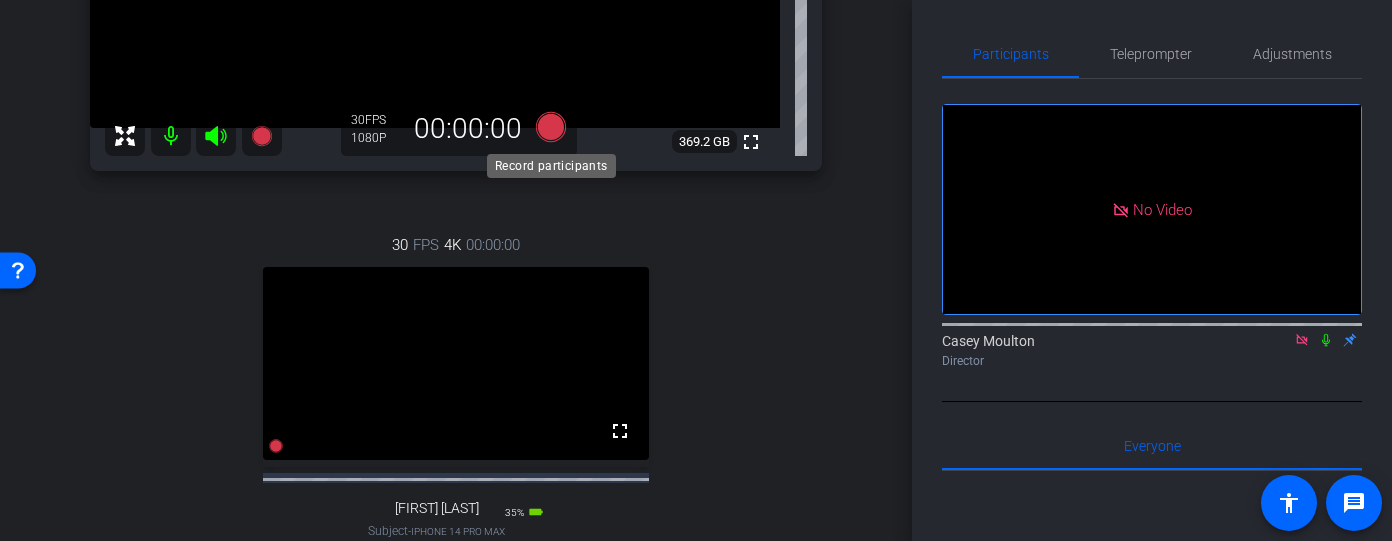 click 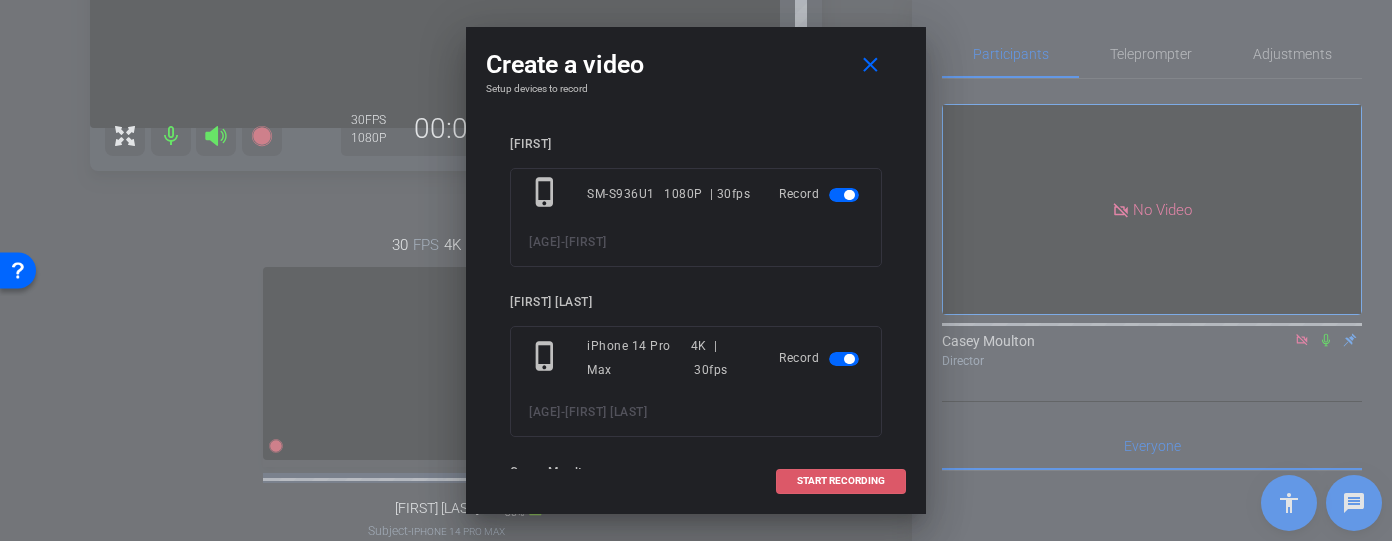 click at bounding box center (841, 481) 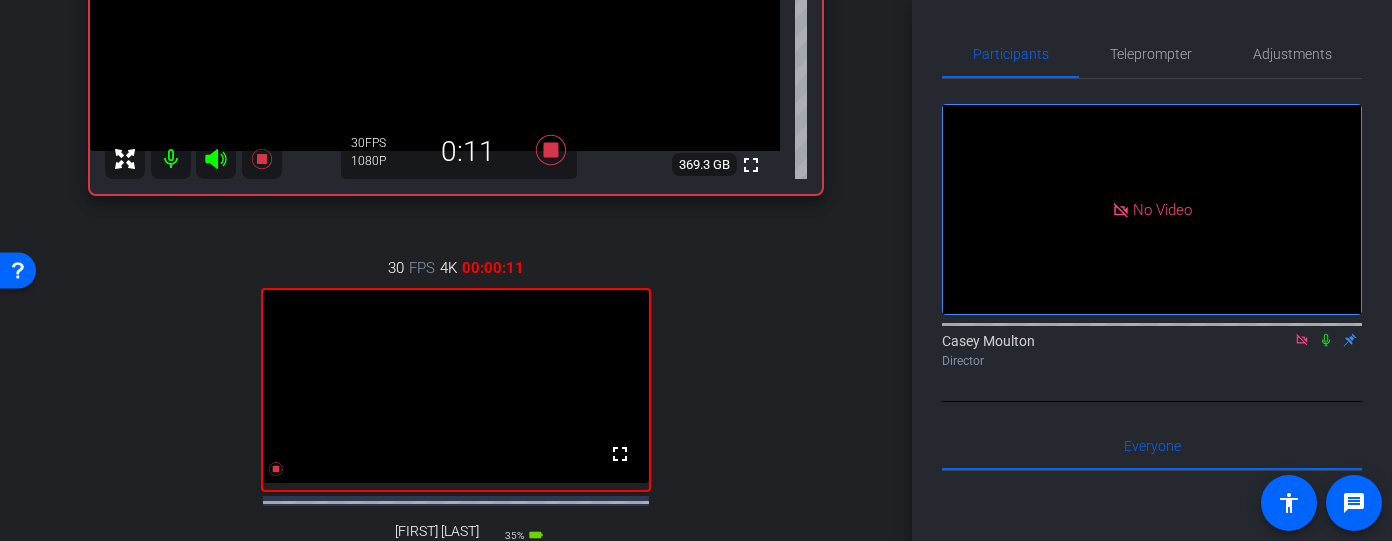 scroll, scrollTop: 269, scrollLeft: 0, axis: vertical 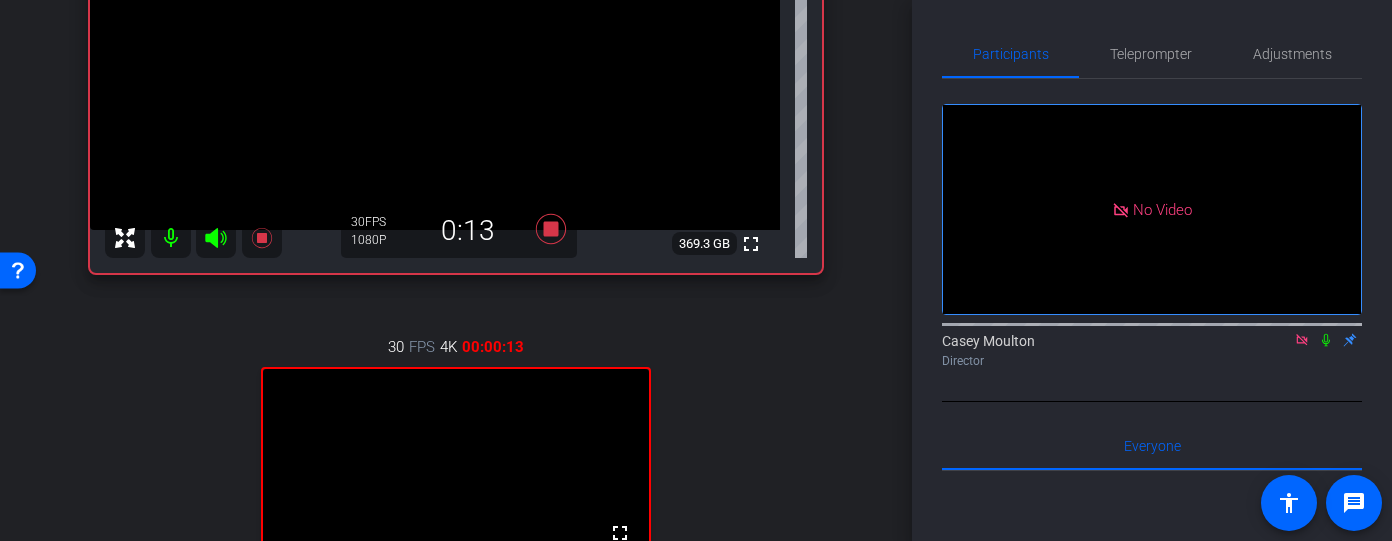 click 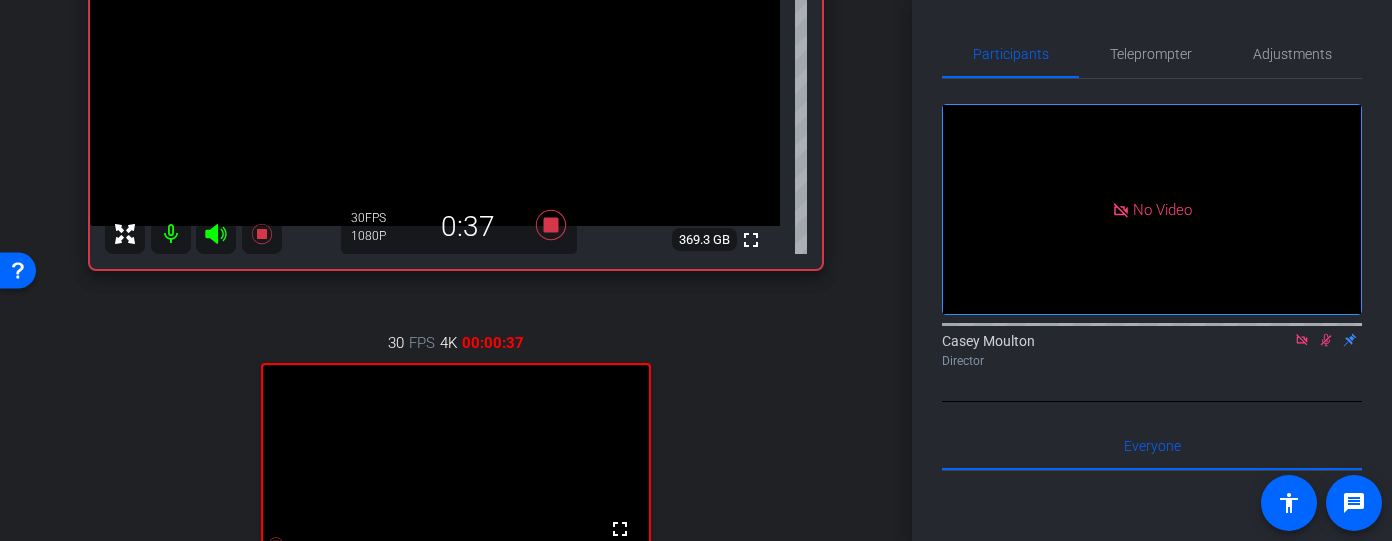 scroll, scrollTop: 278, scrollLeft: 0, axis: vertical 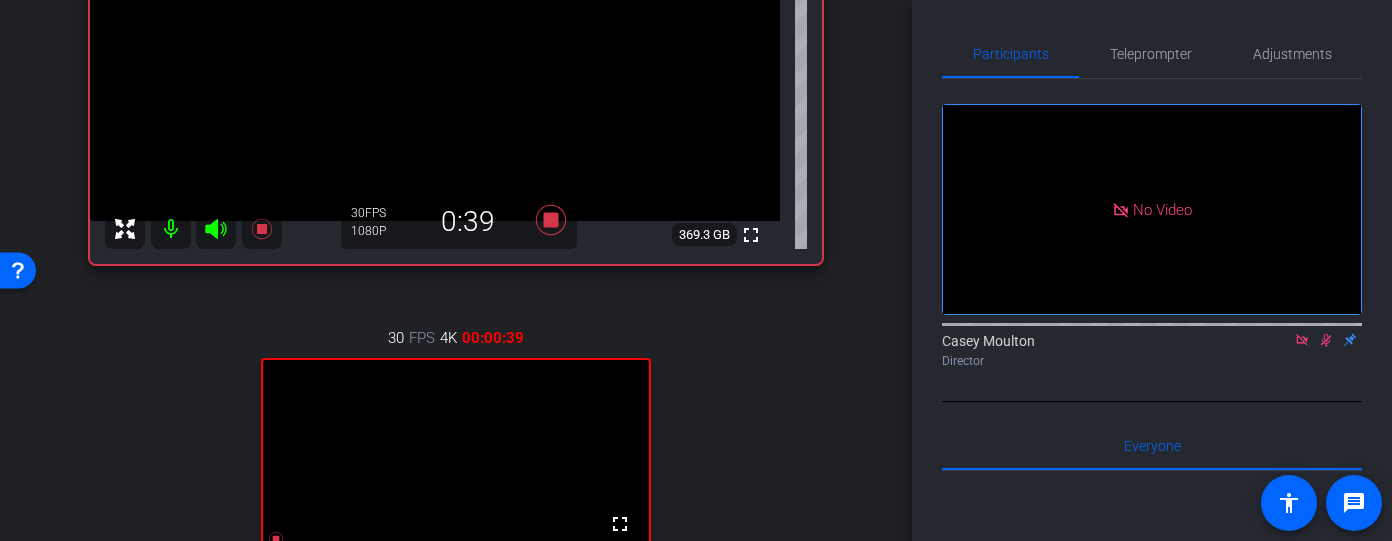 click 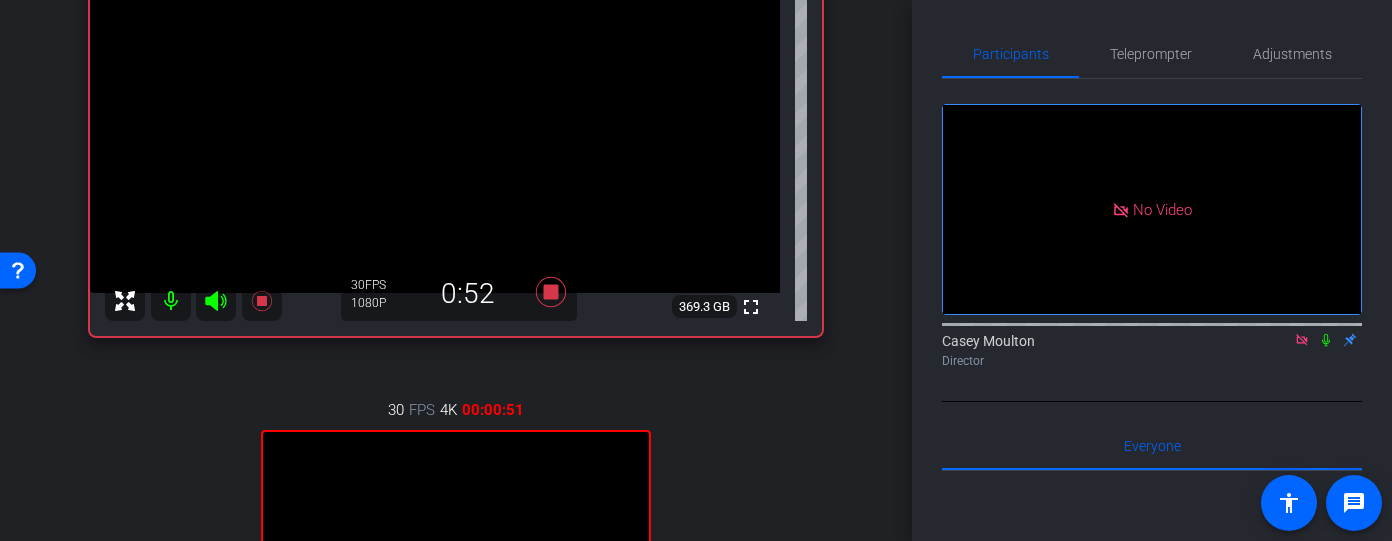 scroll, scrollTop: 209, scrollLeft: 0, axis: vertical 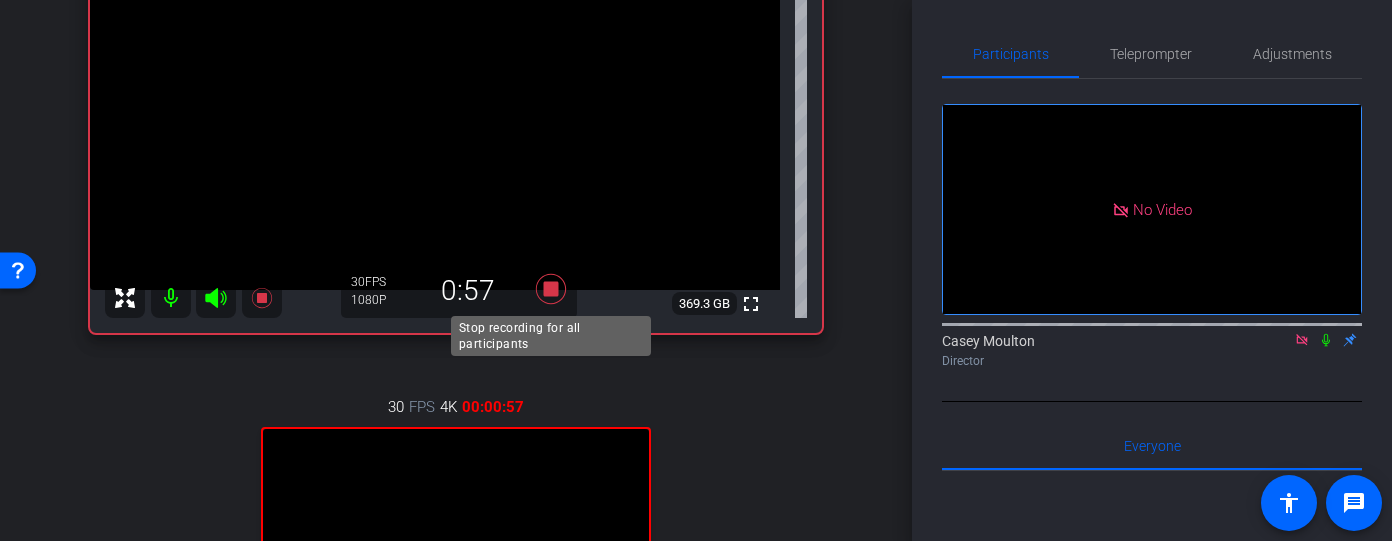 click 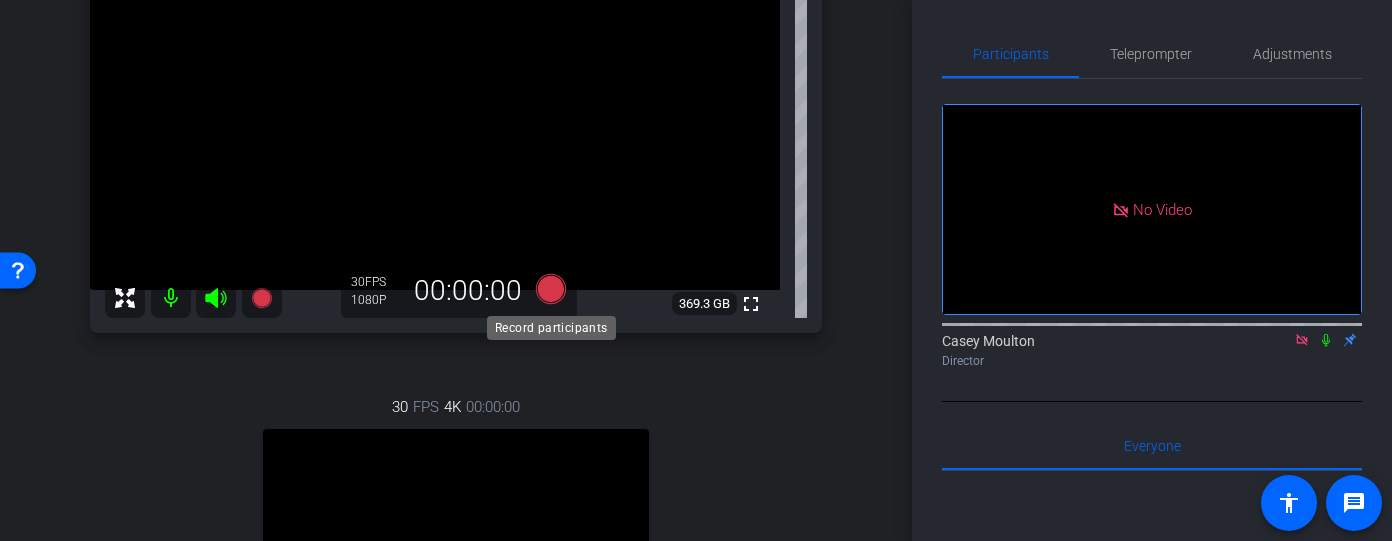 click 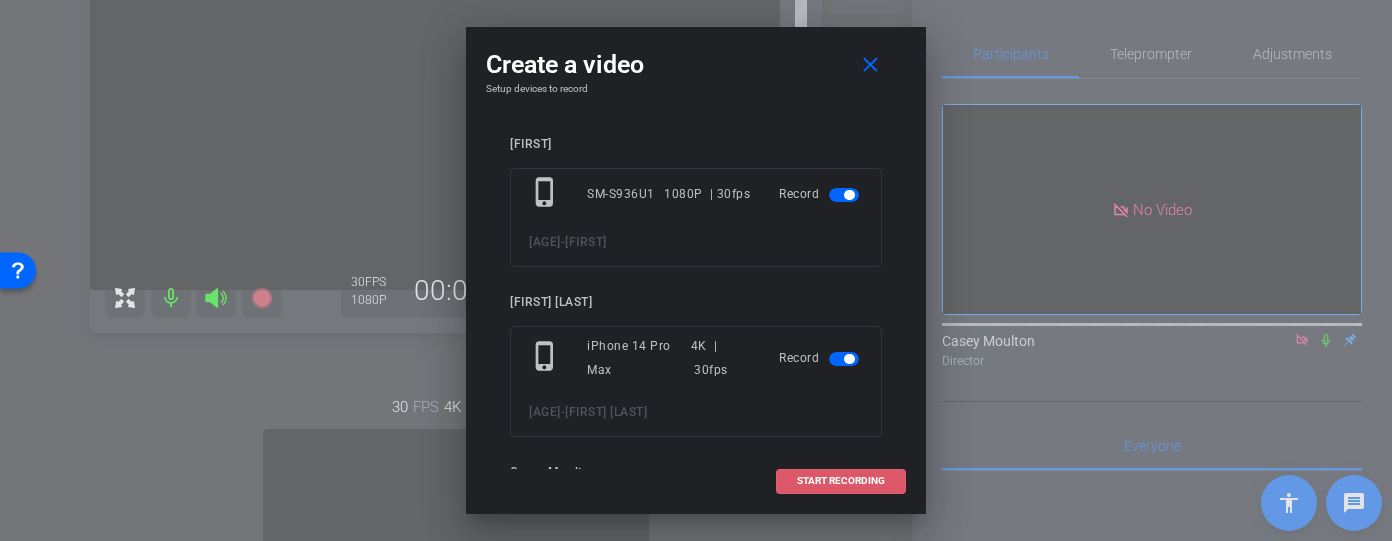 click at bounding box center (841, 481) 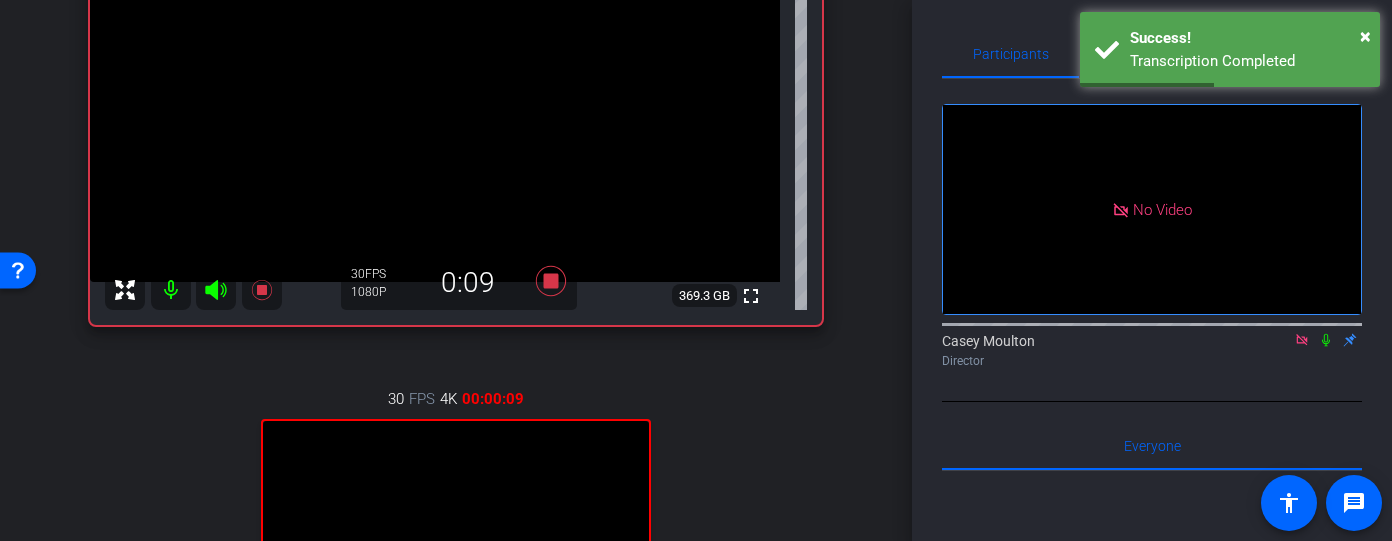 scroll, scrollTop: 202, scrollLeft: 0, axis: vertical 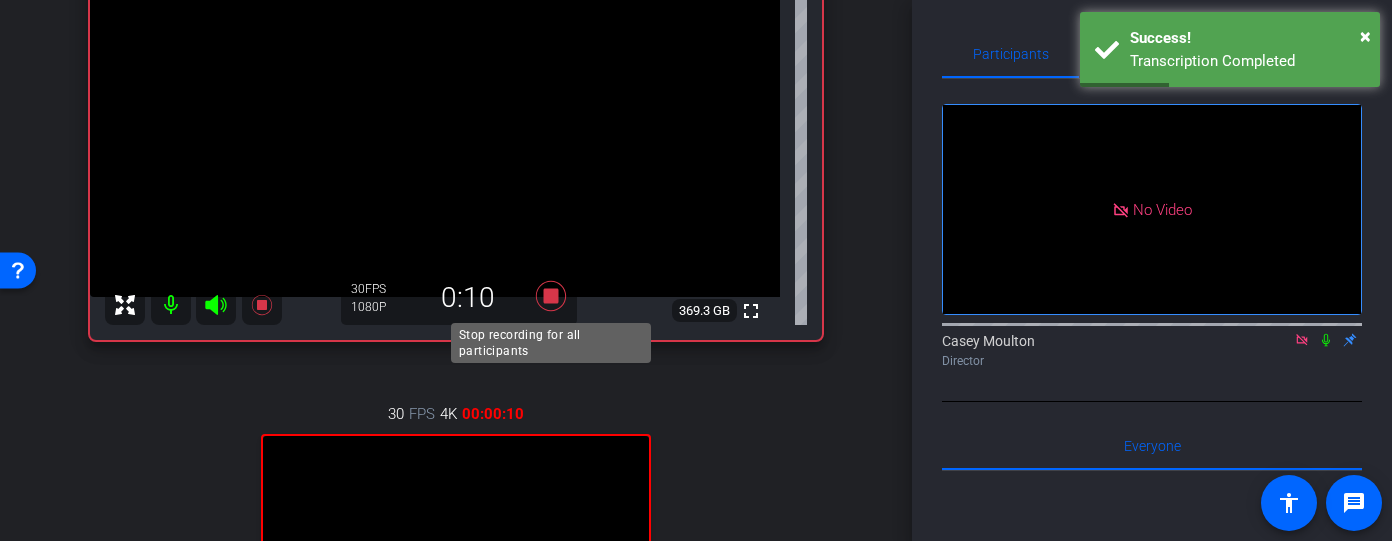 click 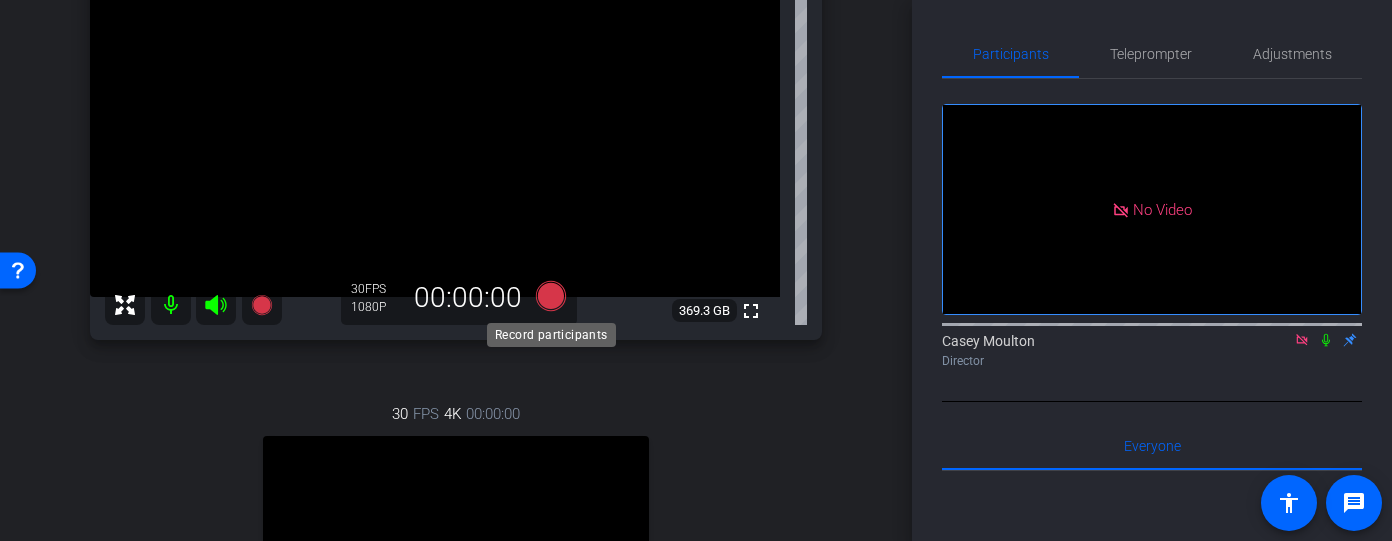 click 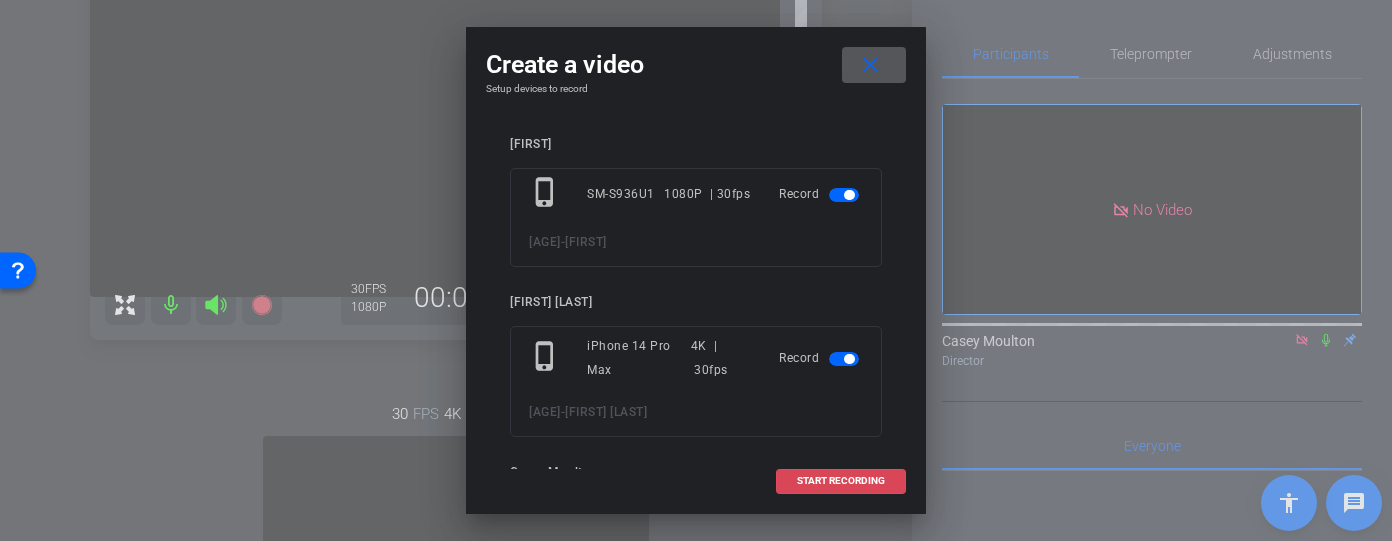 click on "START RECORDING" at bounding box center (841, 481) 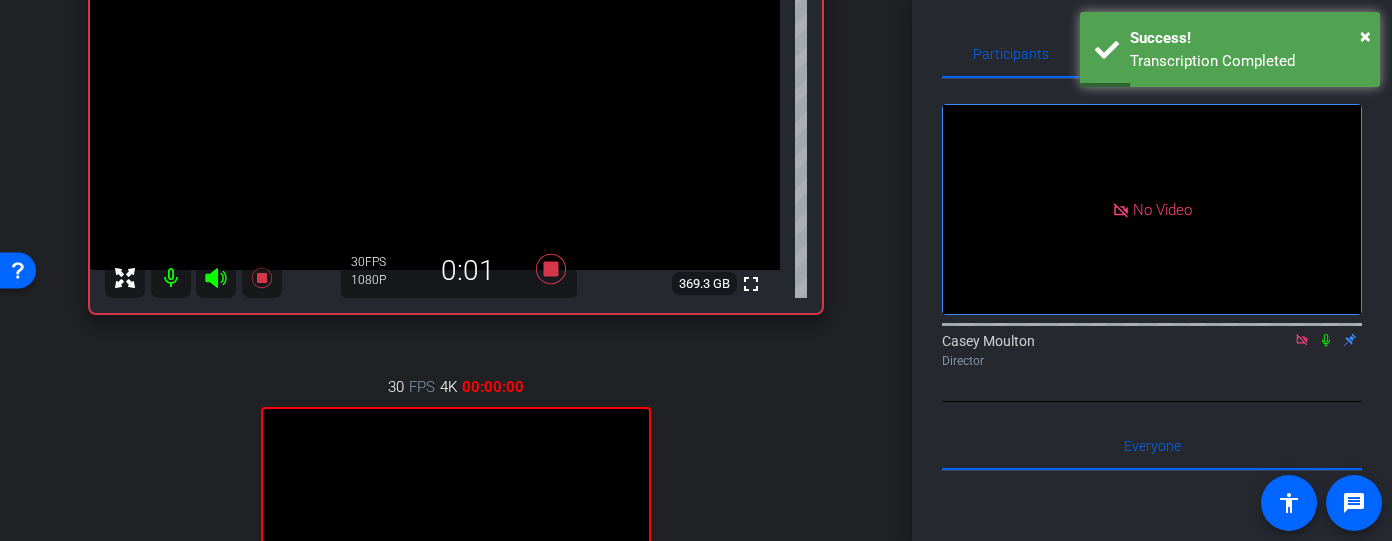 scroll, scrollTop: 208, scrollLeft: 0, axis: vertical 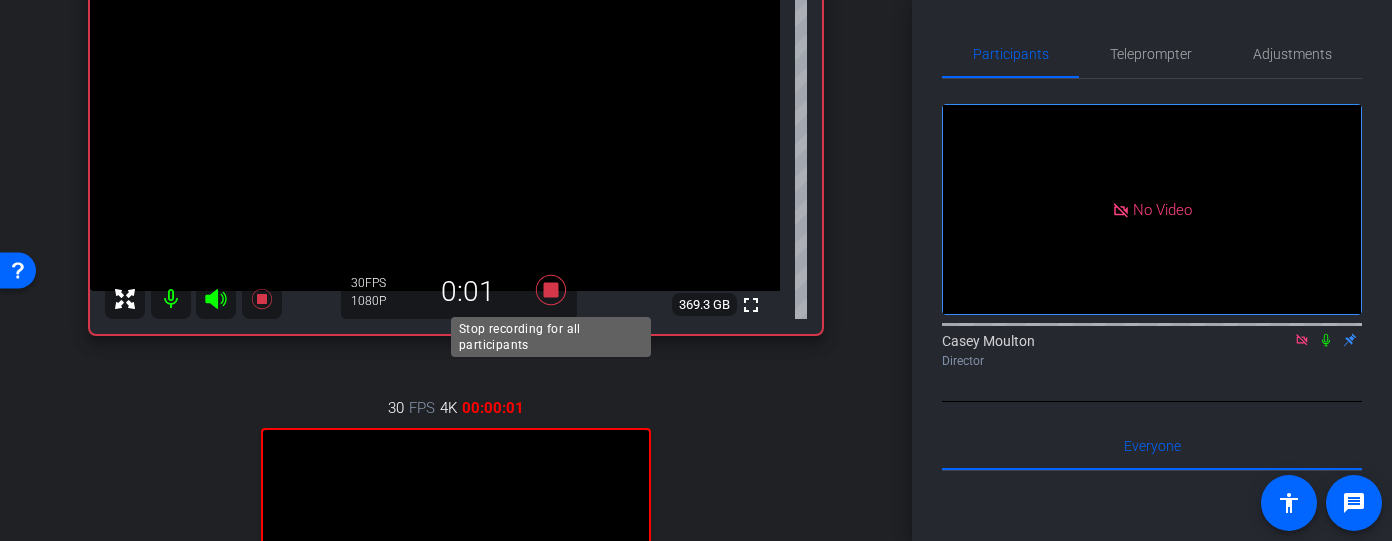 click 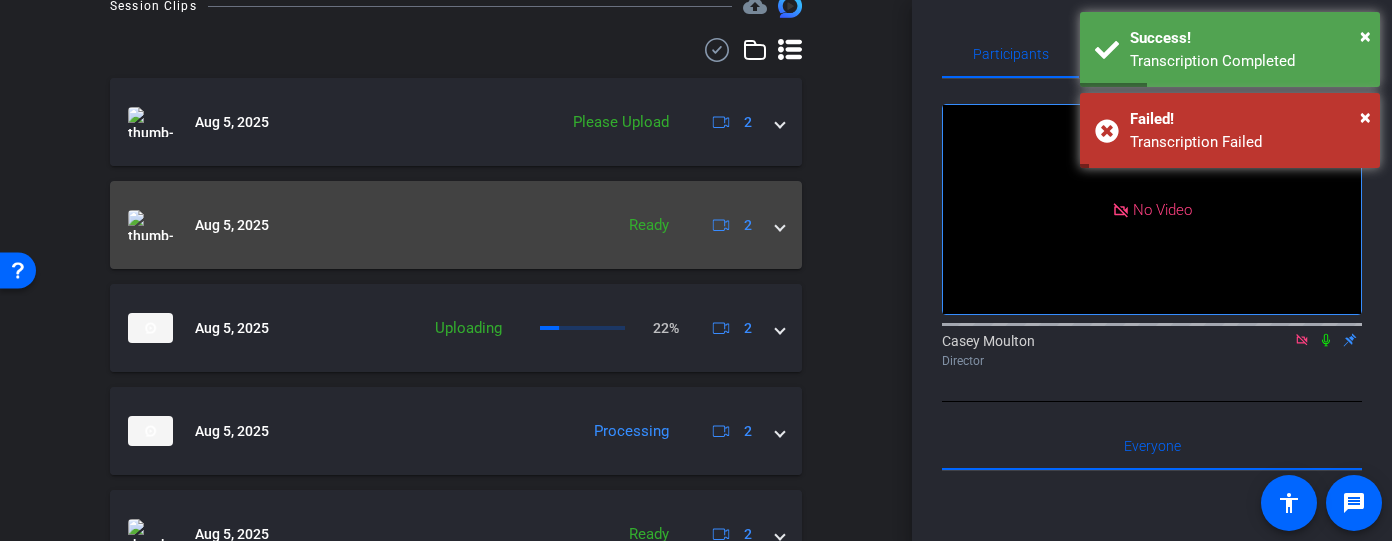 scroll, scrollTop: 963, scrollLeft: 0, axis: vertical 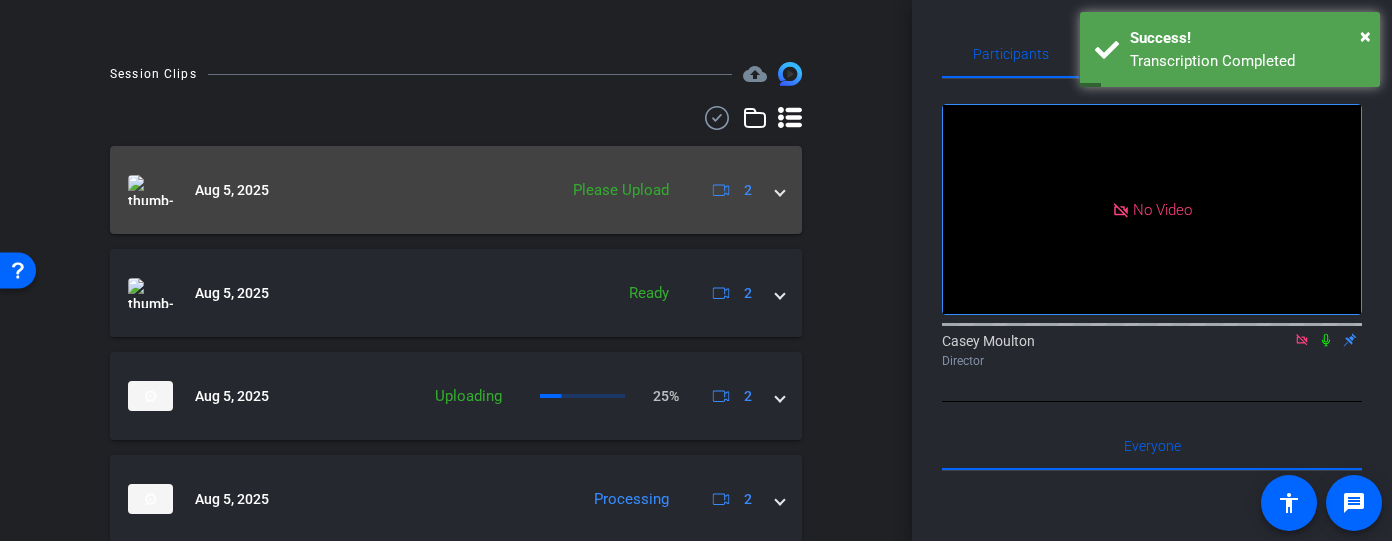 click on "[MONTH] [NUMBER], [YEAR] Please Upload
[NUMBER]" at bounding box center (456, 190) 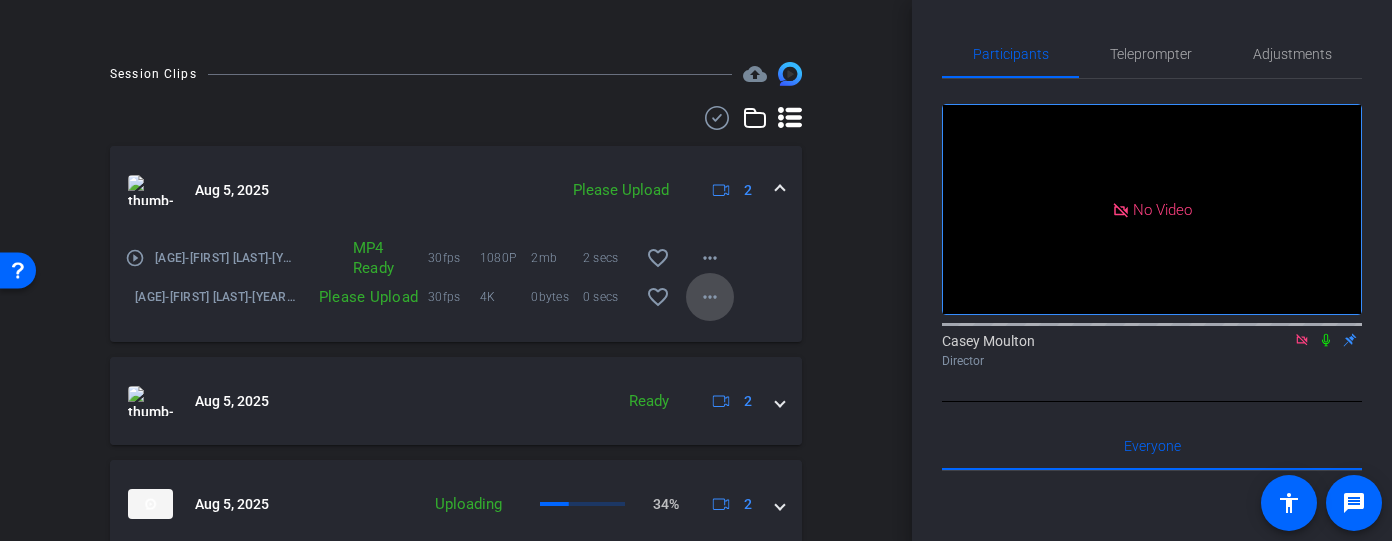 click on "more_horiz" at bounding box center [710, 297] 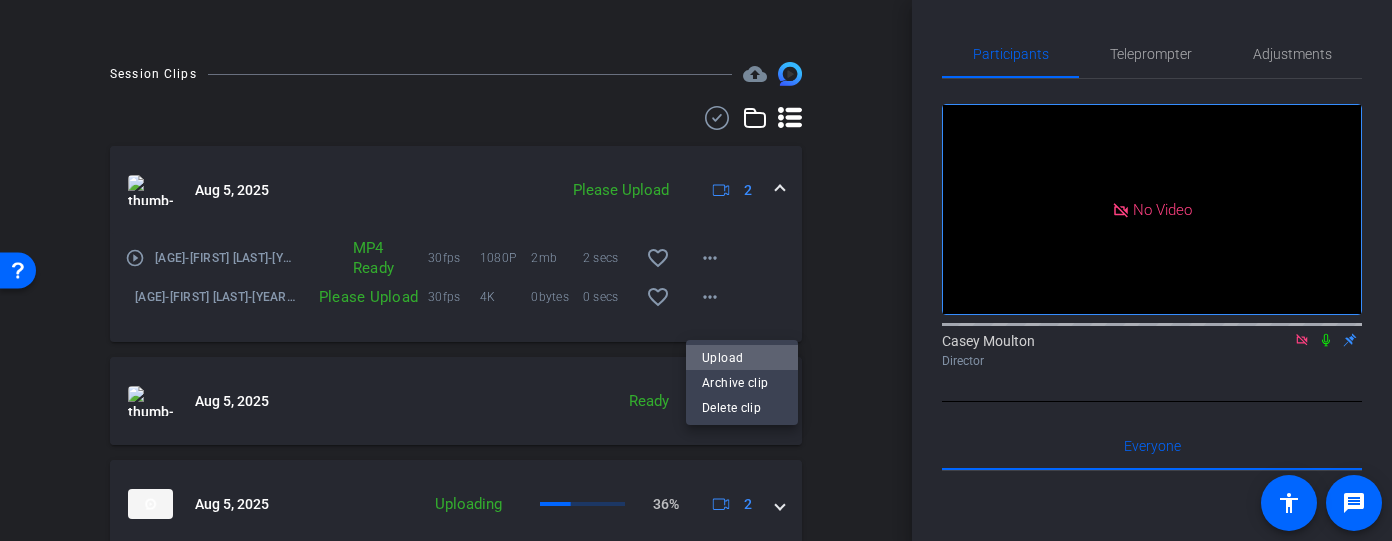 click on "Upload" at bounding box center [742, 357] 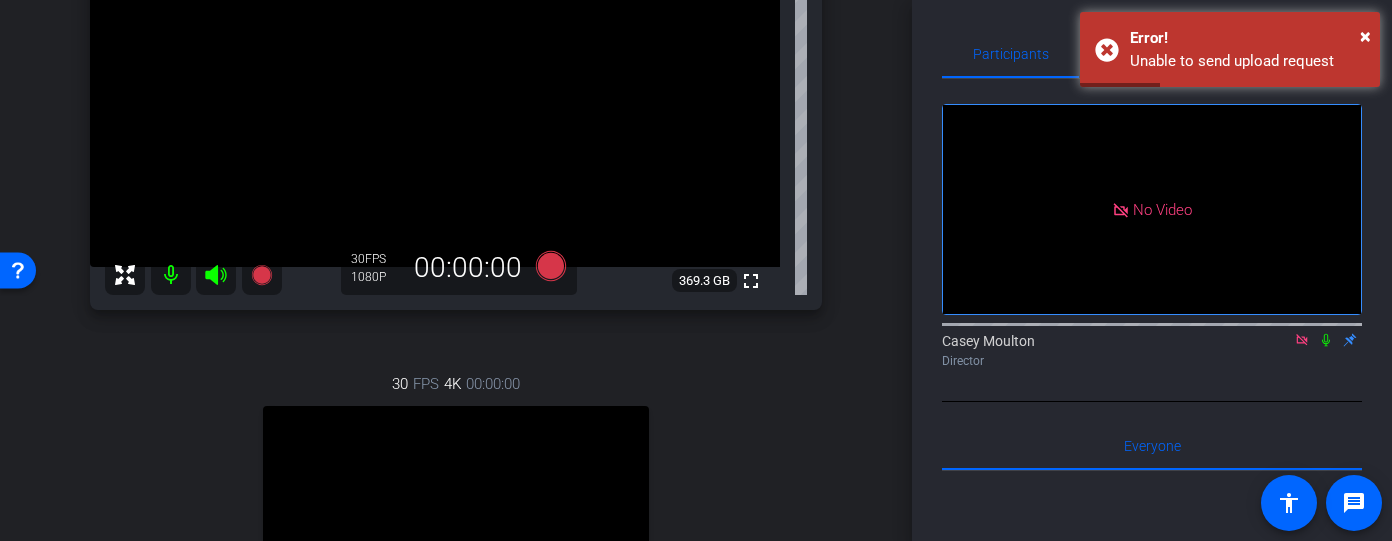 scroll, scrollTop: 228, scrollLeft: 0, axis: vertical 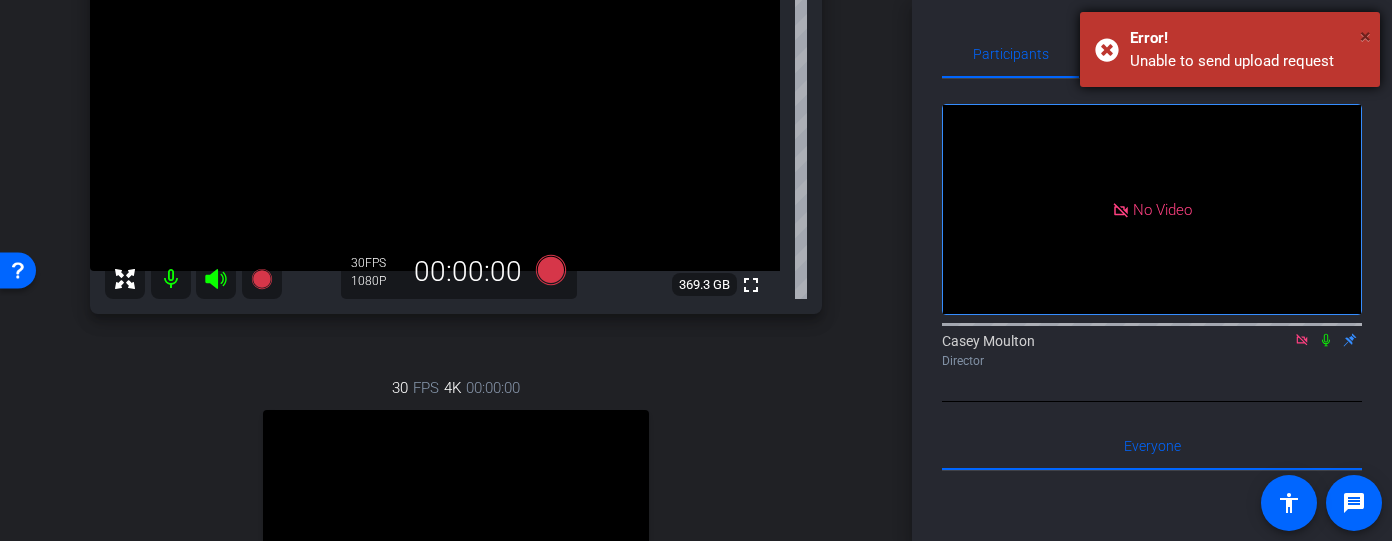click on "×" at bounding box center [1365, 36] 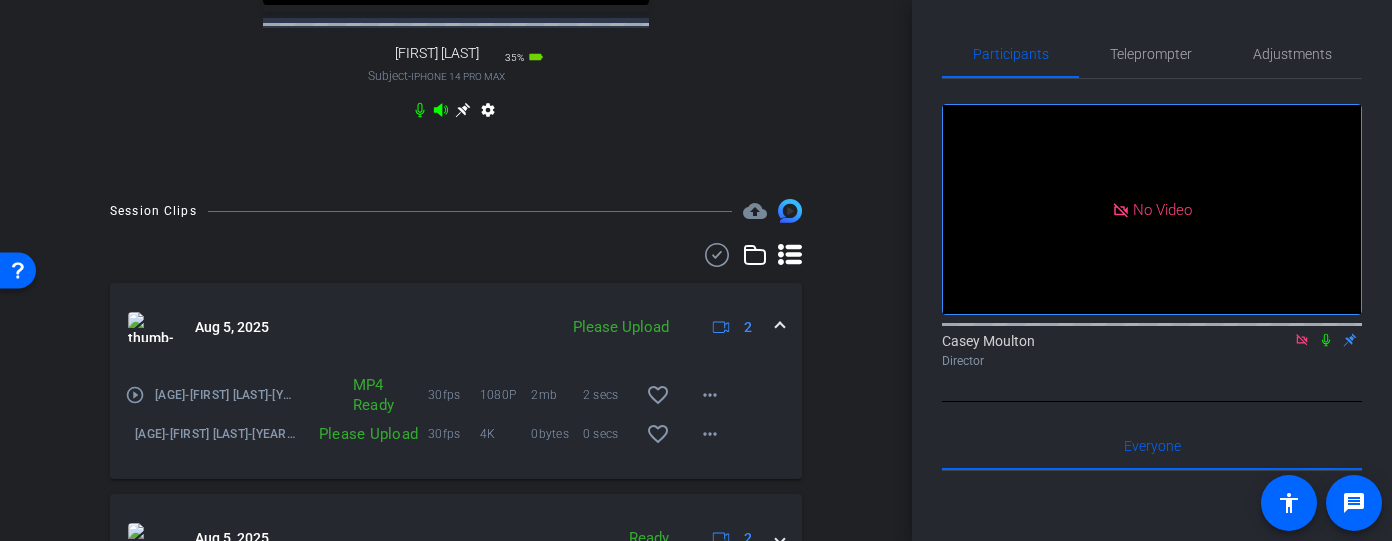scroll, scrollTop: 843, scrollLeft: 0, axis: vertical 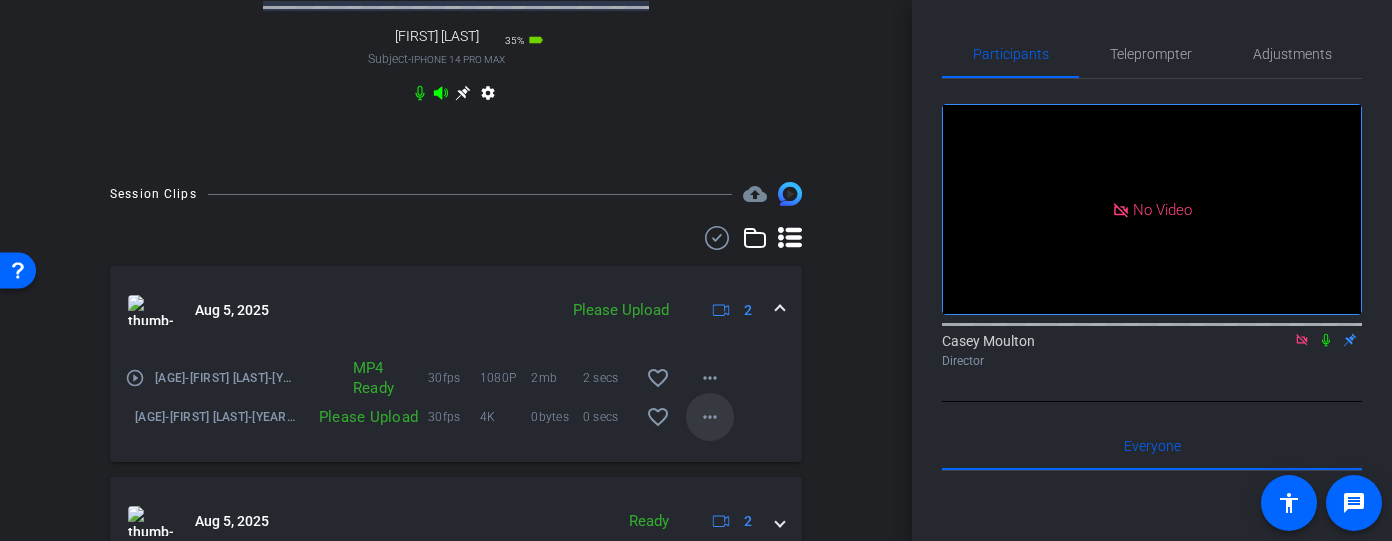 click on "more_horiz" at bounding box center [710, 417] 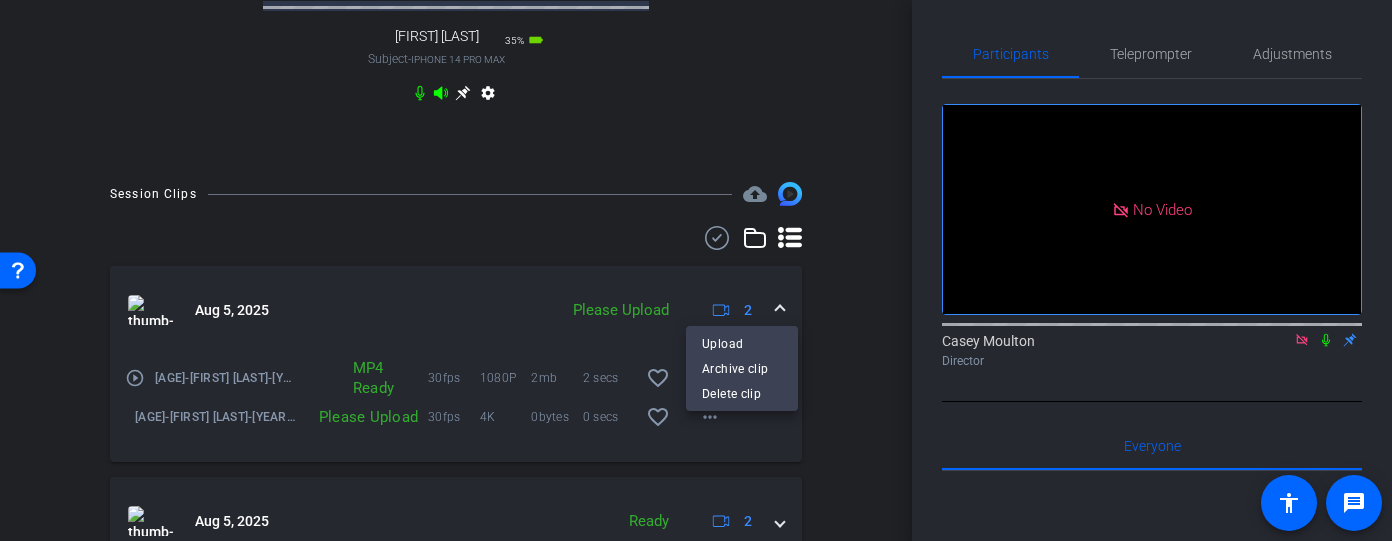 click at bounding box center [696, 270] 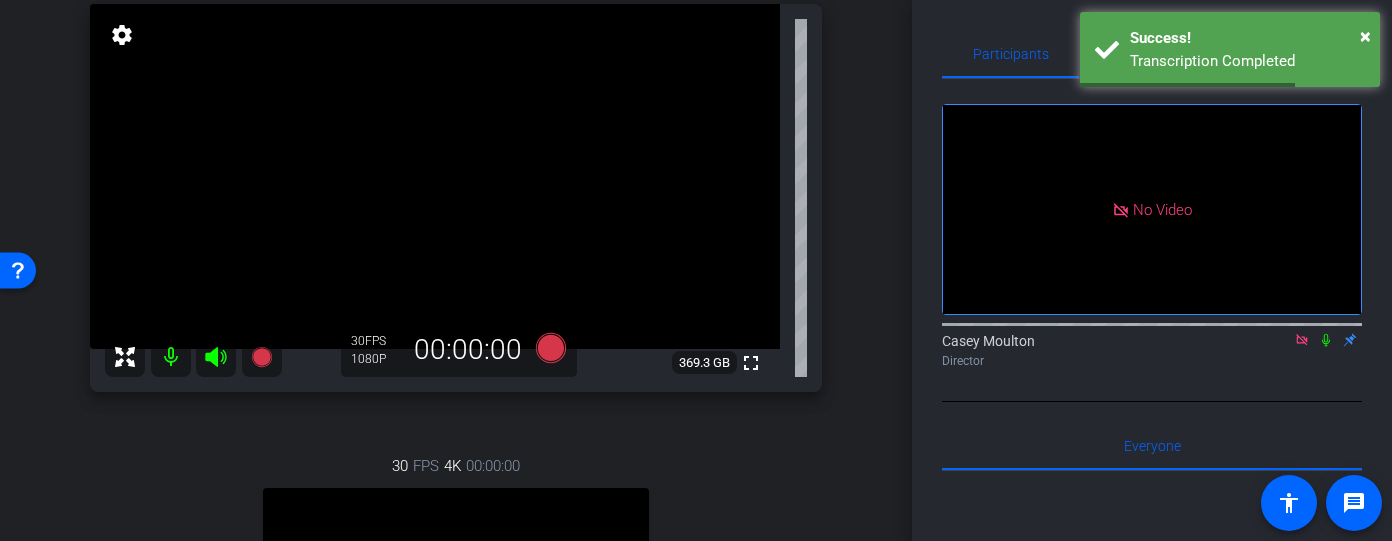 scroll, scrollTop: 162, scrollLeft: 0, axis: vertical 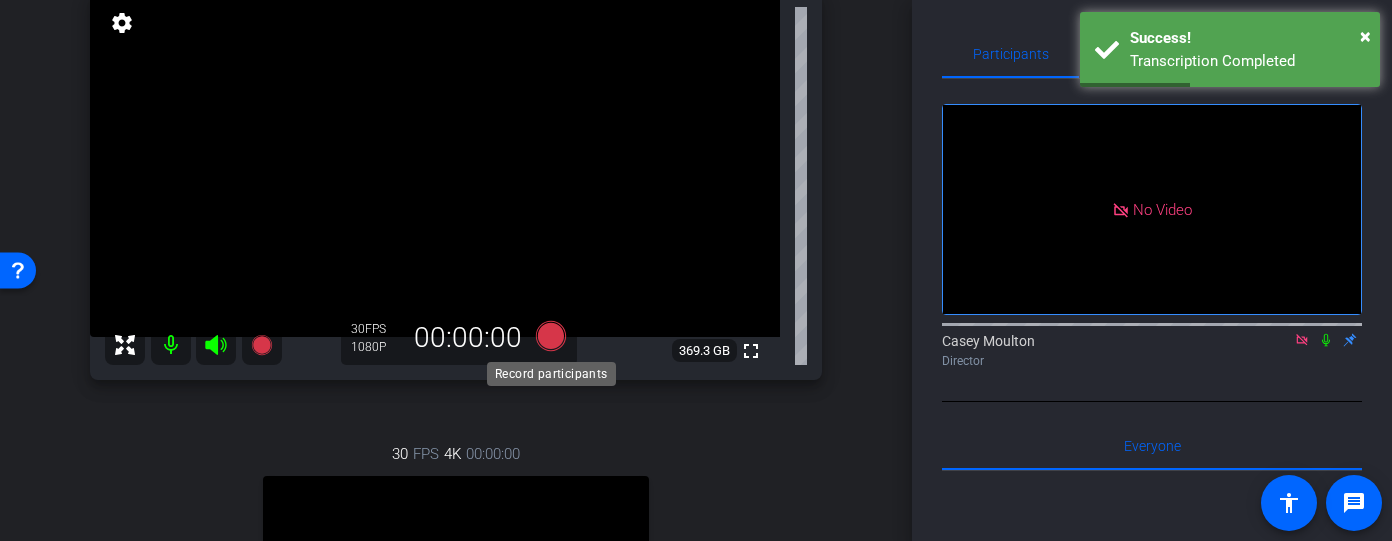 click 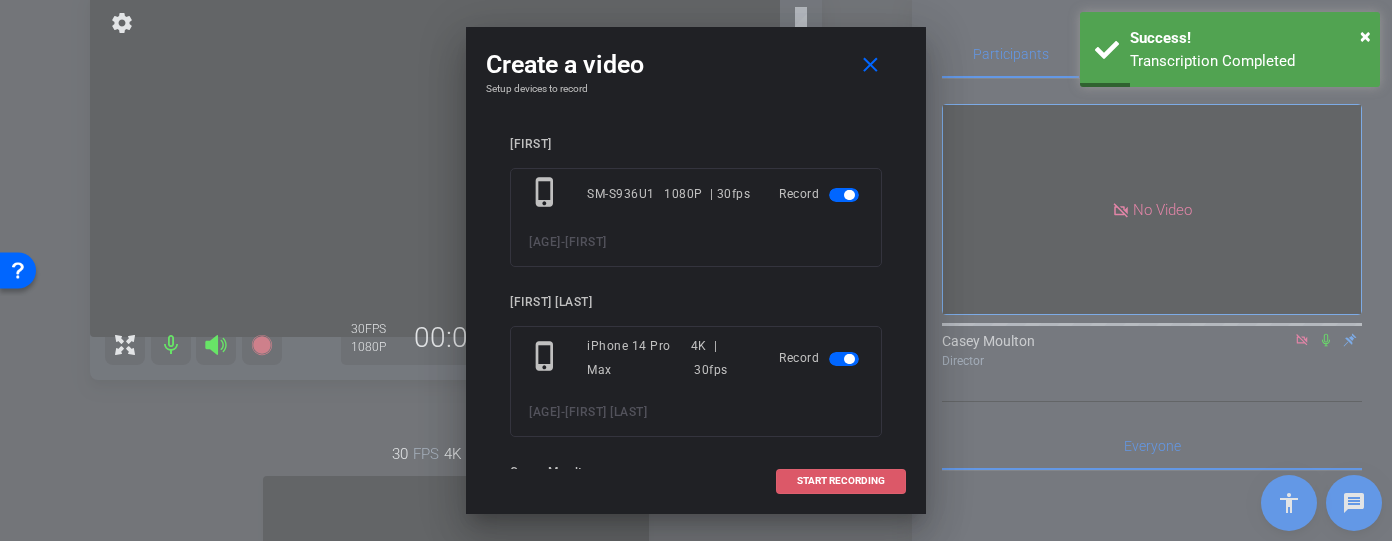 click on "START RECORDING" at bounding box center [841, 481] 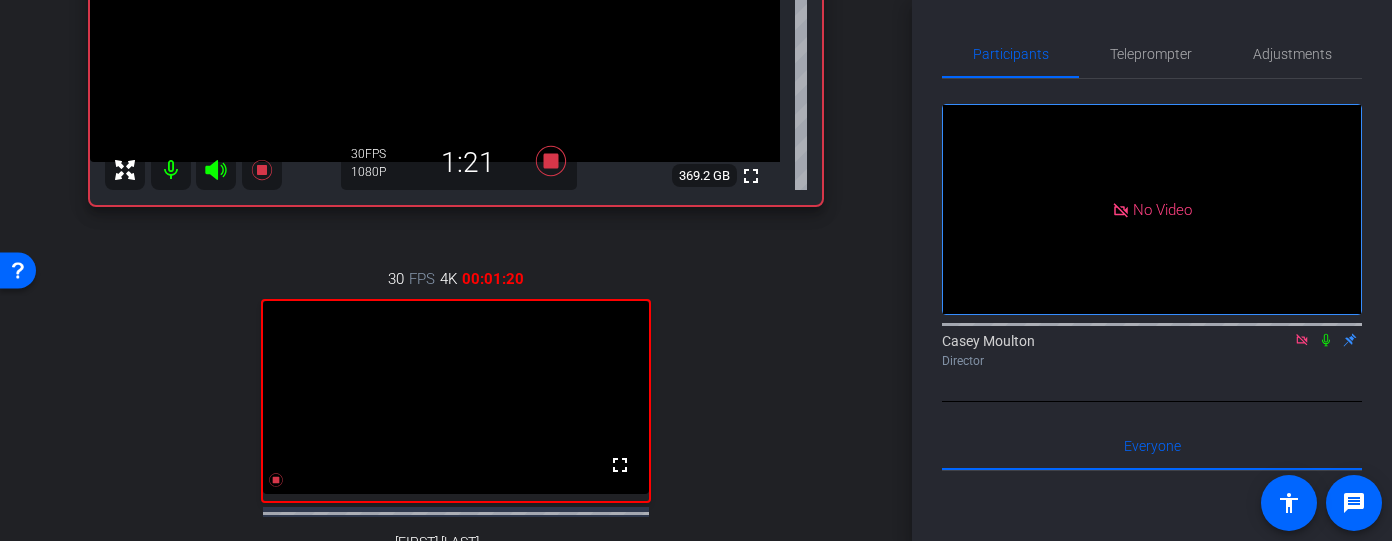 scroll, scrollTop: 338, scrollLeft: 0, axis: vertical 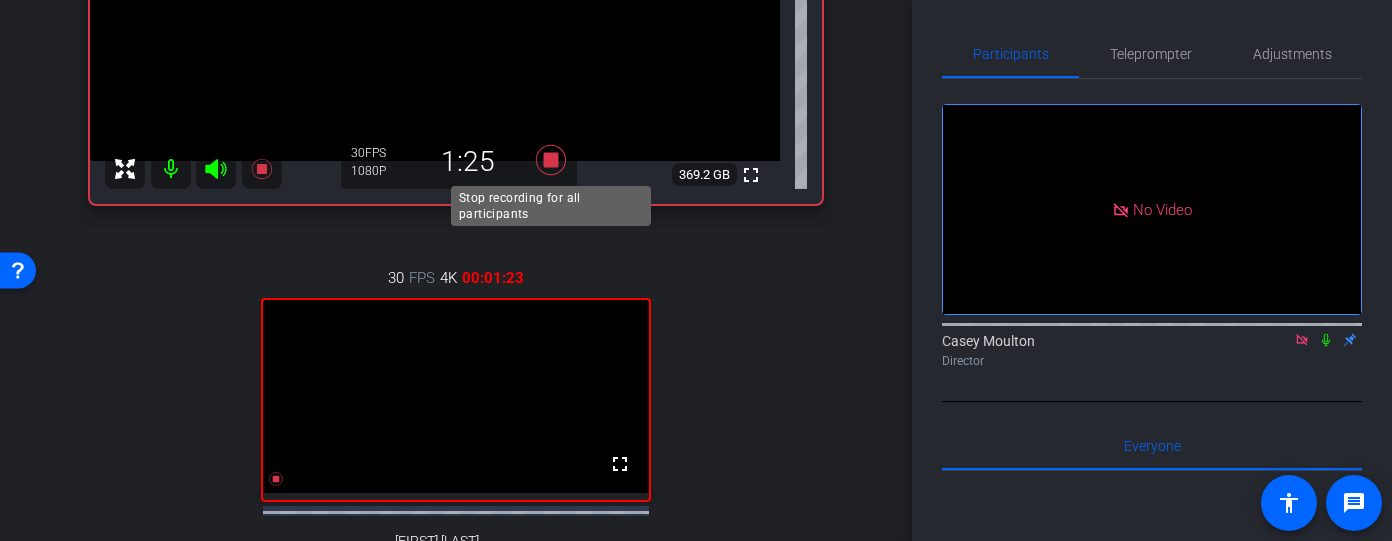 click 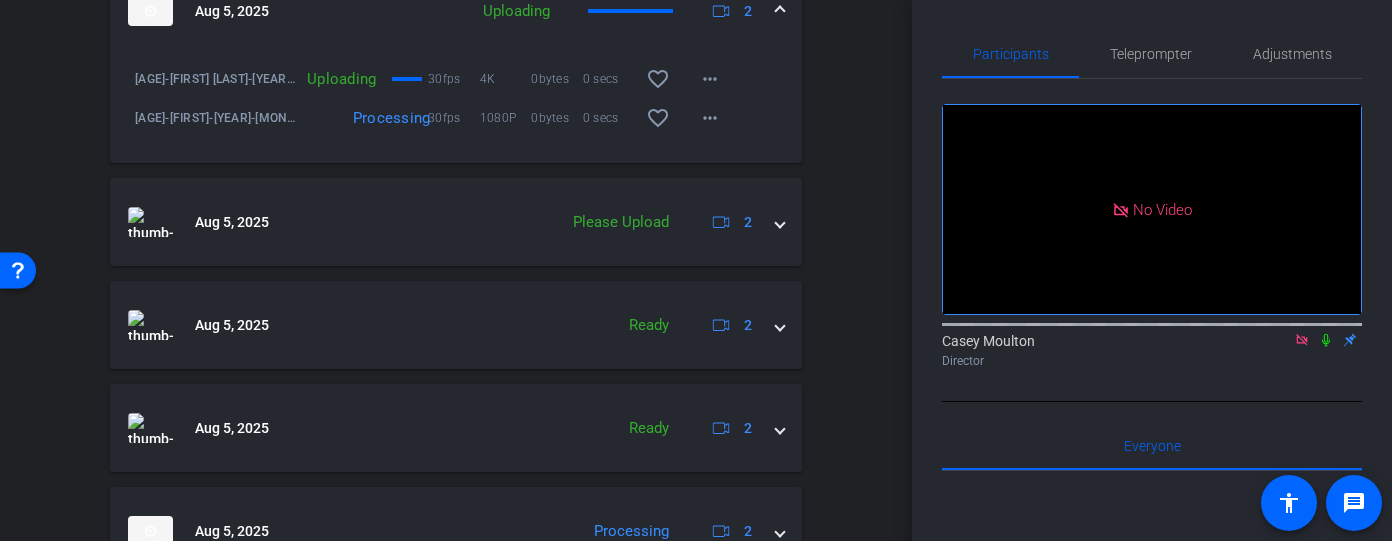 scroll, scrollTop: 1149, scrollLeft: 0, axis: vertical 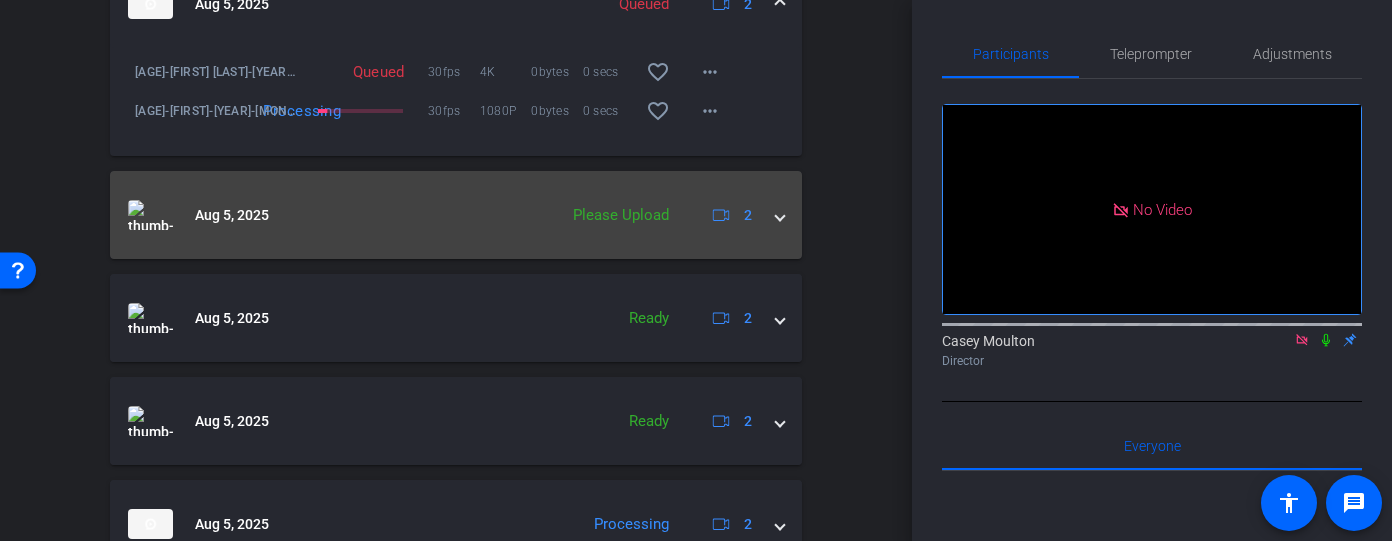 click on "[MONTH] [NUMBER], [YEAR] Please Upload
[NUMBER]" at bounding box center (452, 215) 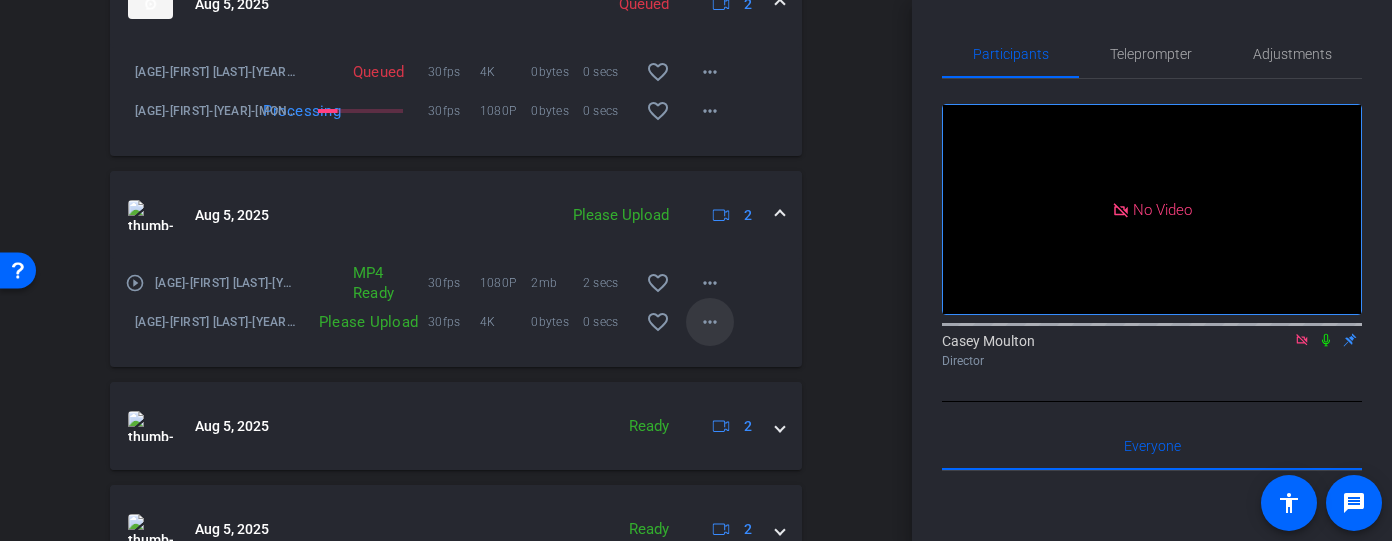 click on "more_horiz" at bounding box center (710, 322) 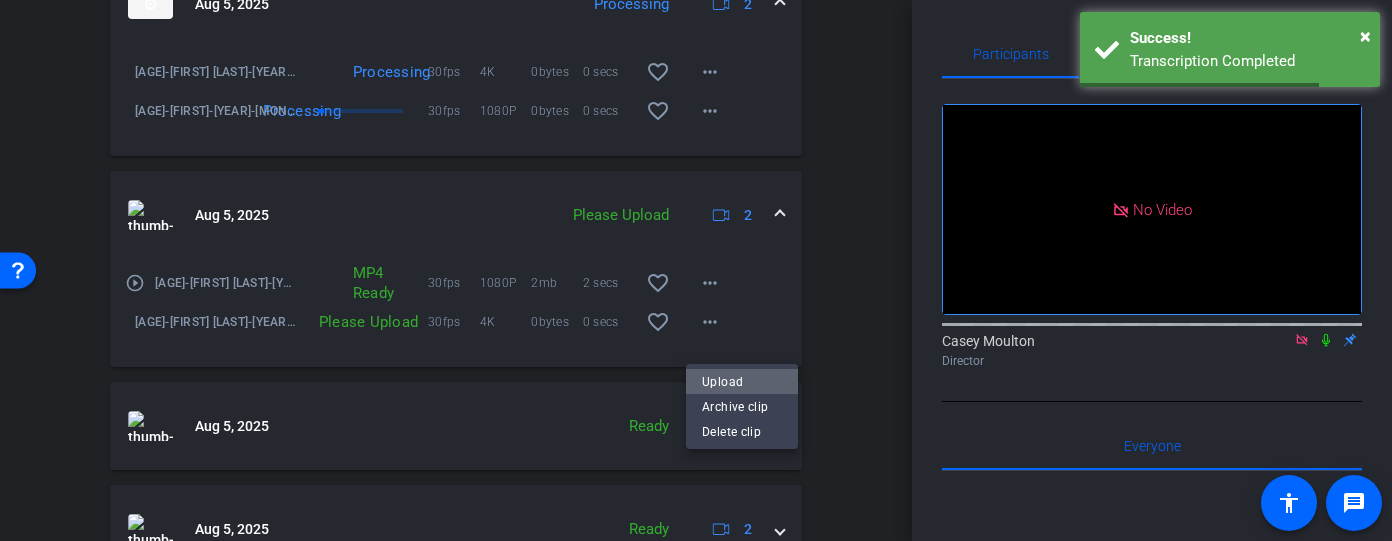 click on "Upload" at bounding box center [742, 382] 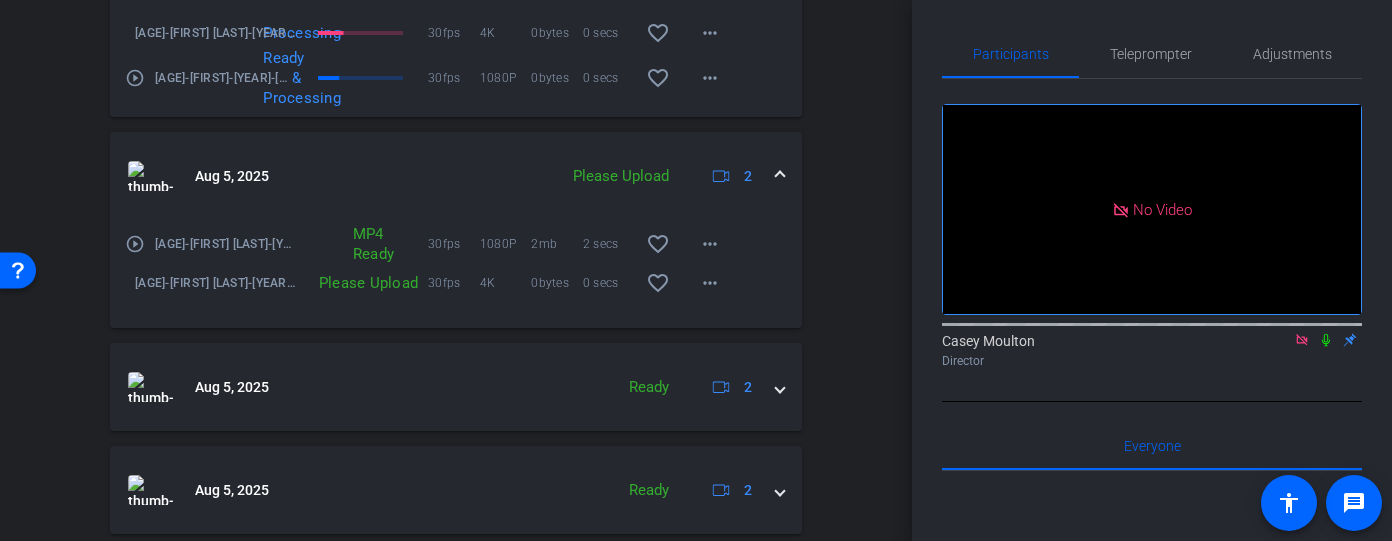 scroll, scrollTop: 1195, scrollLeft: 0, axis: vertical 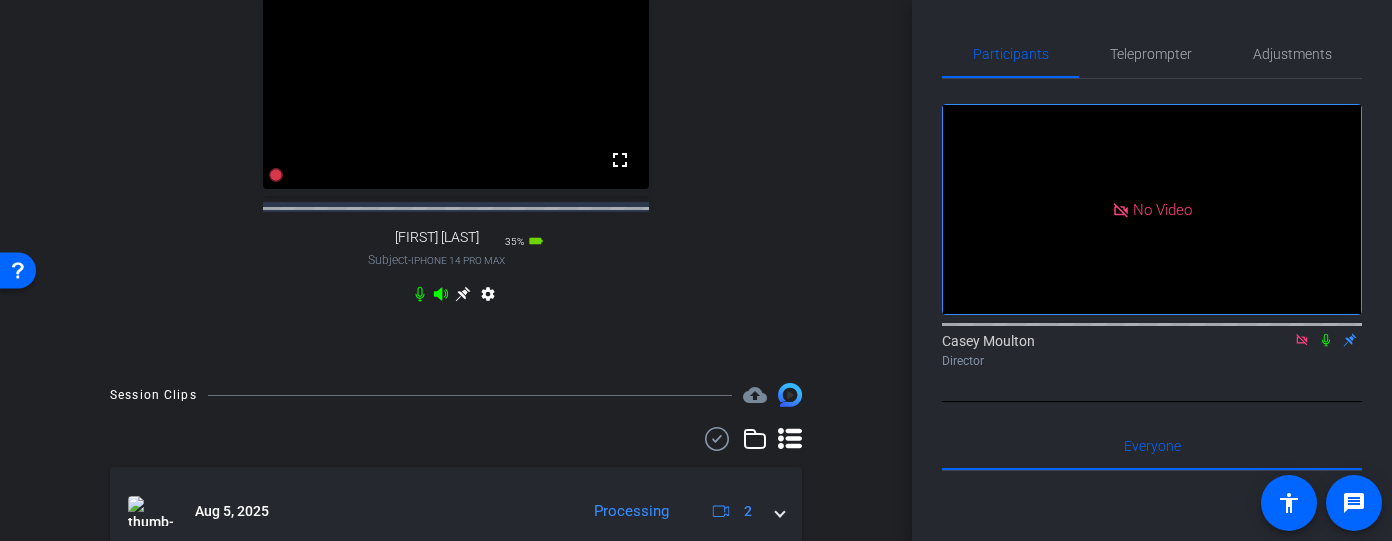 click on "arrow_back  15 Year   Back to project   Send invite  account_box grid_on settings info
[FIRST] [LAST] SM-S936U1 info ROOM ID: 965330540 62% battery_std fullscreen settings  369.3 GB
30 FPS  1080P   00:00:00
30 FPS 4K  00:00:00  fullscreen
[FIRST] [LAST] Subject   -  iPhone 14 Pro Max 35% battery_std
settings  Session Clips   cloud_upload" at bounding box center [456, 270] 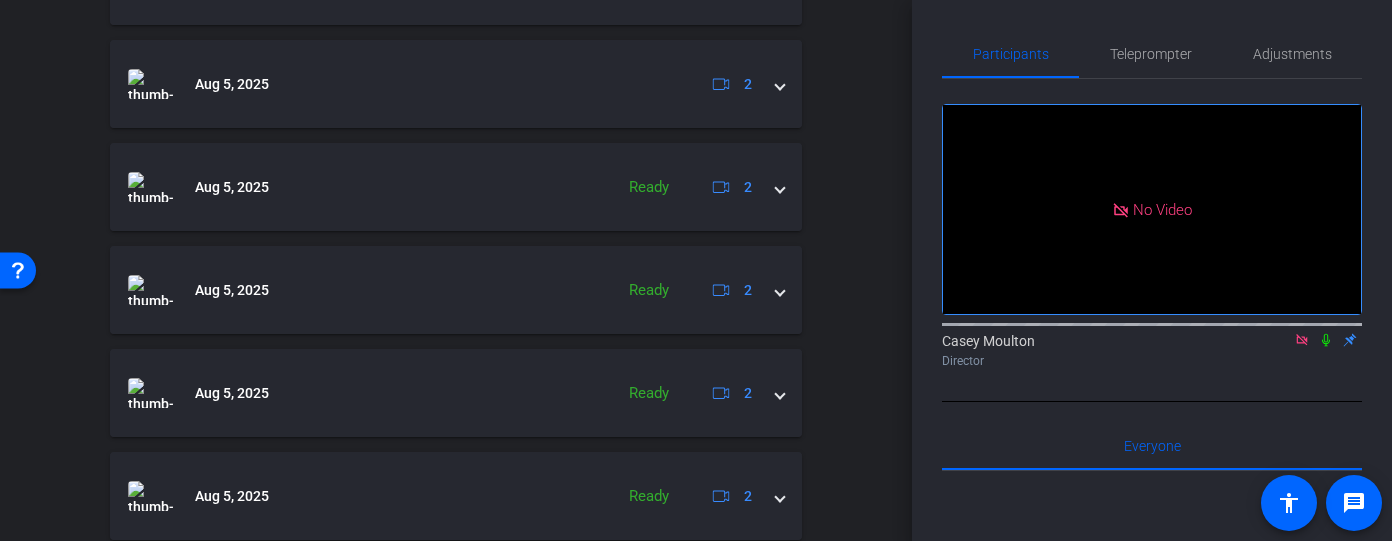 scroll, scrollTop: 1176, scrollLeft: 0, axis: vertical 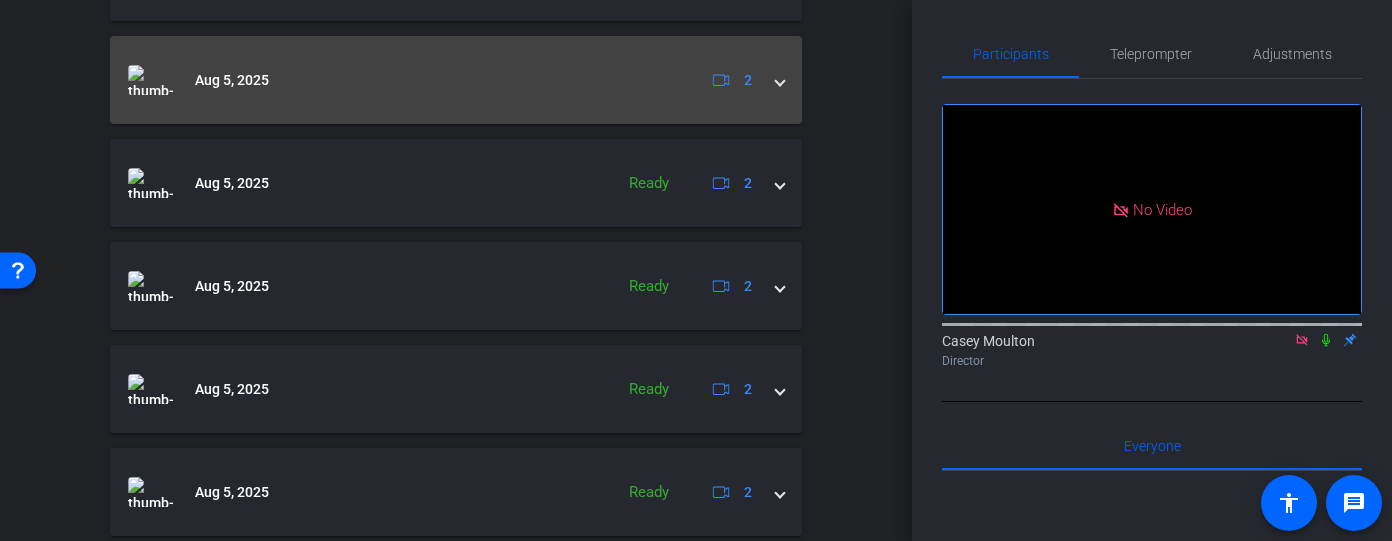 click on "[DATE]
2" at bounding box center (456, 80) 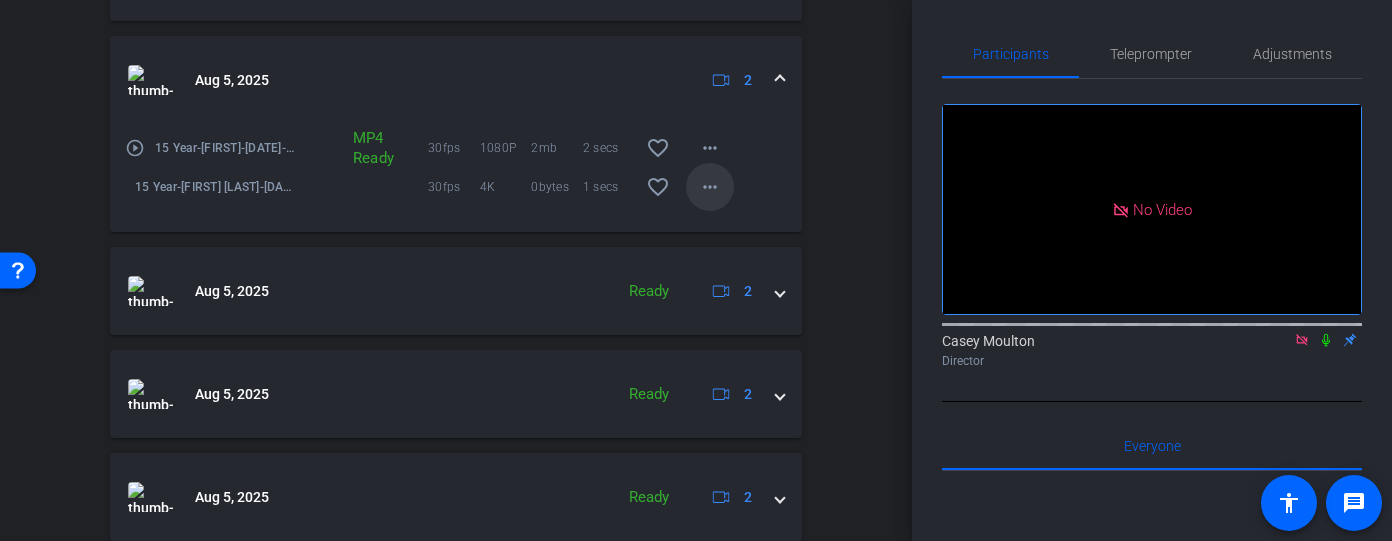 click on "more_horiz" at bounding box center [710, 187] 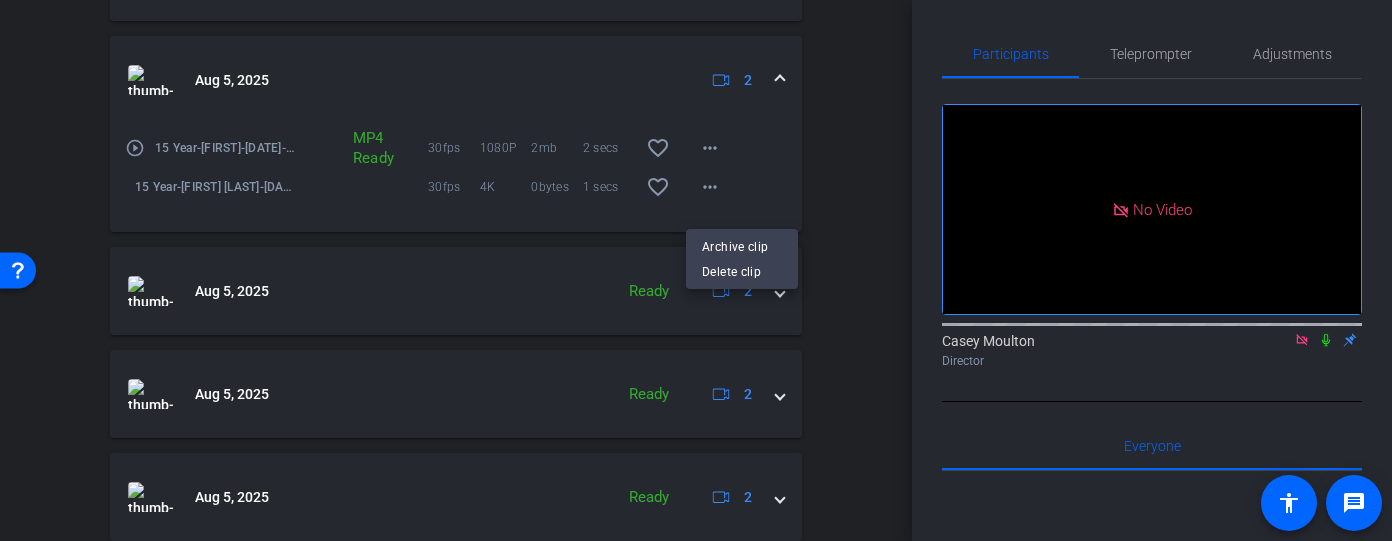 click at bounding box center (696, 270) 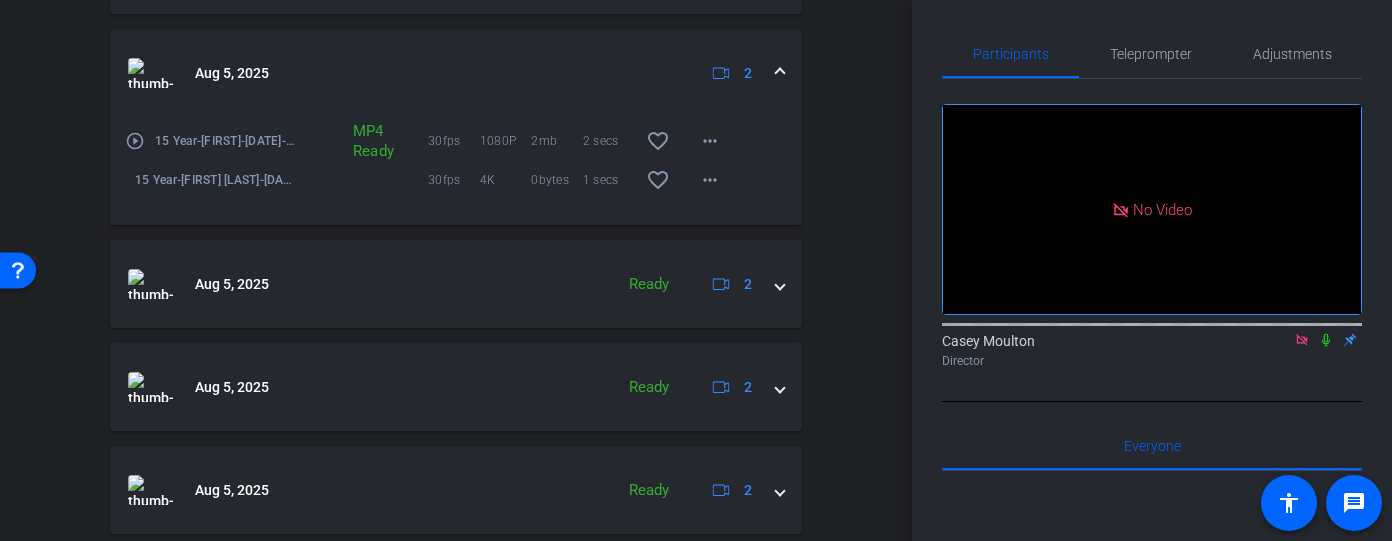 scroll, scrollTop: 1214, scrollLeft: 0, axis: vertical 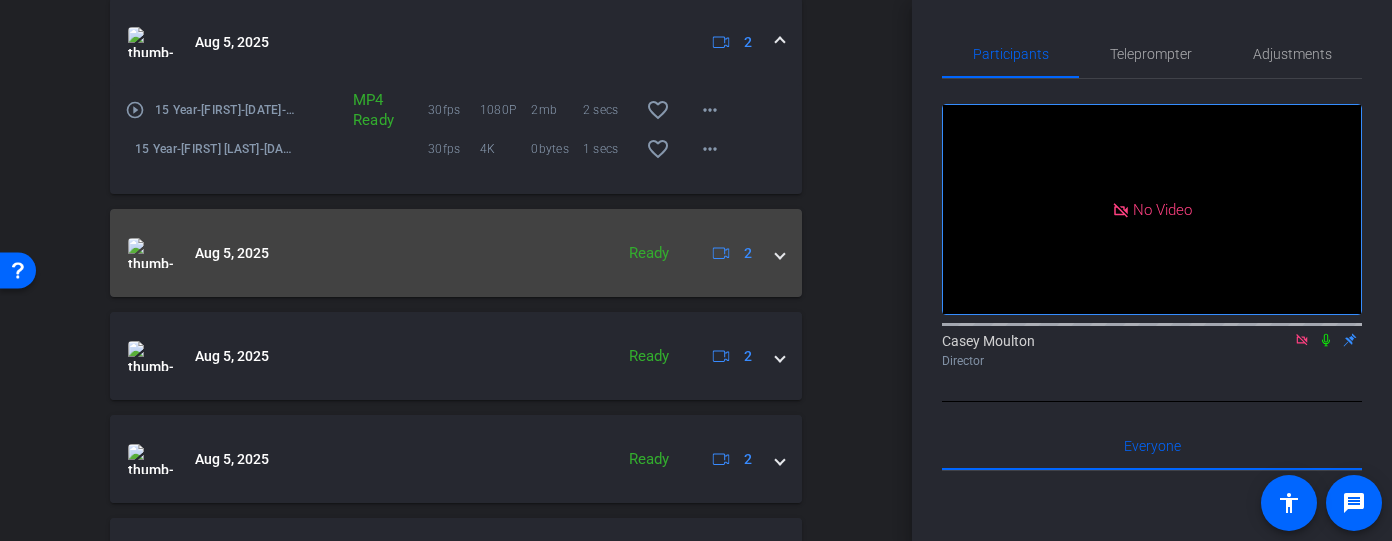 click at bounding box center [780, 253] 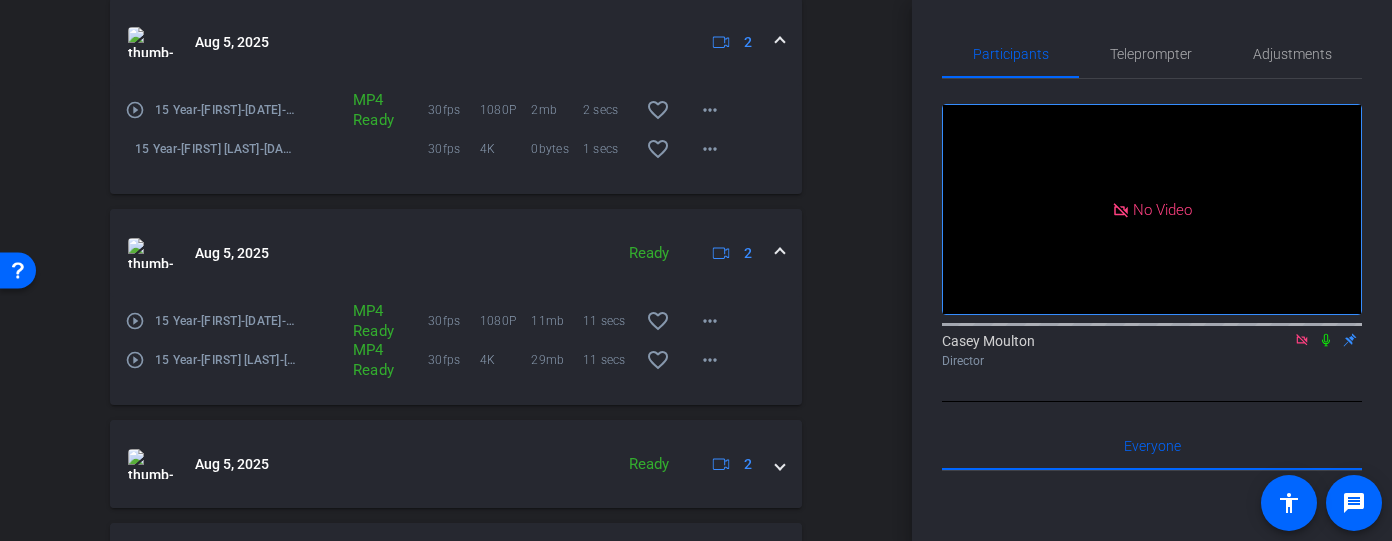 click at bounding box center (780, 253) 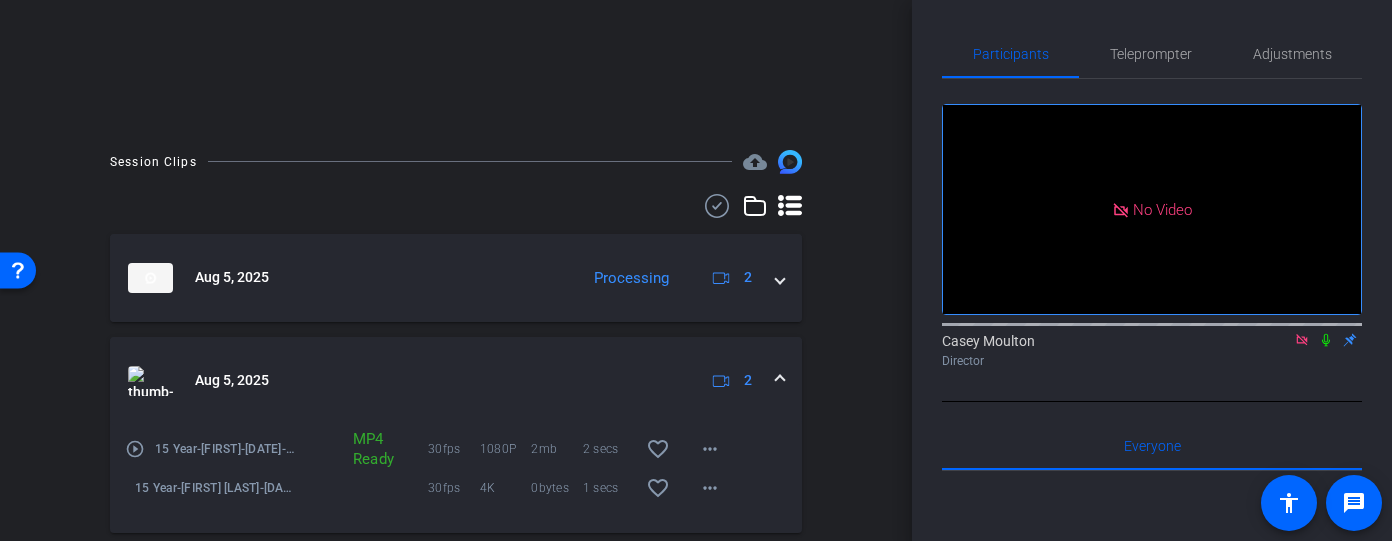 scroll, scrollTop: 325, scrollLeft: 0, axis: vertical 